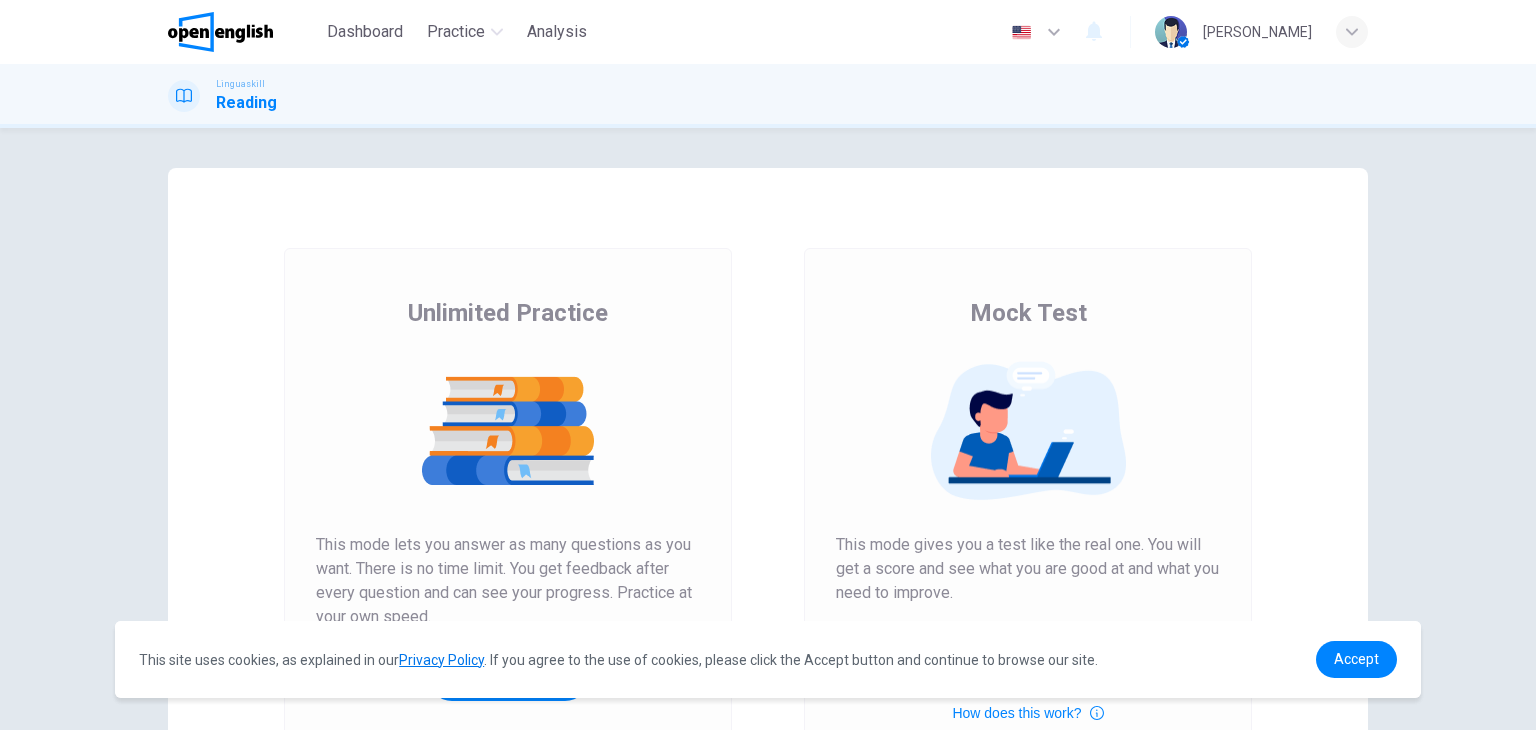 scroll, scrollTop: 0, scrollLeft: 0, axis: both 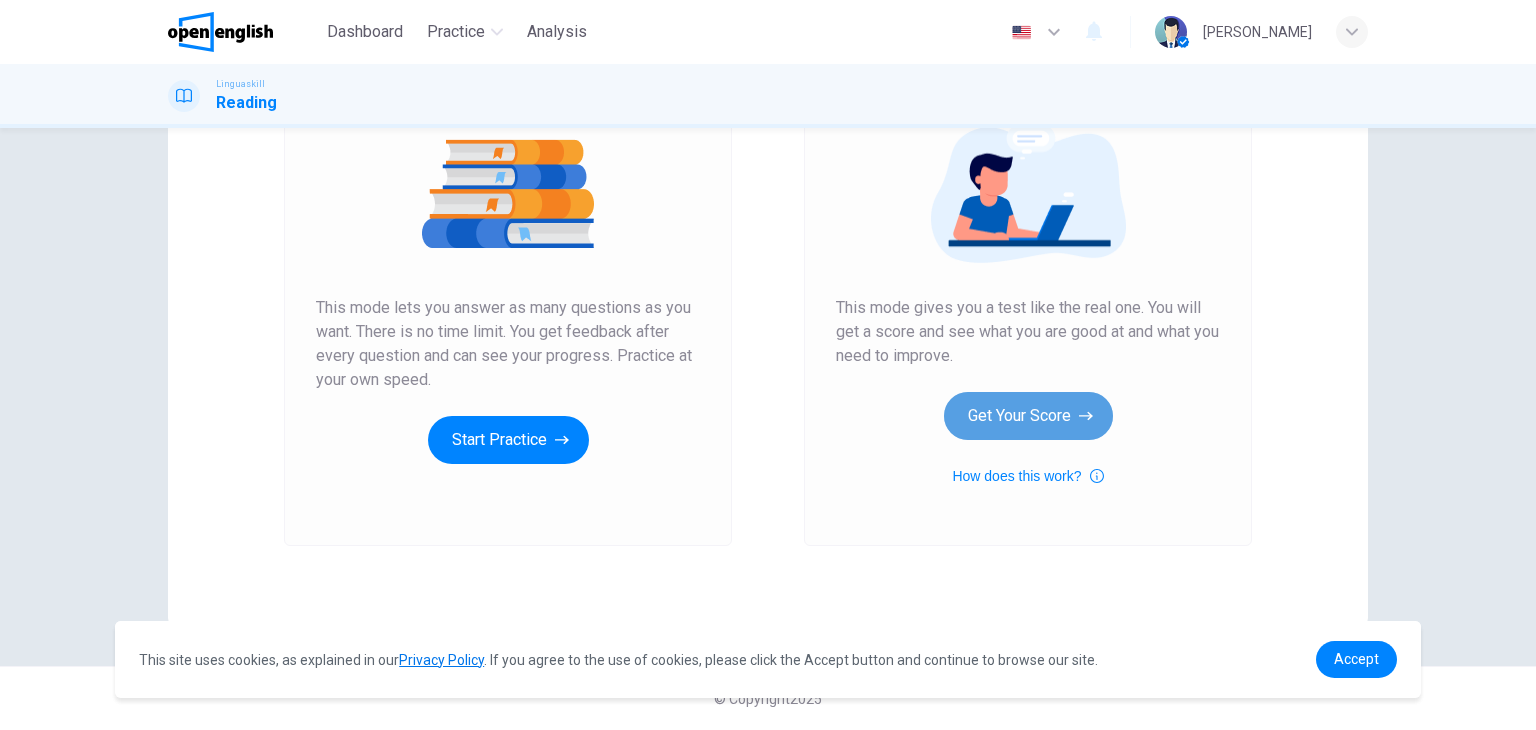 click on "Get Your Score" at bounding box center (1028, 416) 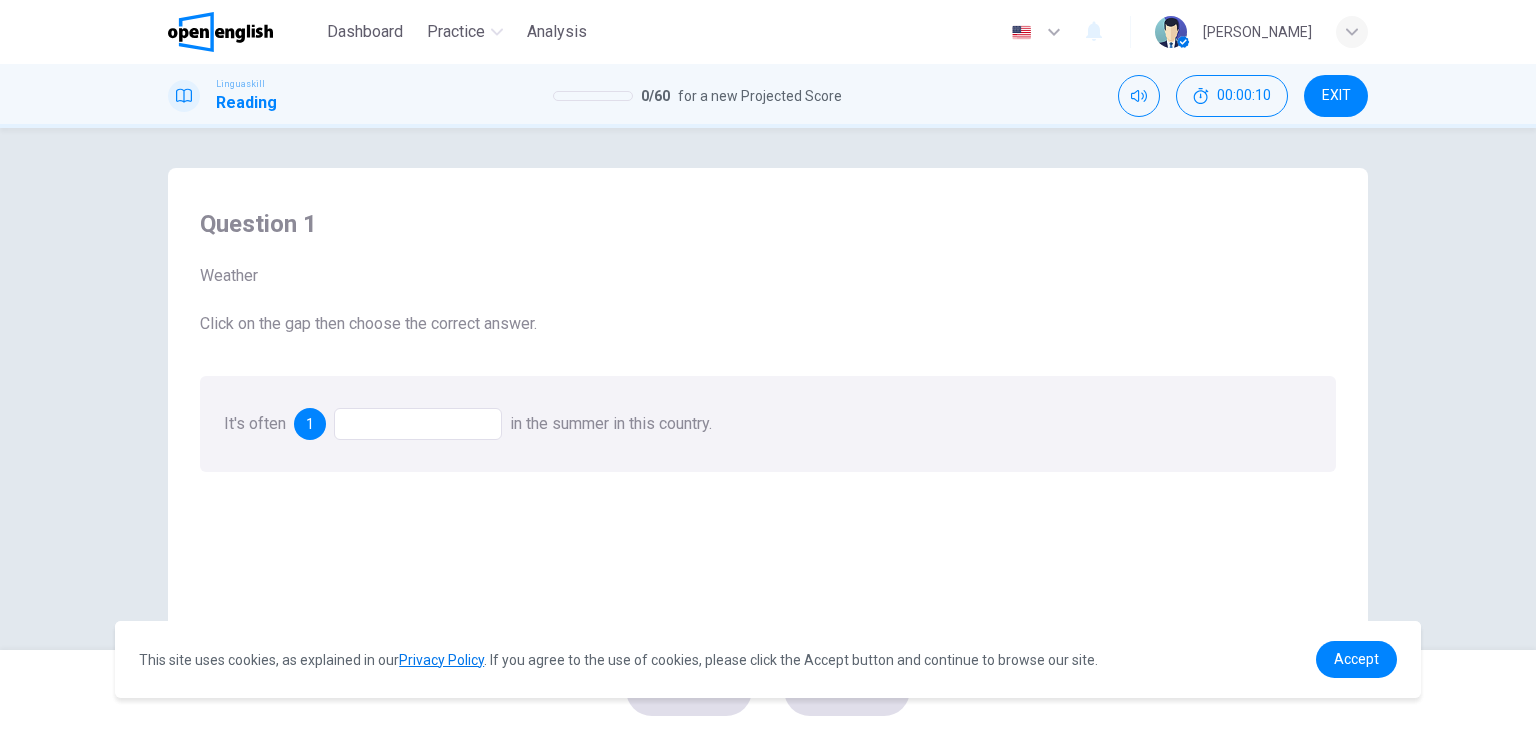 click at bounding box center (418, 424) 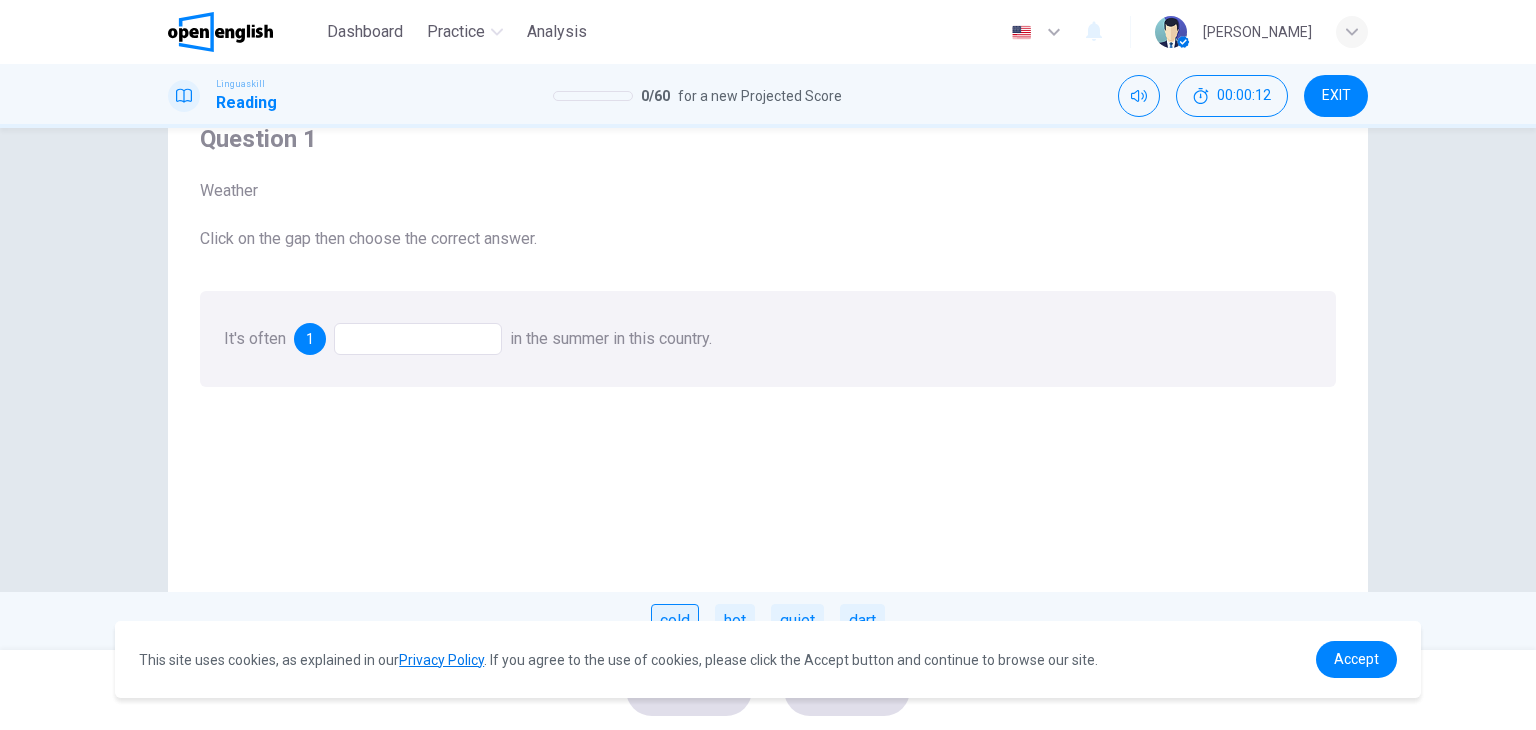 scroll, scrollTop: 0, scrollLeft: 0, axis: both 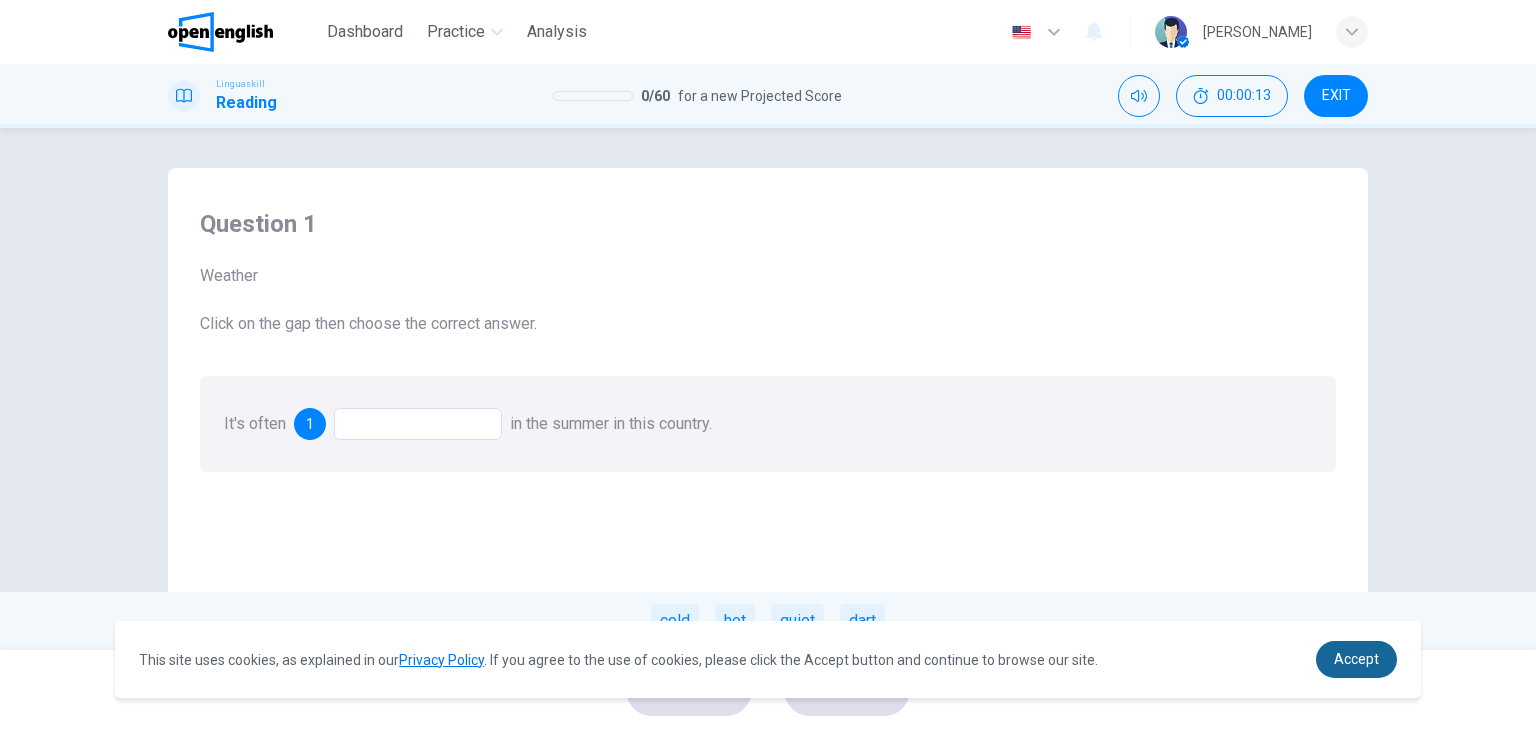 click on "Accept" at bounding box center [1356, 659] 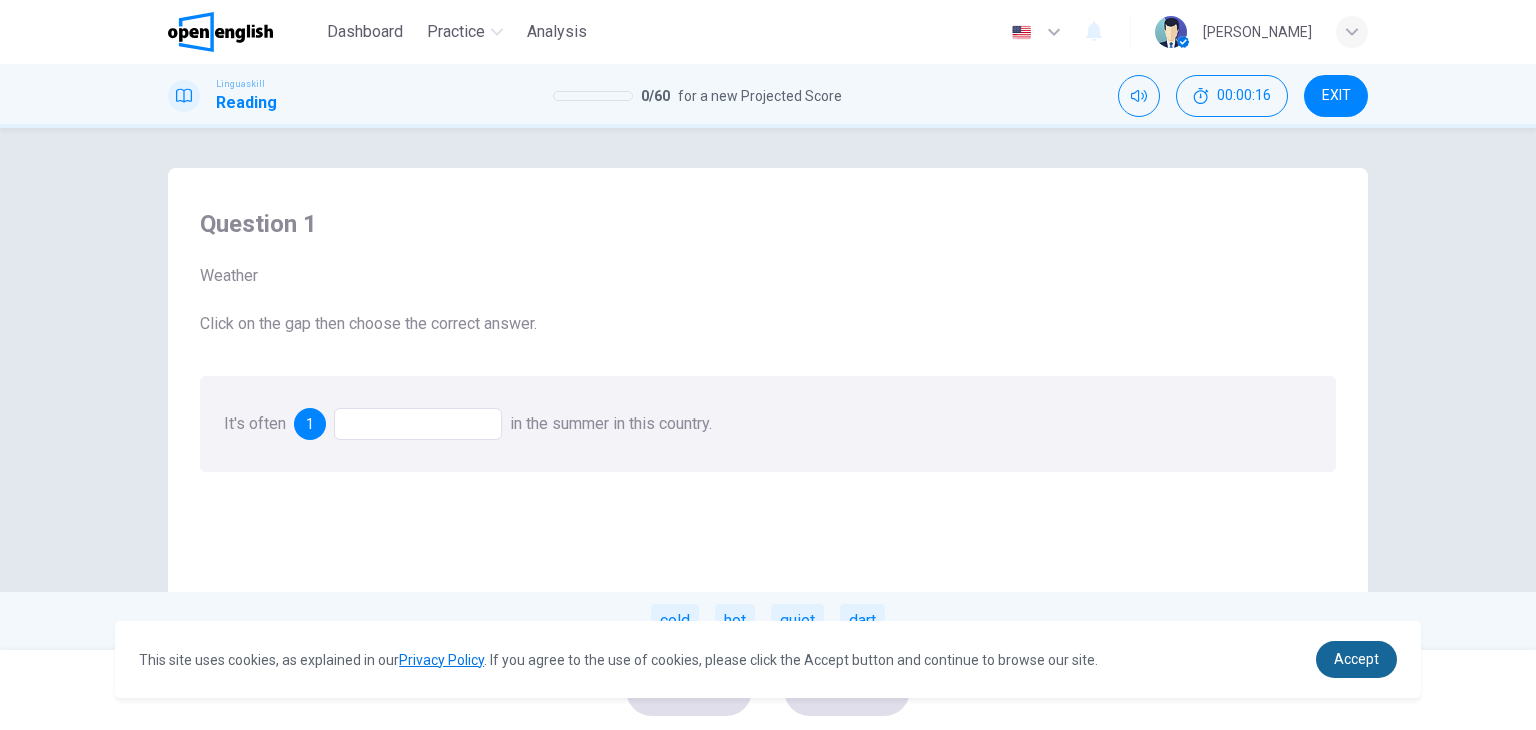 click on "Accept" at bounding box center (1356, 659) 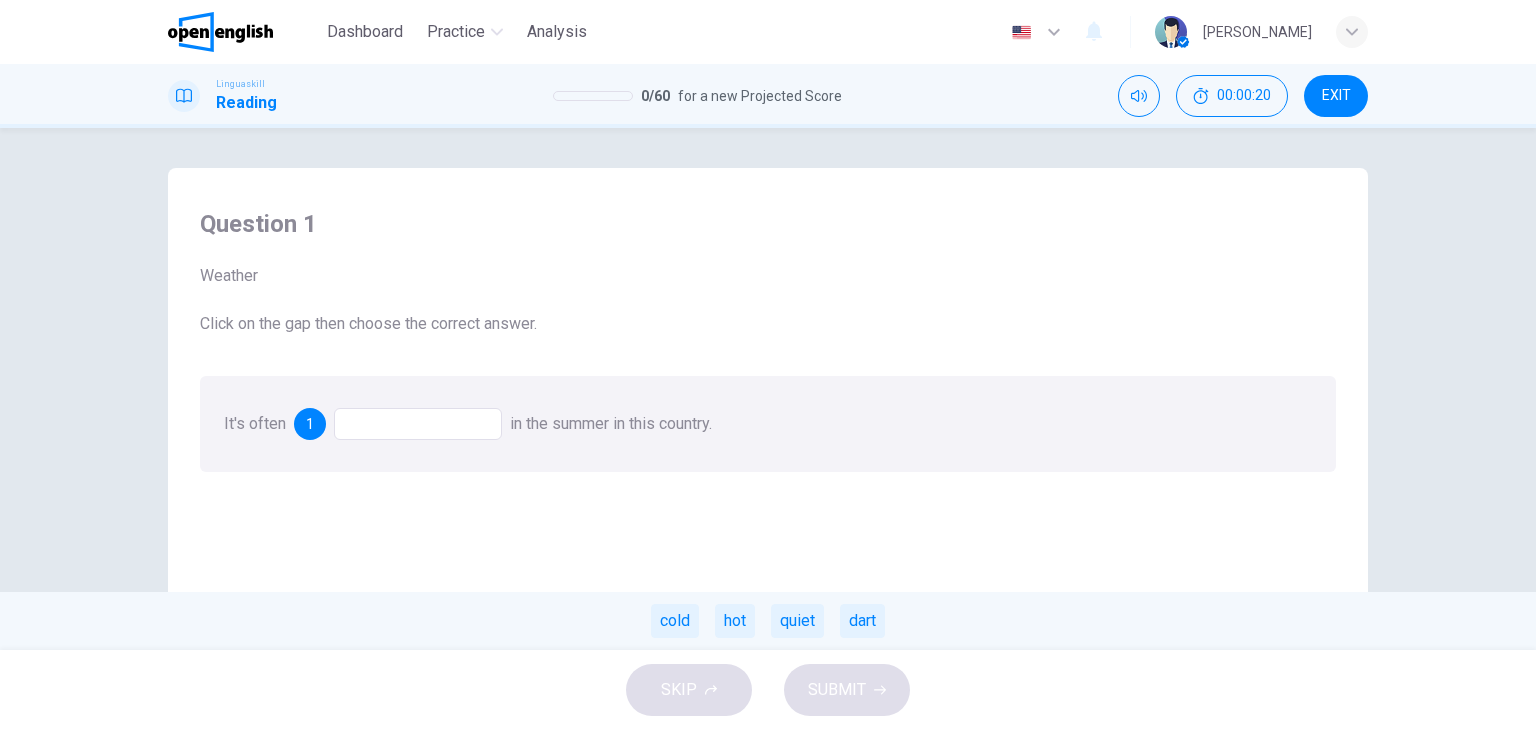 click on "hot" at bounding box center [735, 621] 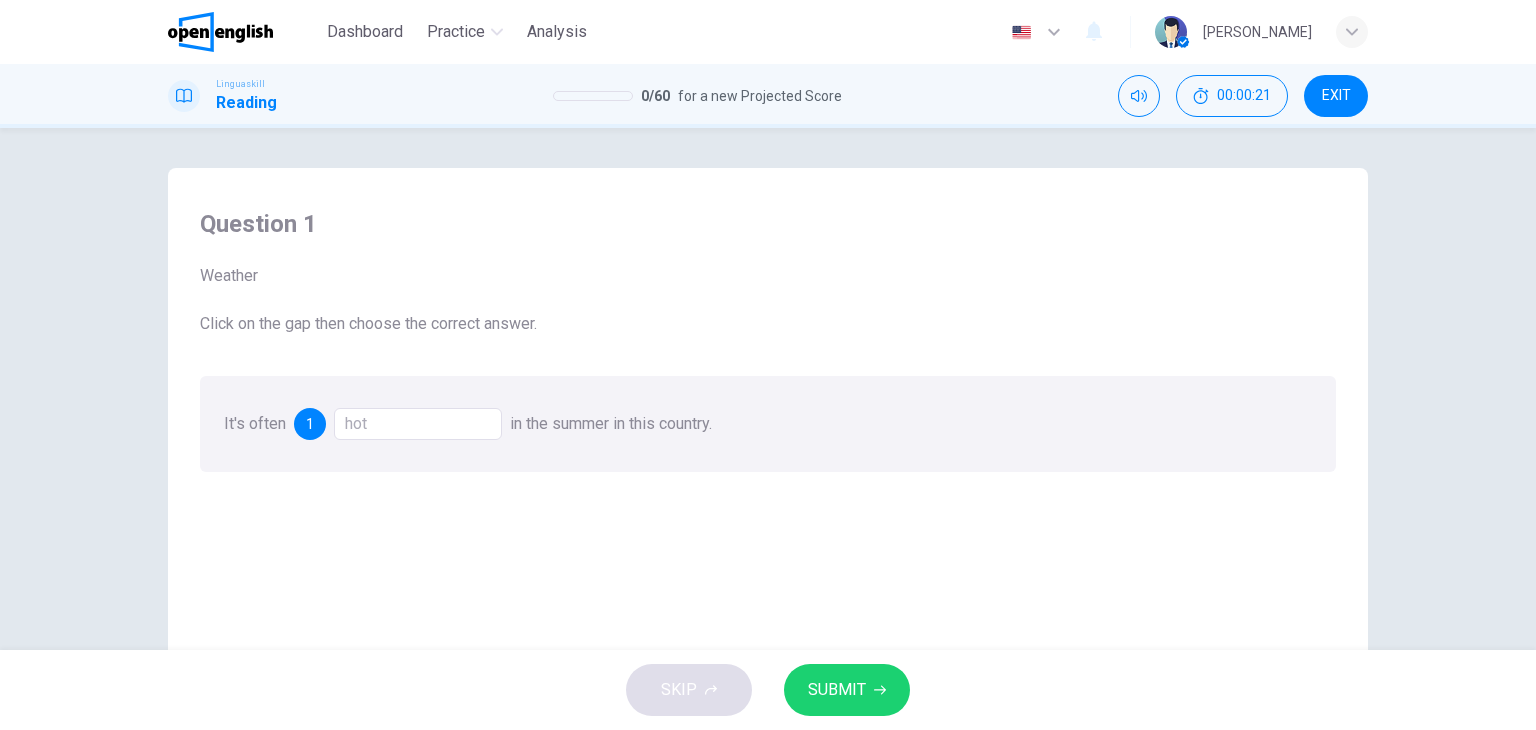 click 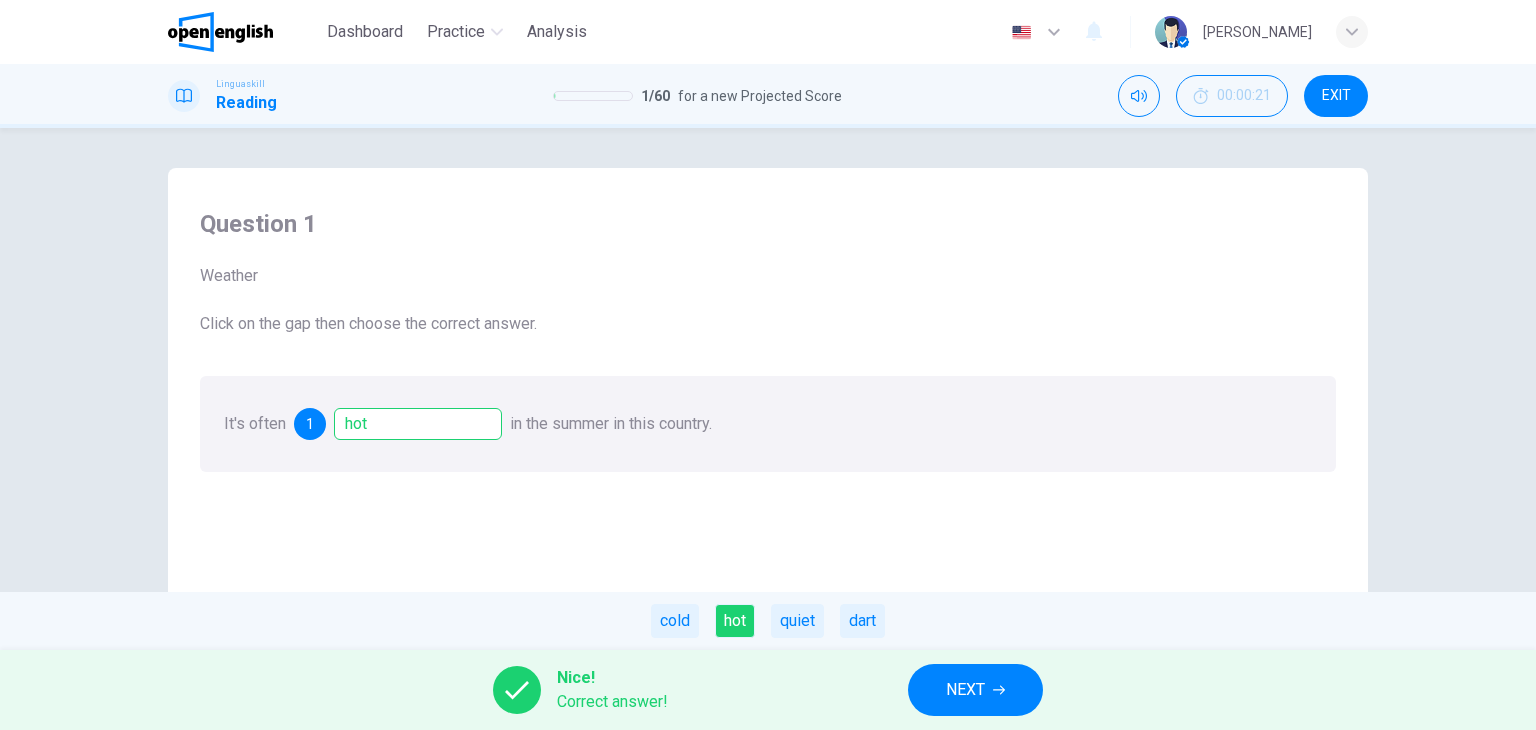 click on "NEXT" at bounding box center (965, 690) 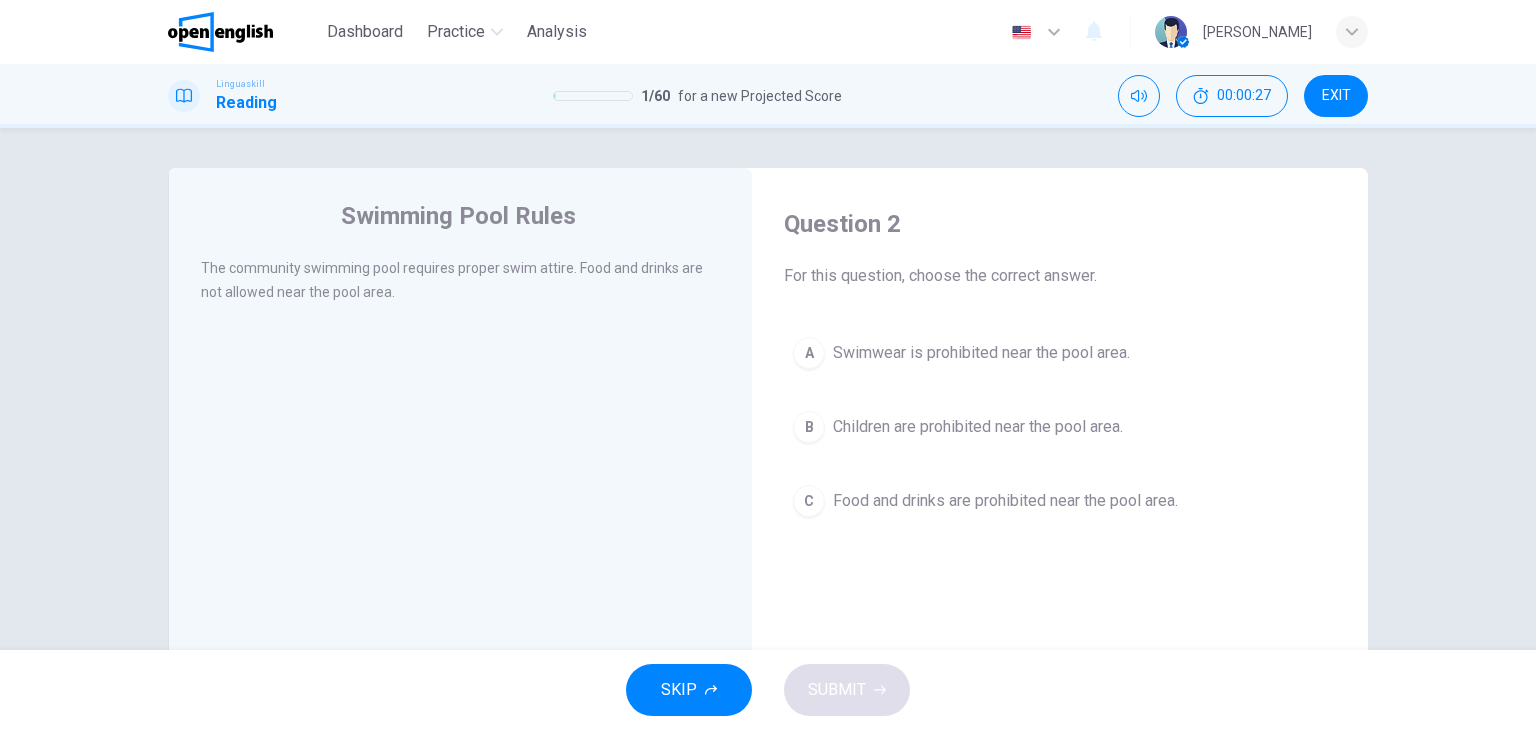 drag, startPoint x: 560, startPoint y: 525, endPoint x: 574, endPoint y: 520, distance: 14.866069 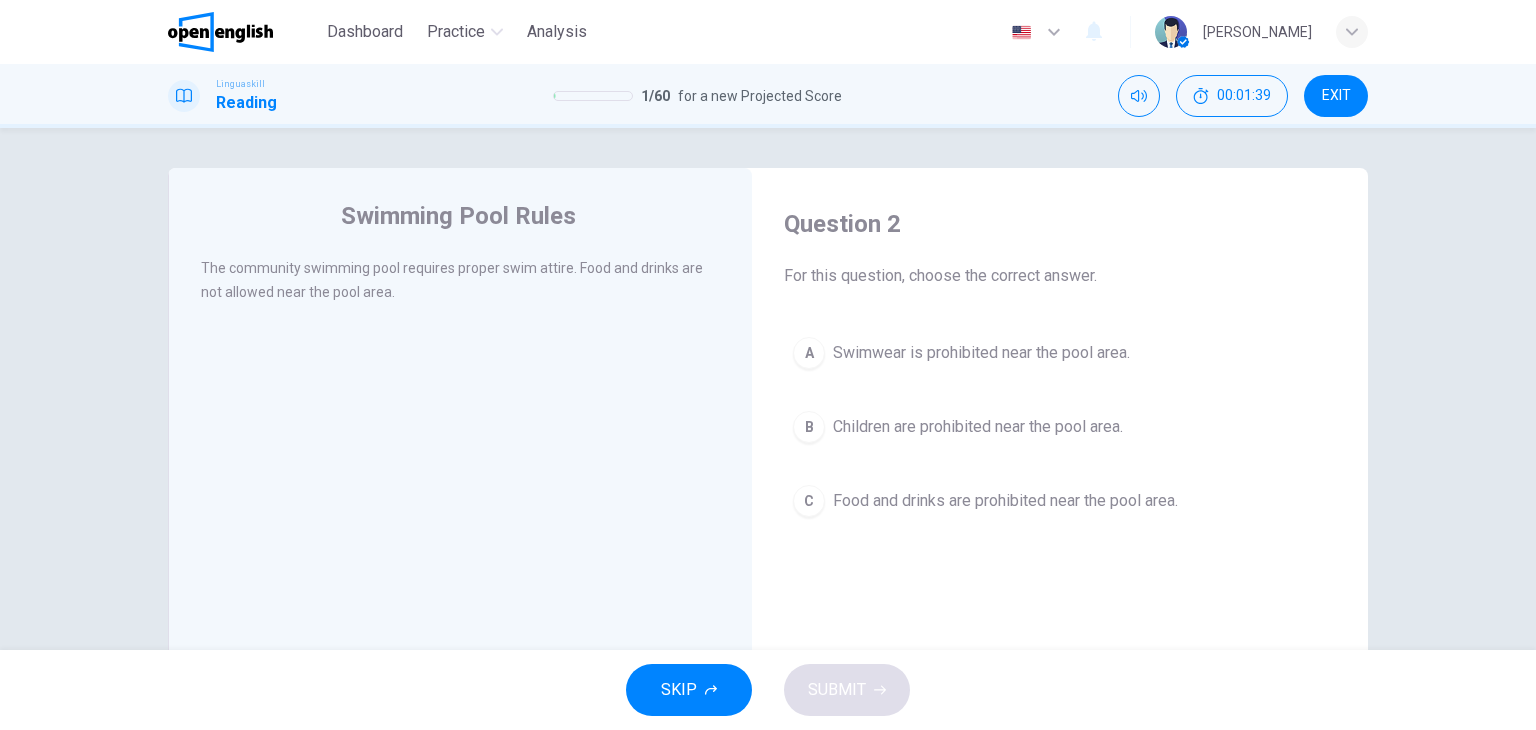 click on "A" at bounding box center [809, 353] 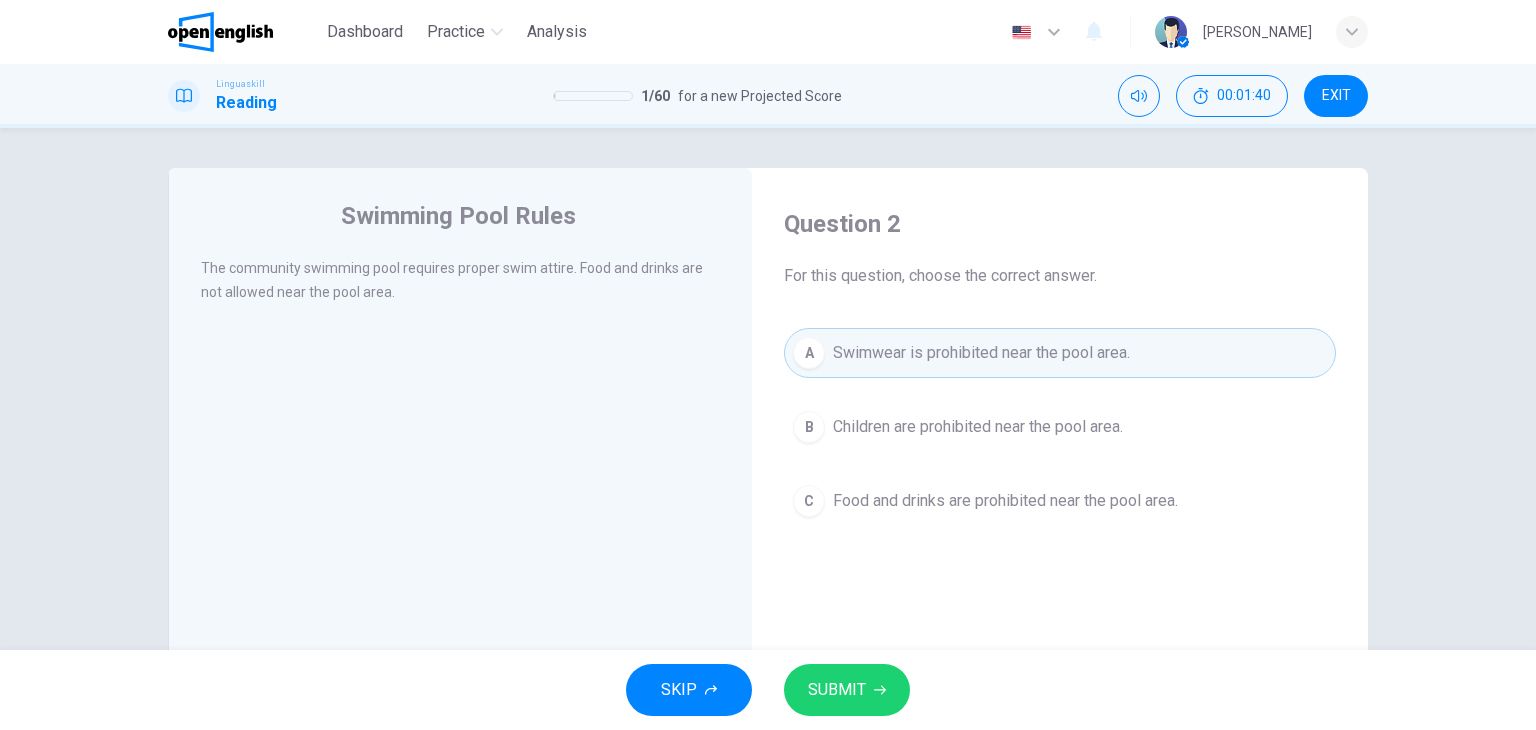 click on "SUBMIT" at bounding box center [847, 690] 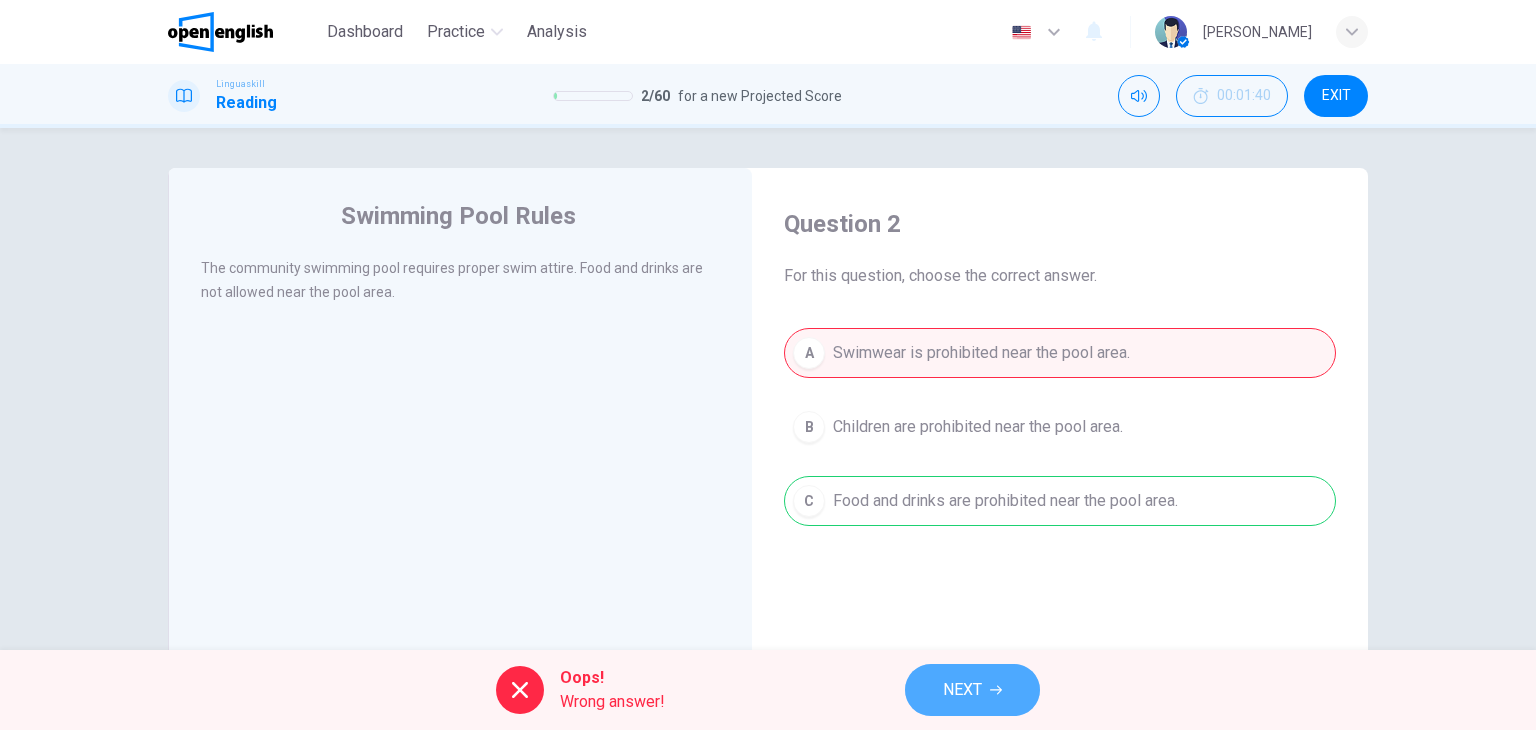 click on "NEXT" at bounding box center [962, 690] 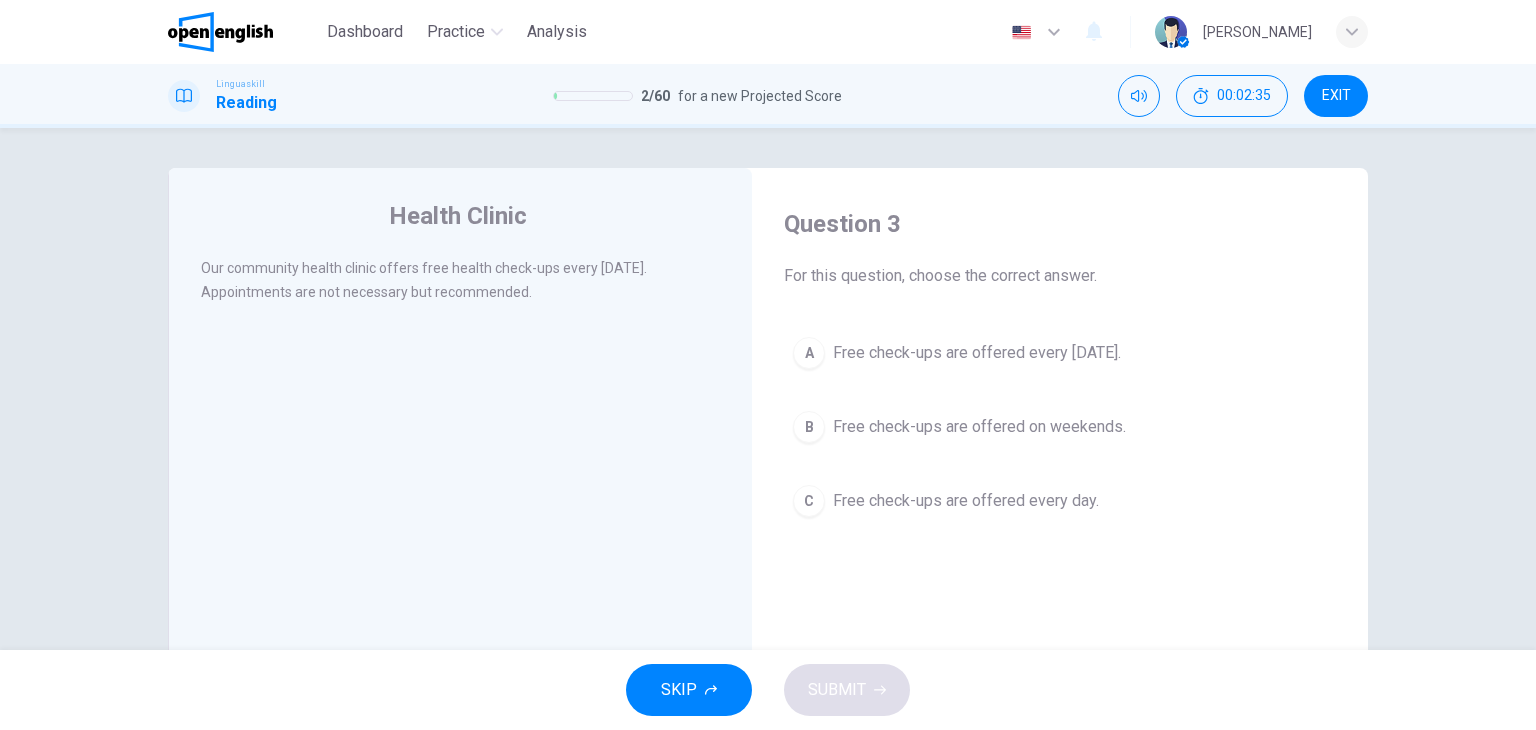 click on "A" at bounding box center [809, 353] 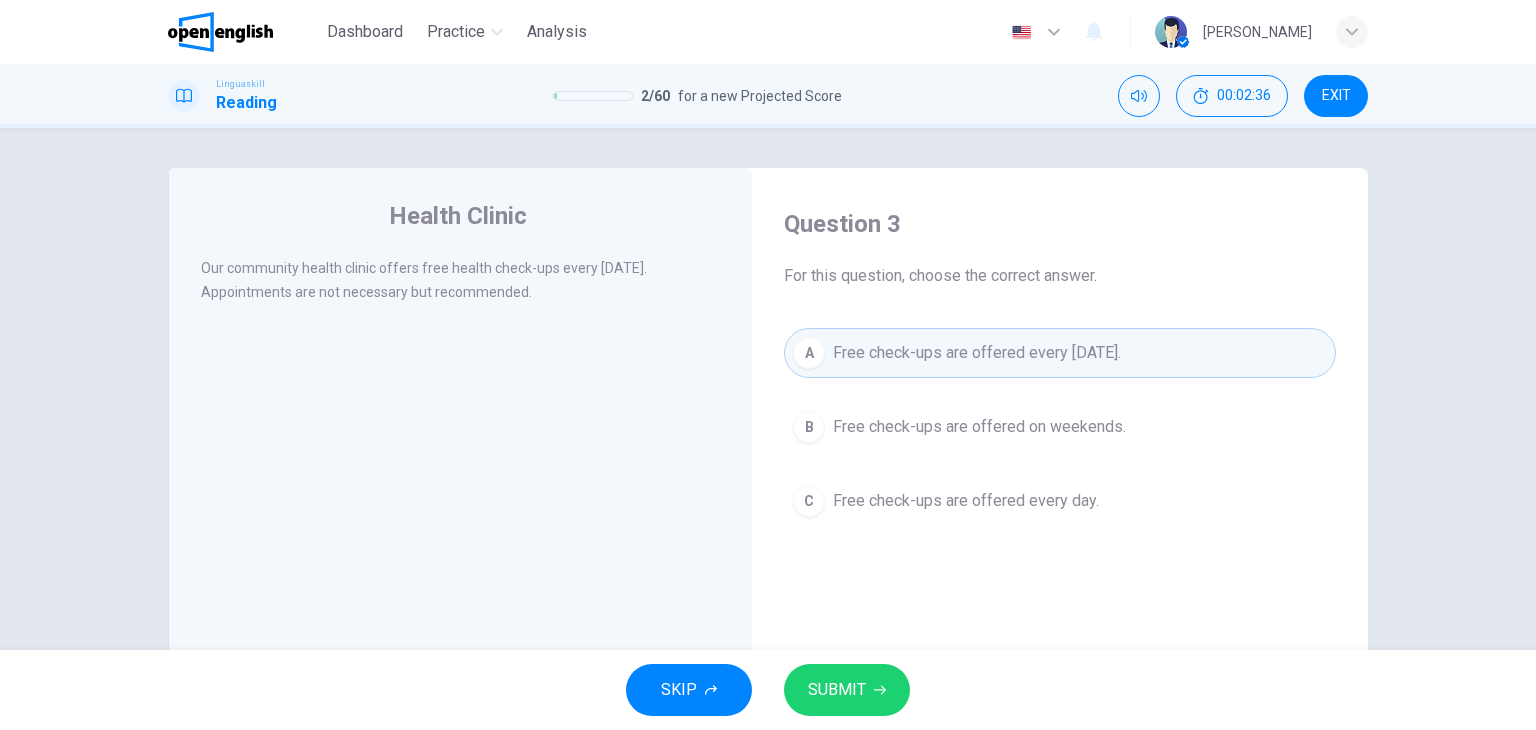 click on "SUBMIT" at bounding box center [837, 690] 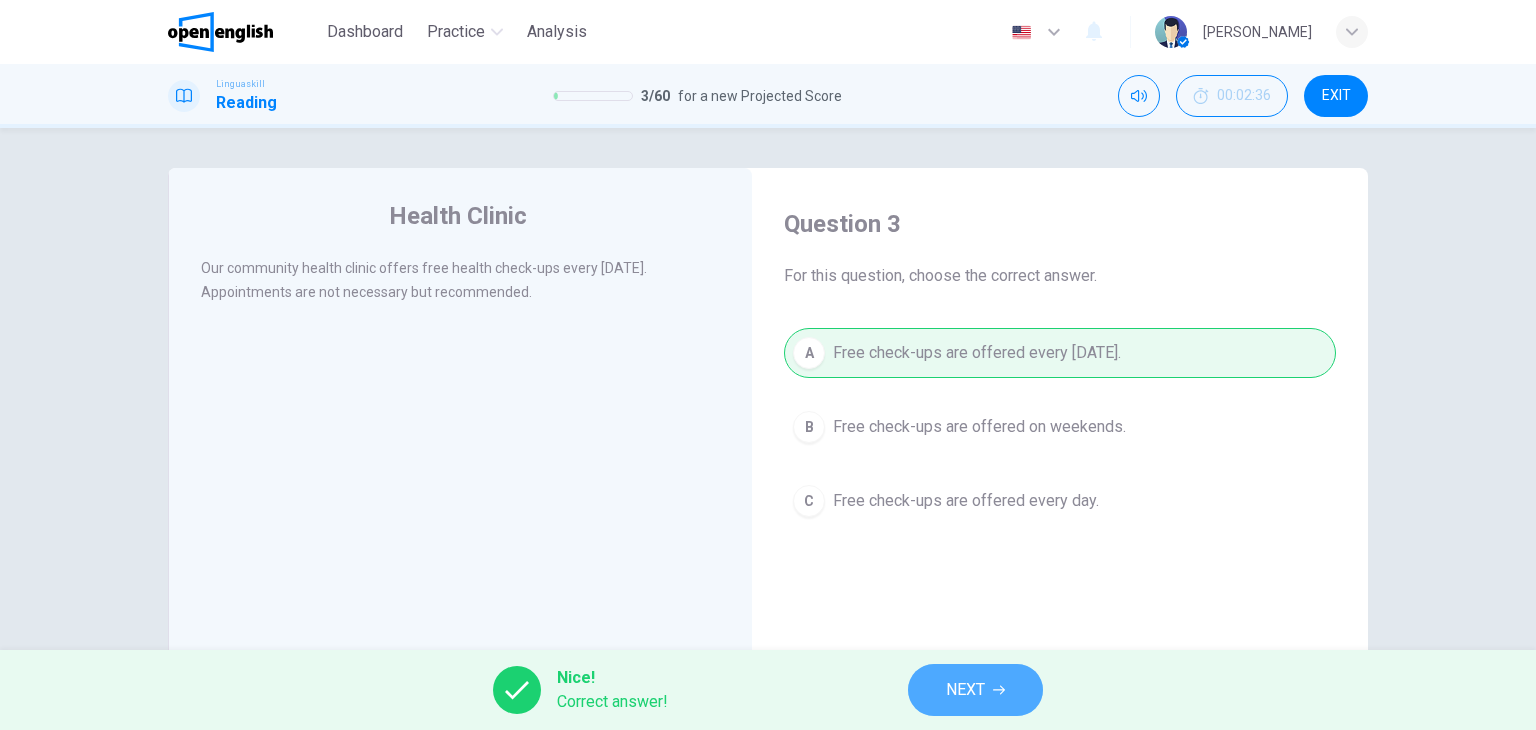 click on "NEXT" at bounding box center (975, 690) 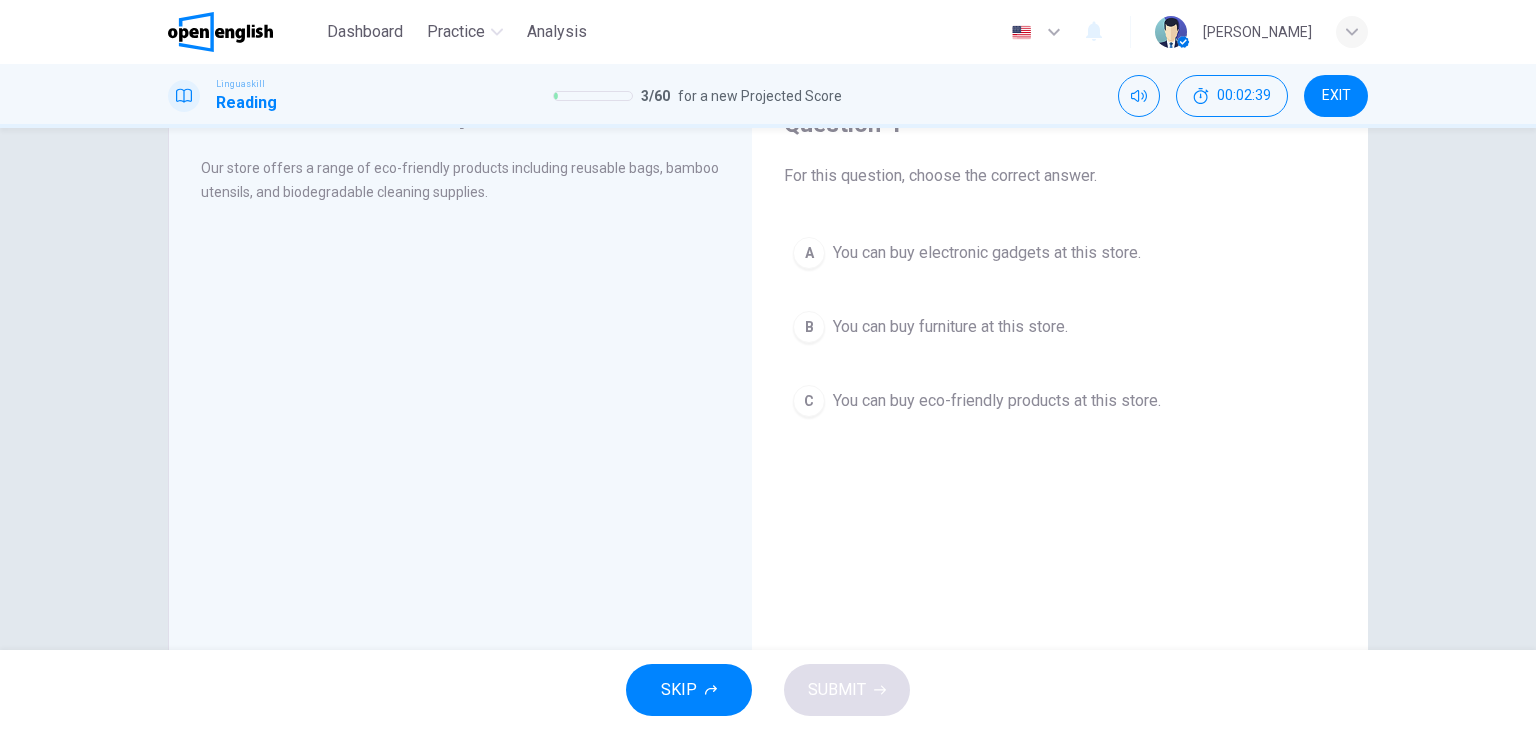 scroll, scrollTop: 0, scrollLeft: 0, axis: both 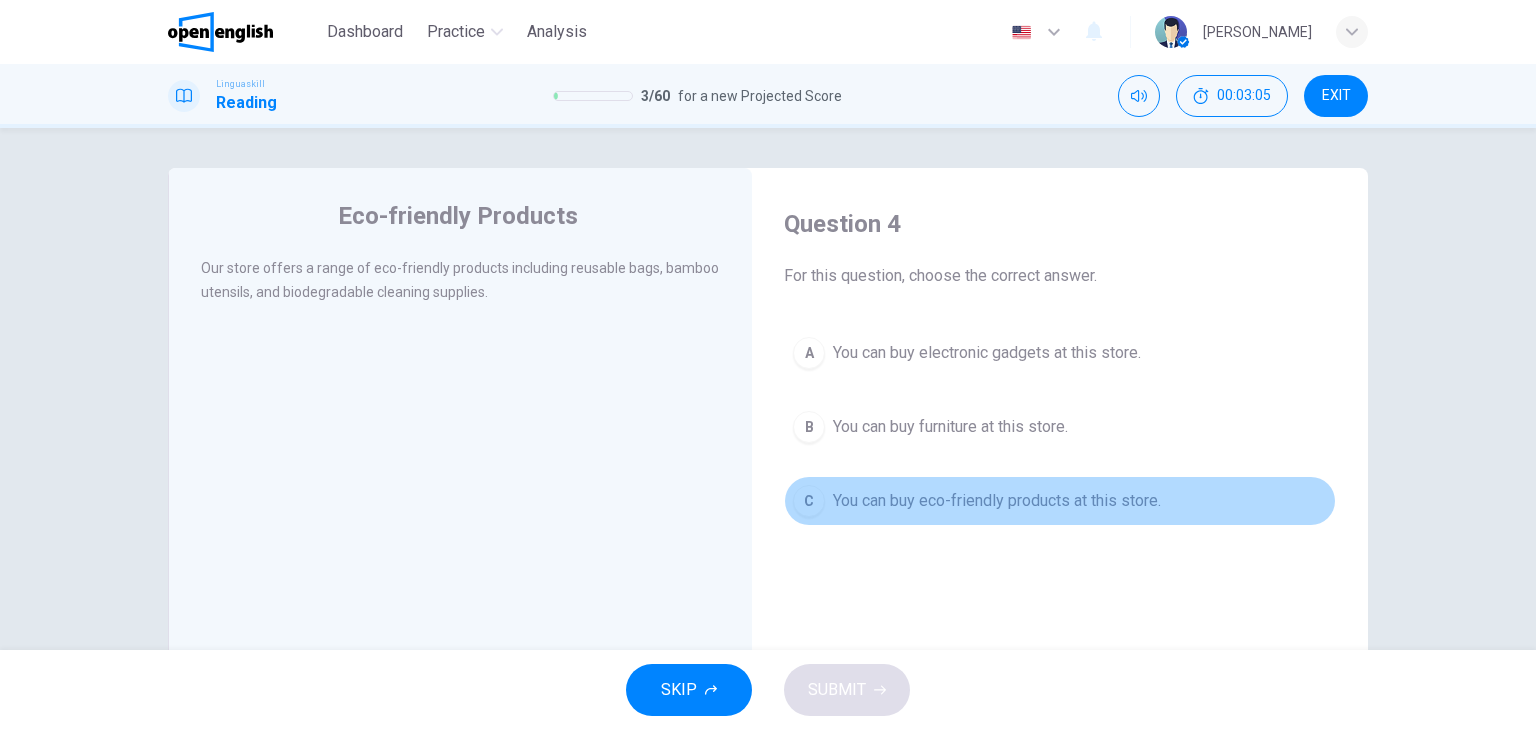 click on "C" at bounding box center [809, 501] 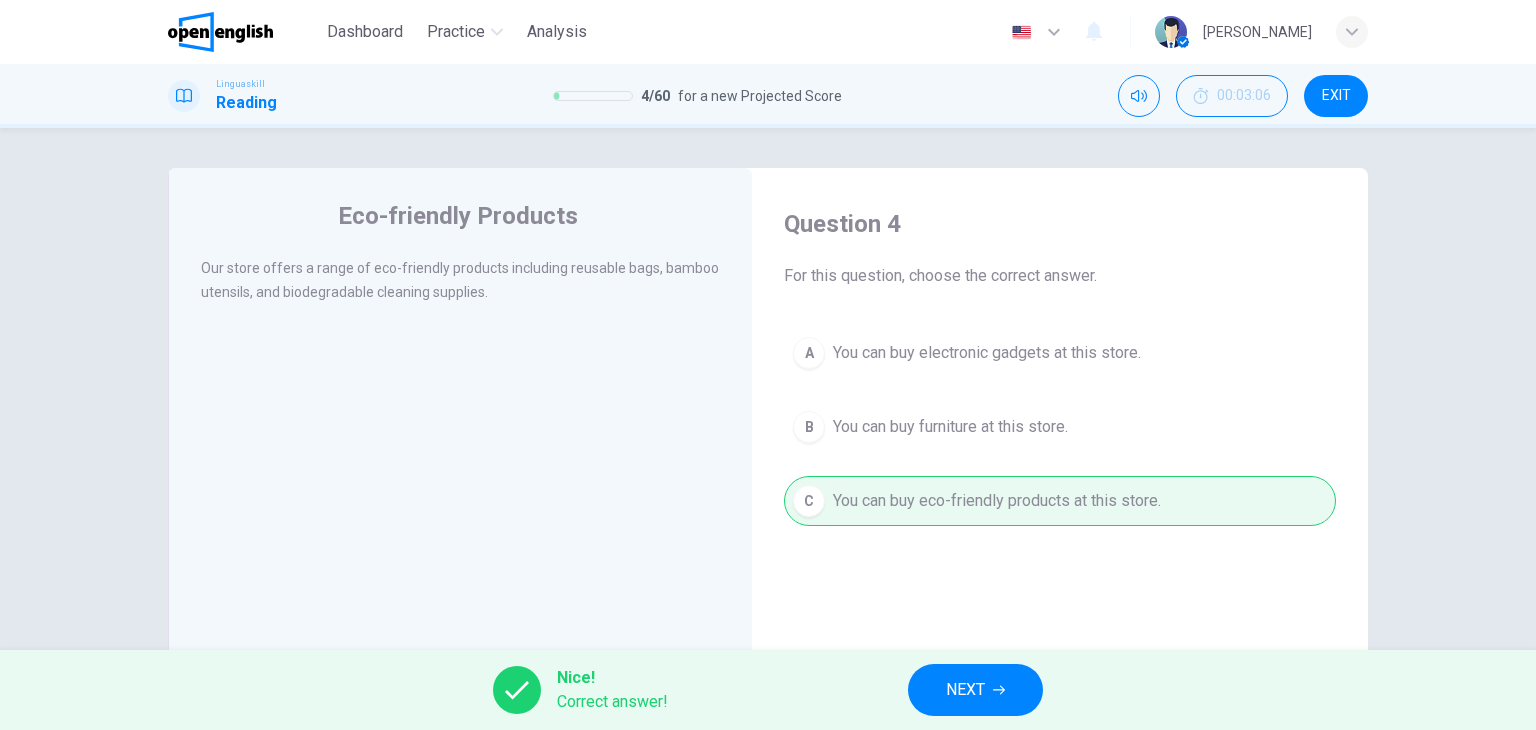 click on "NEXT" at bounding box center [965, 690] 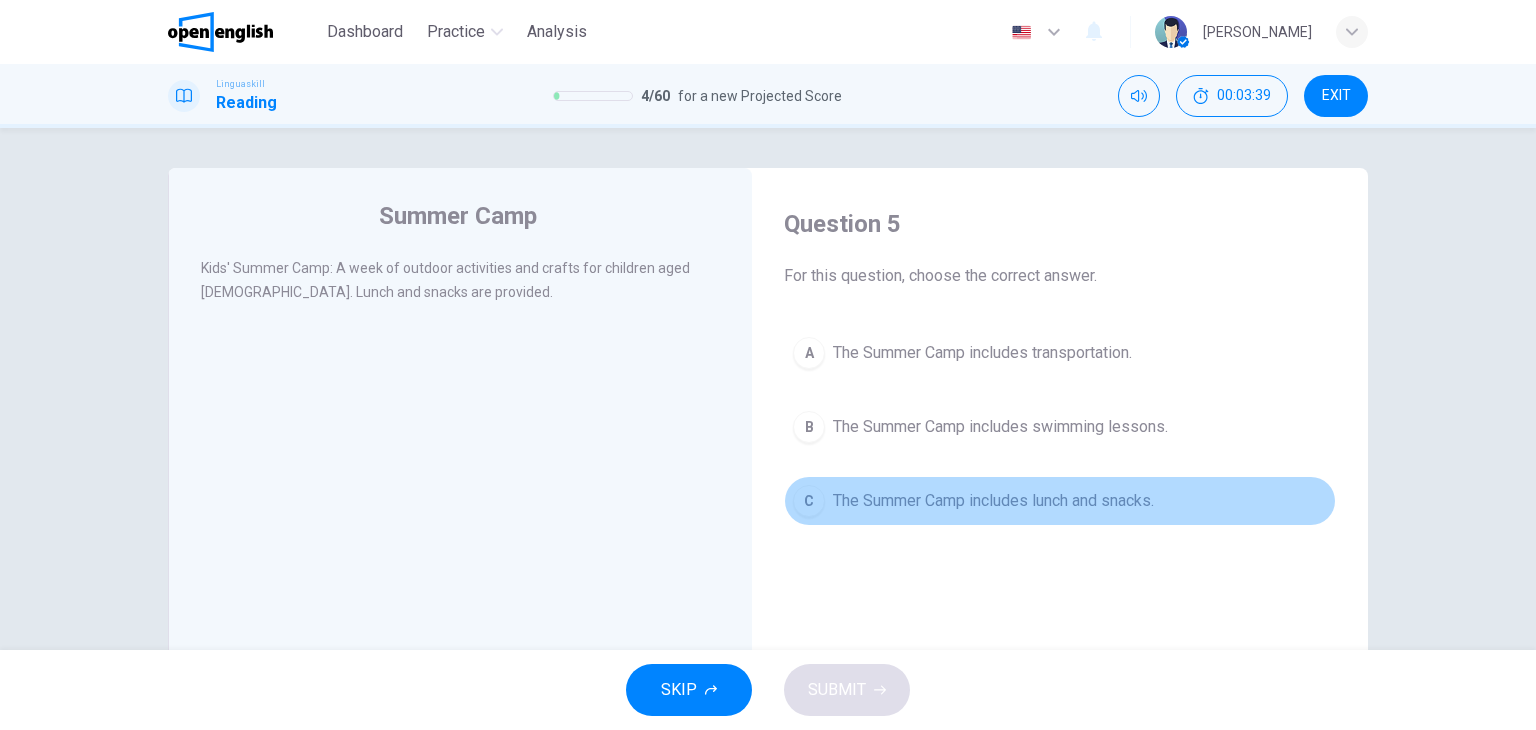 click on "C The Summer Camp includes lunch and snacks." at bounding box center [1060, 501] 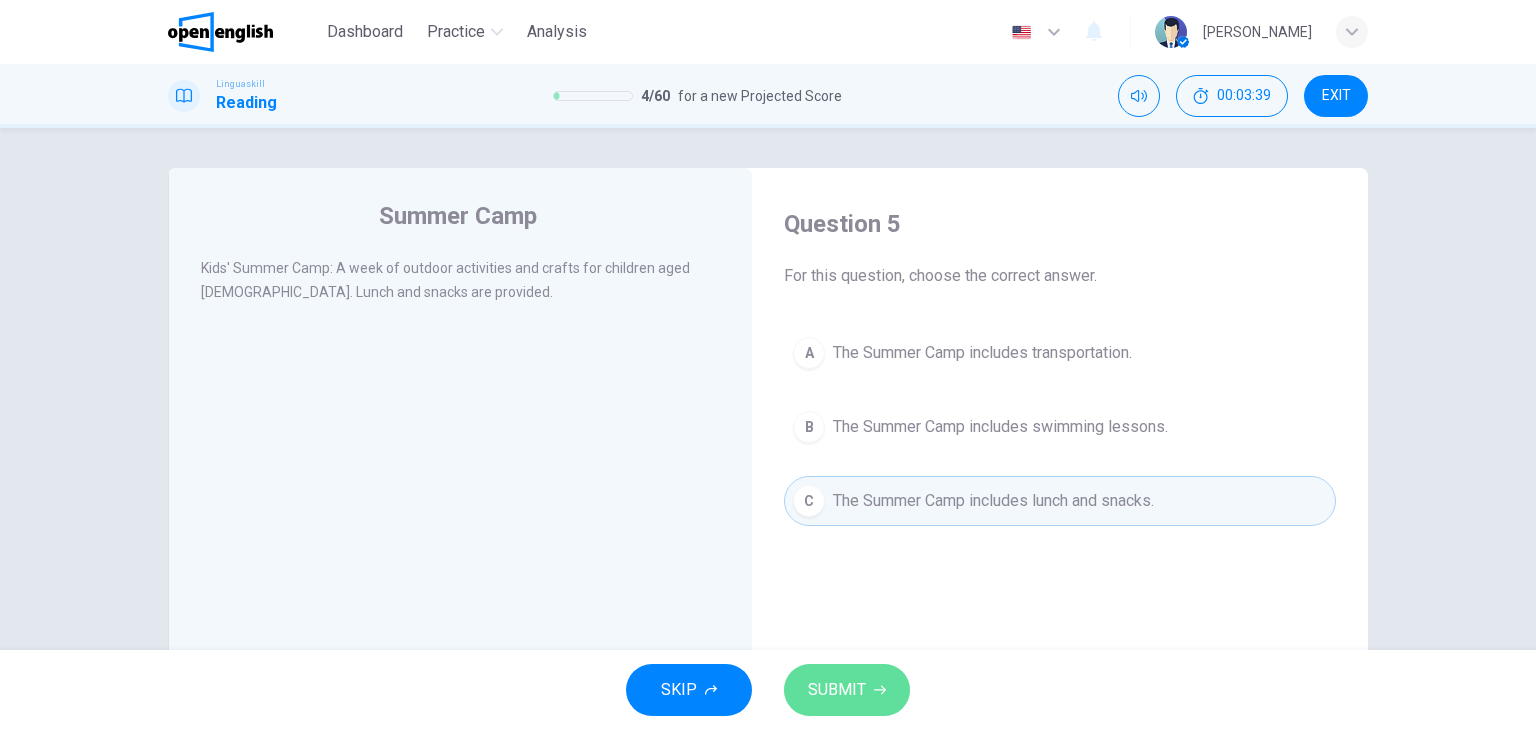 click 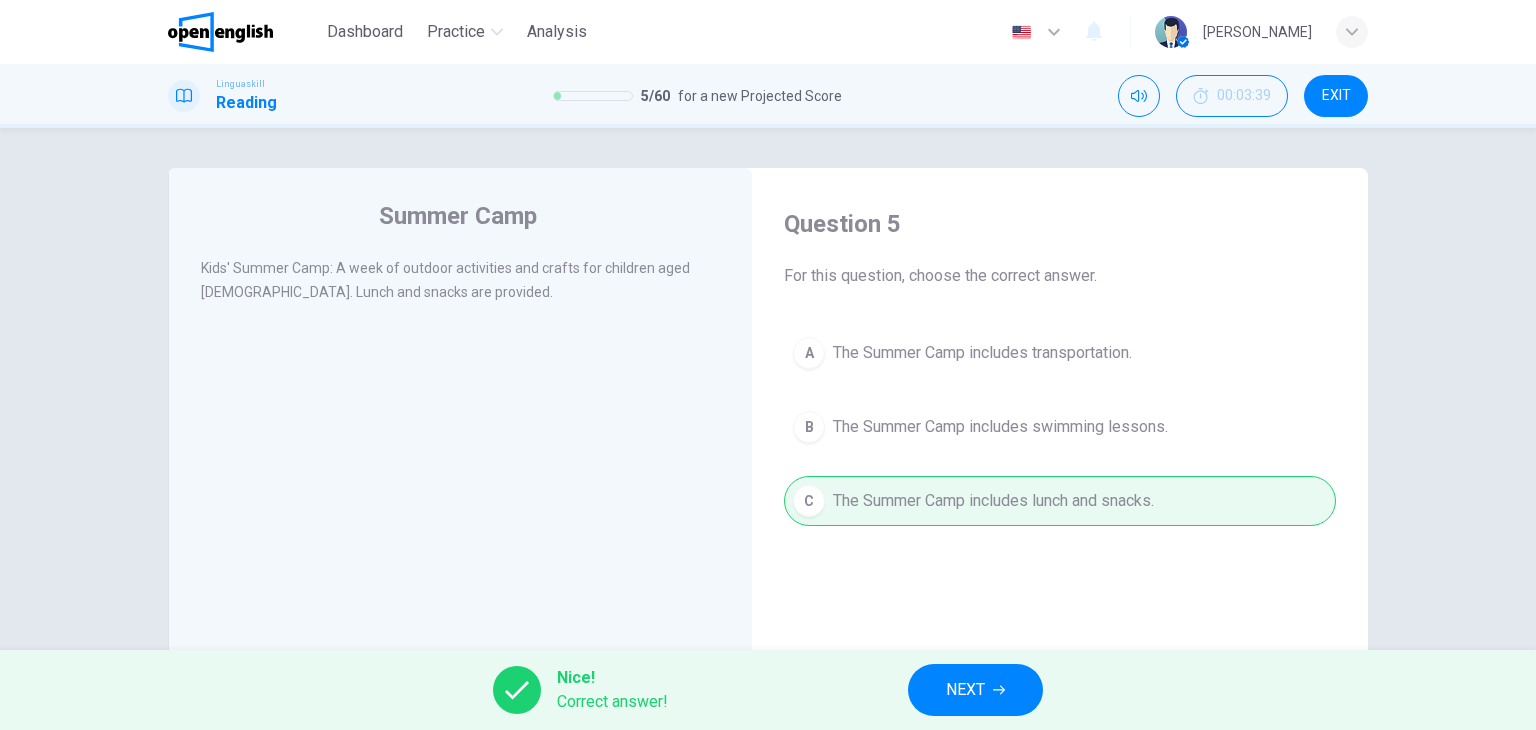 click on "Nice! Correct answer! NEXT" at bounding box center (768, 690) 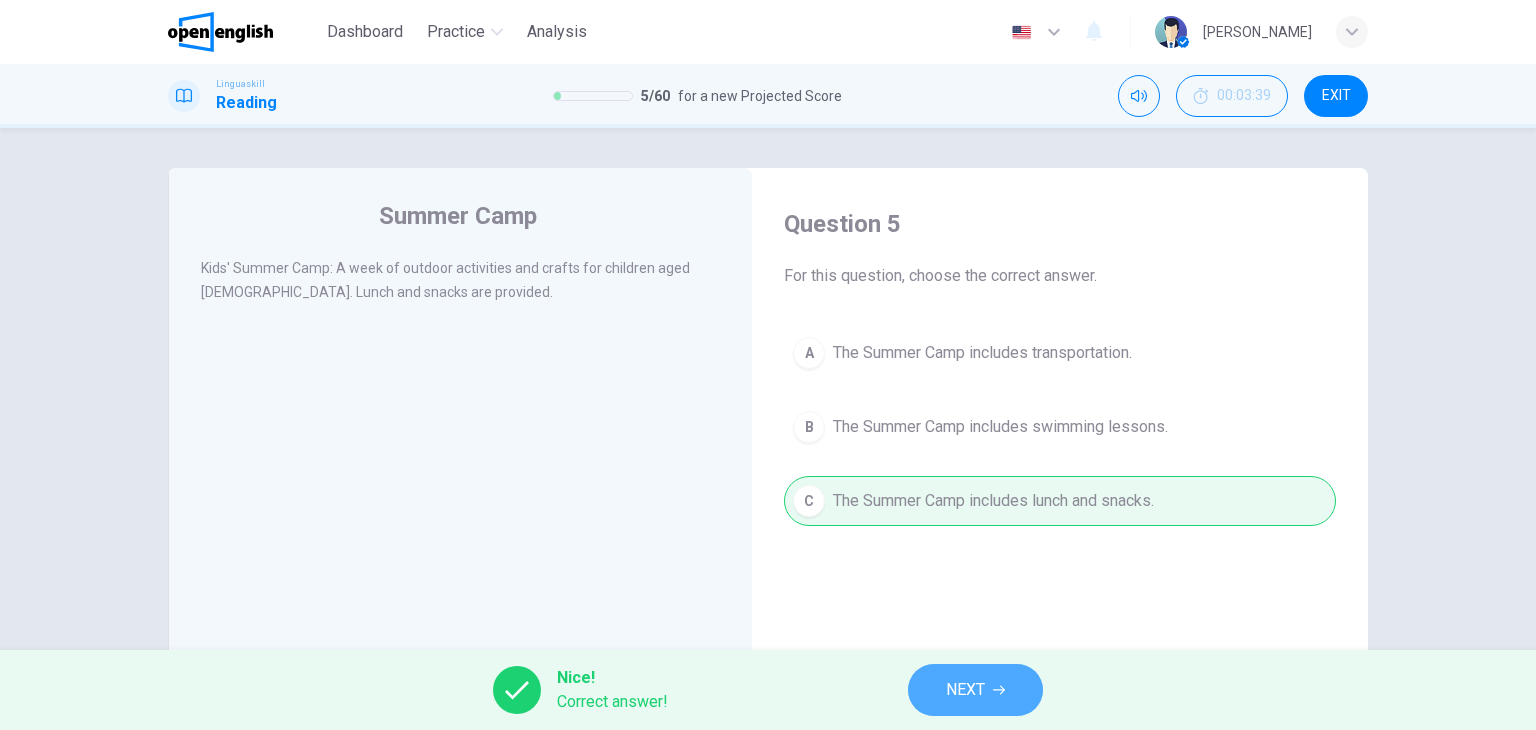 click on "NEXT" at bounding box center [965, 690] 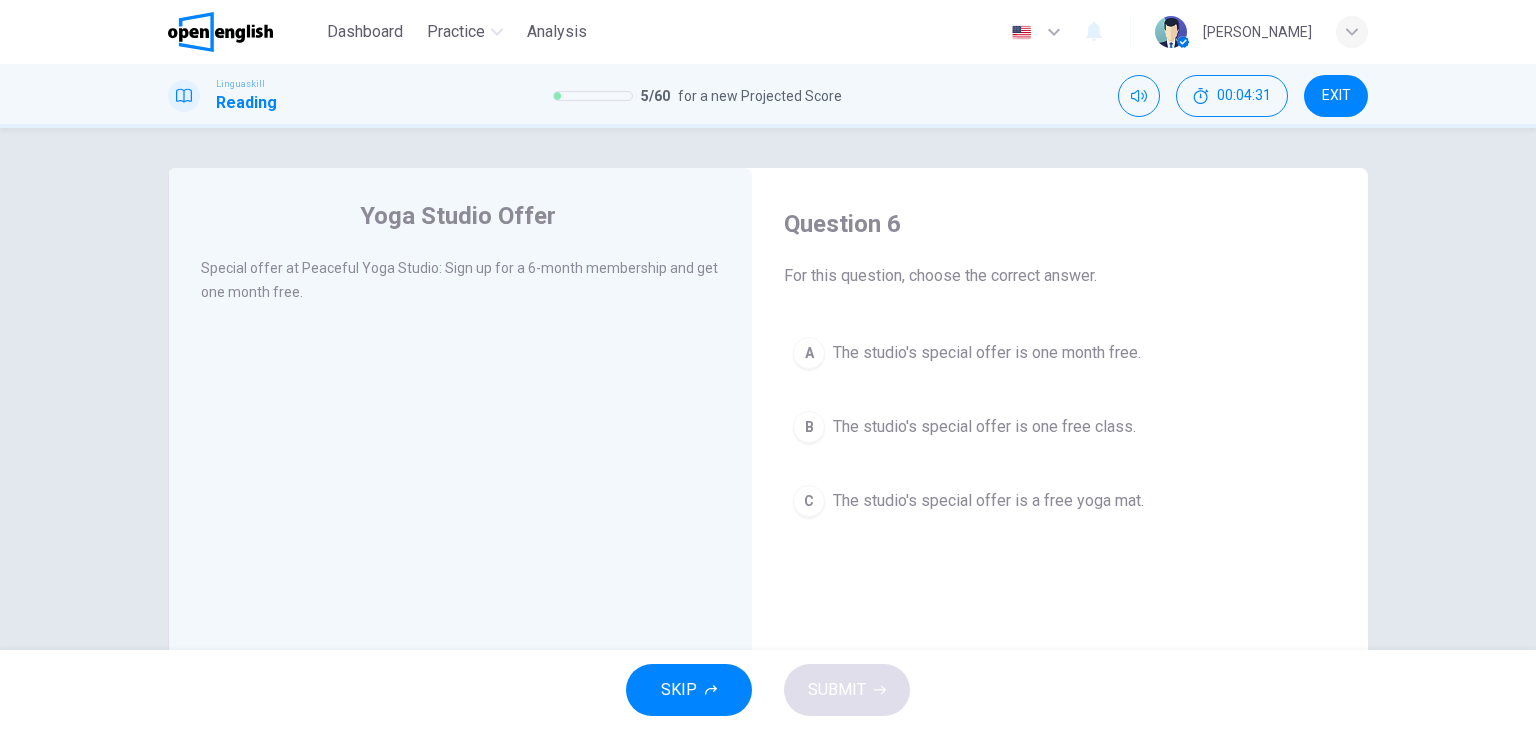 click on "C" at bounding box center (809, 501) 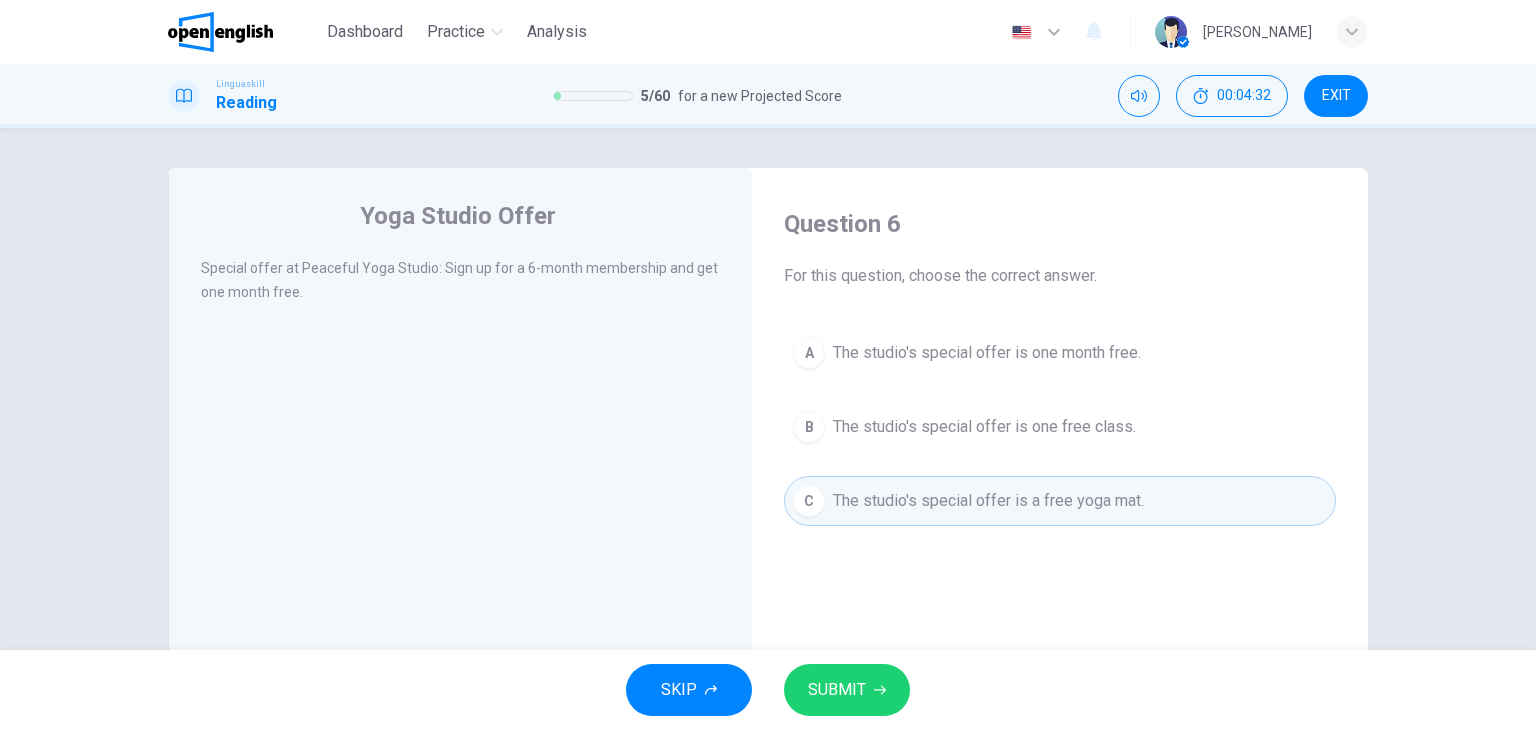 click on "SUBMIT" at bounding box center [847, 690] 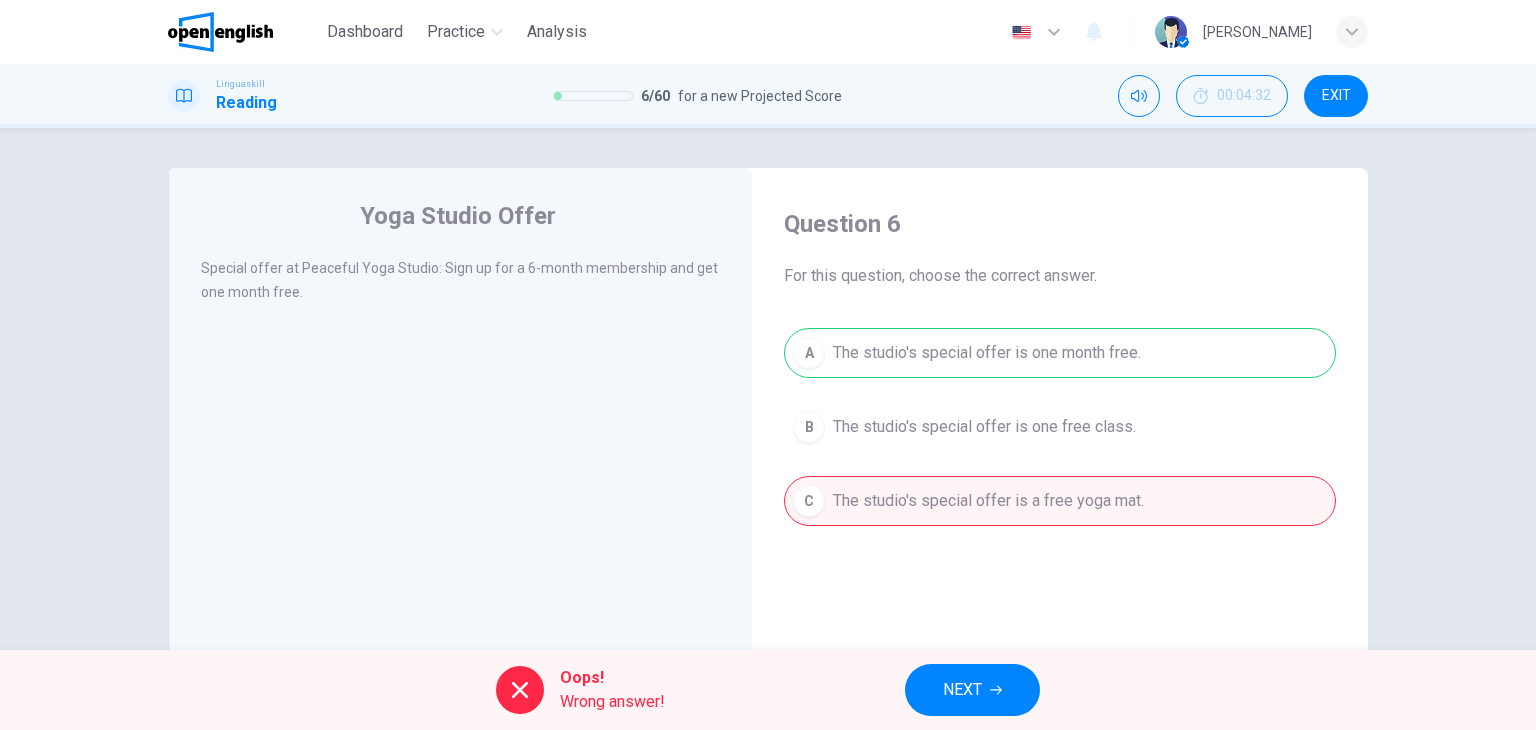 click on "NEXT" at bounding box center (962, 690) 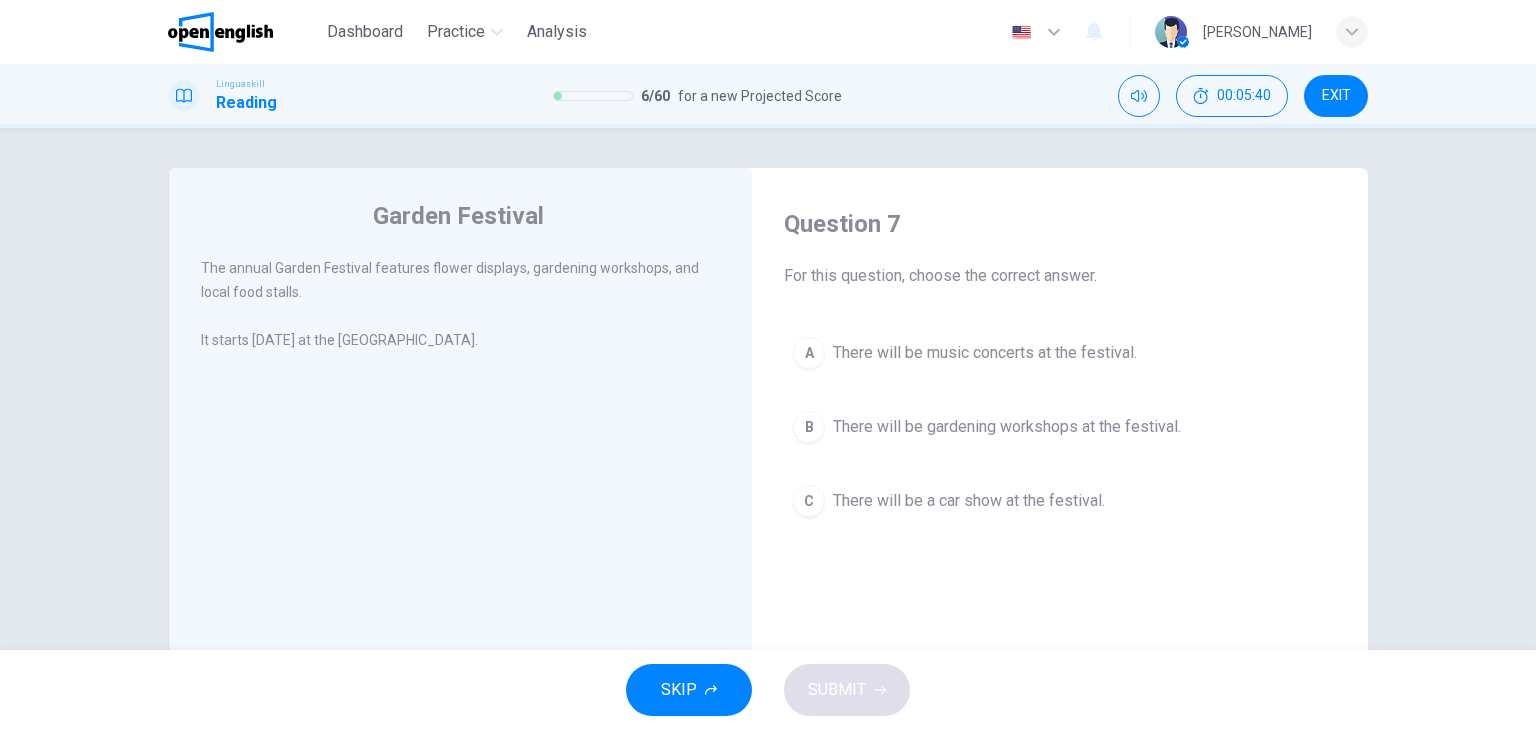 click on "B" at bounding box center (809, 427) 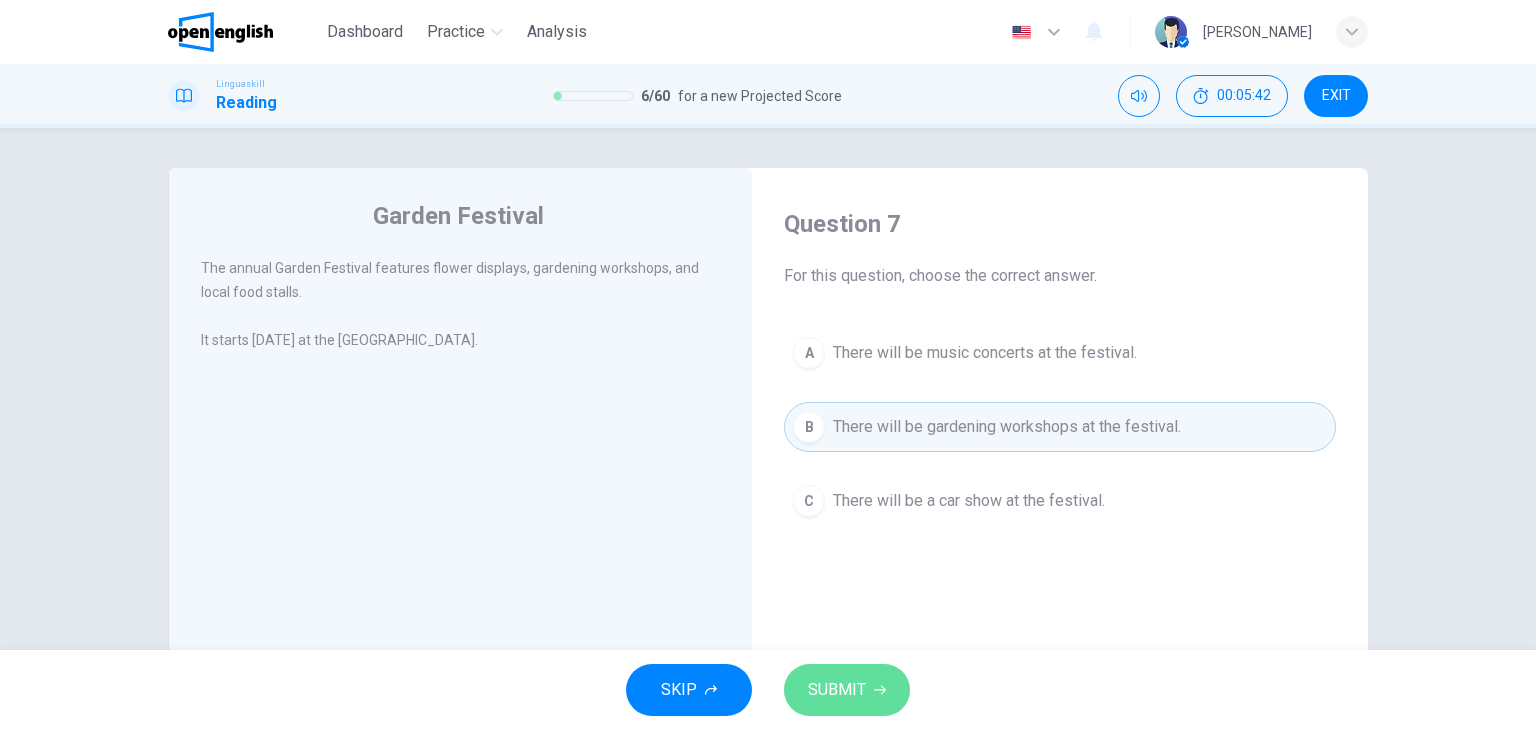 click on "SUBMIT" at bounding box center [837, 690] 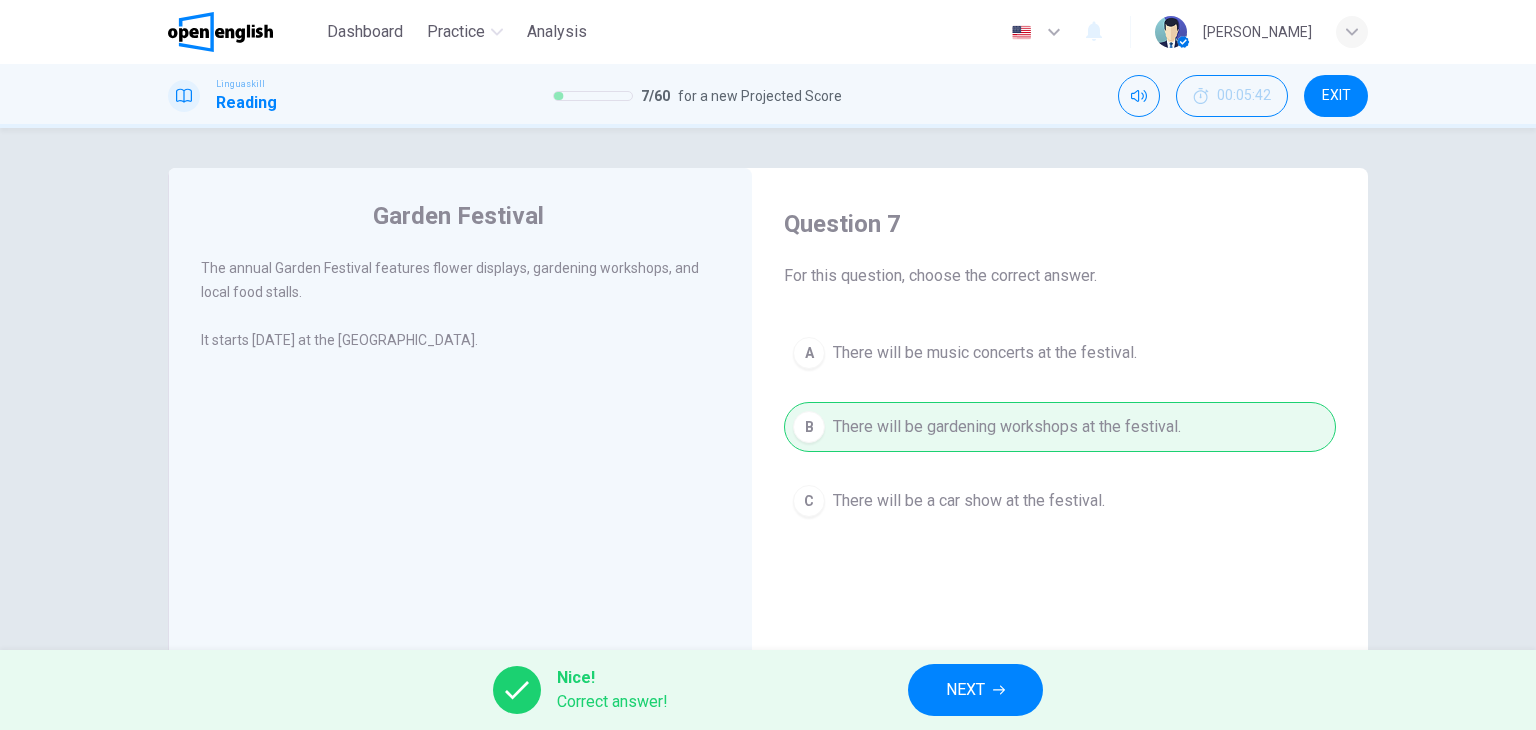 click on "NEXT" at bounding box center (975, 690) 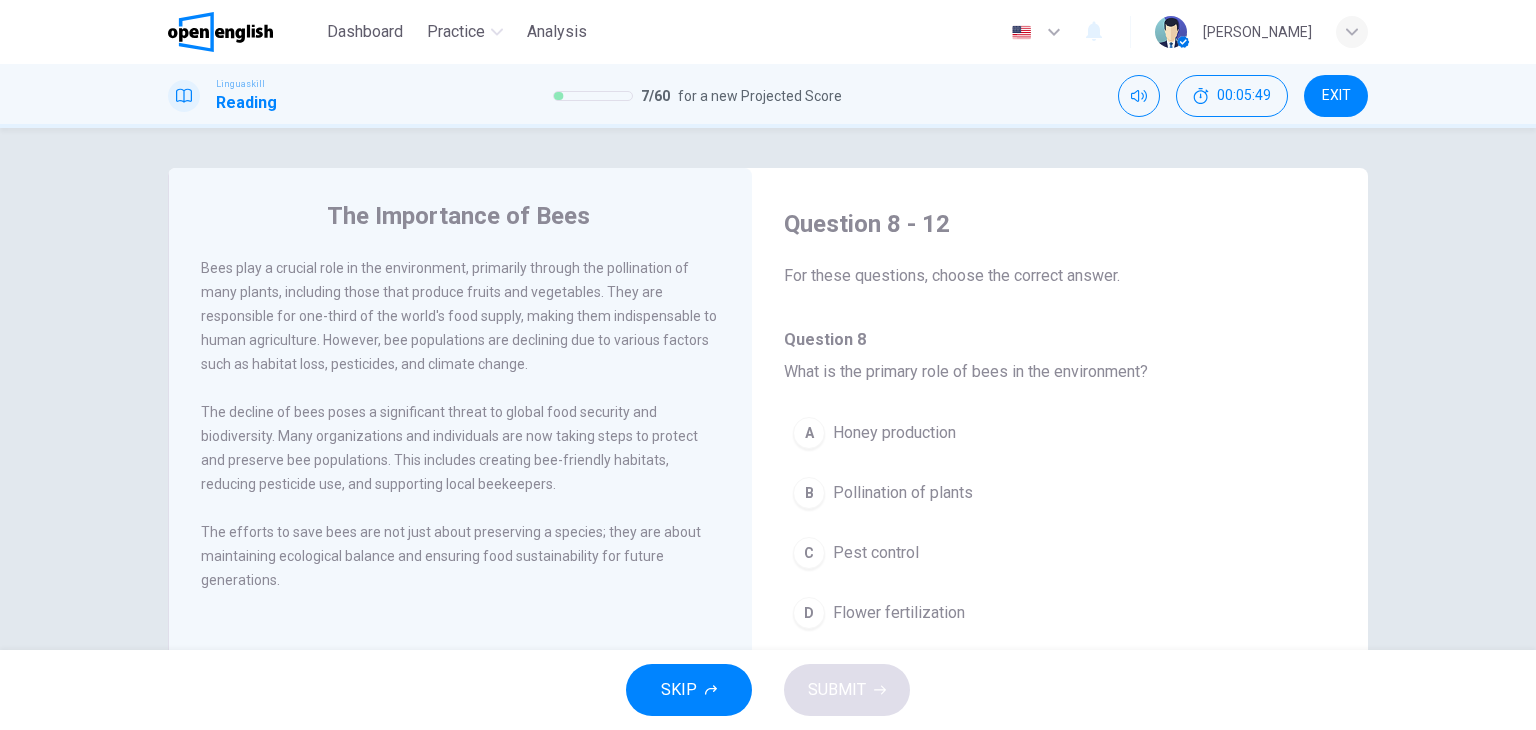 scroll, scrollTop: 100, scrollLeft: 0, axis: vertical 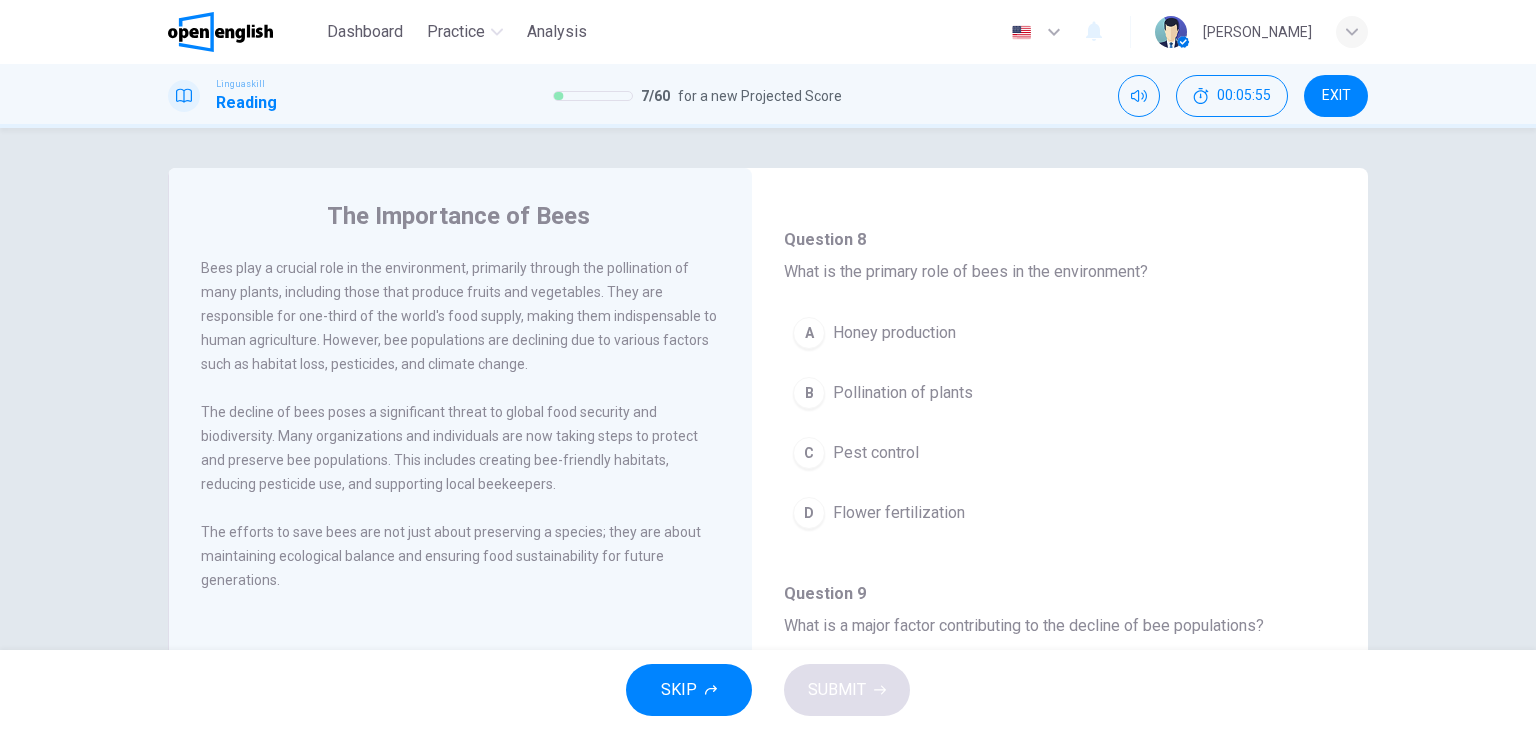 click on "B" at bounding box center [809, 393] 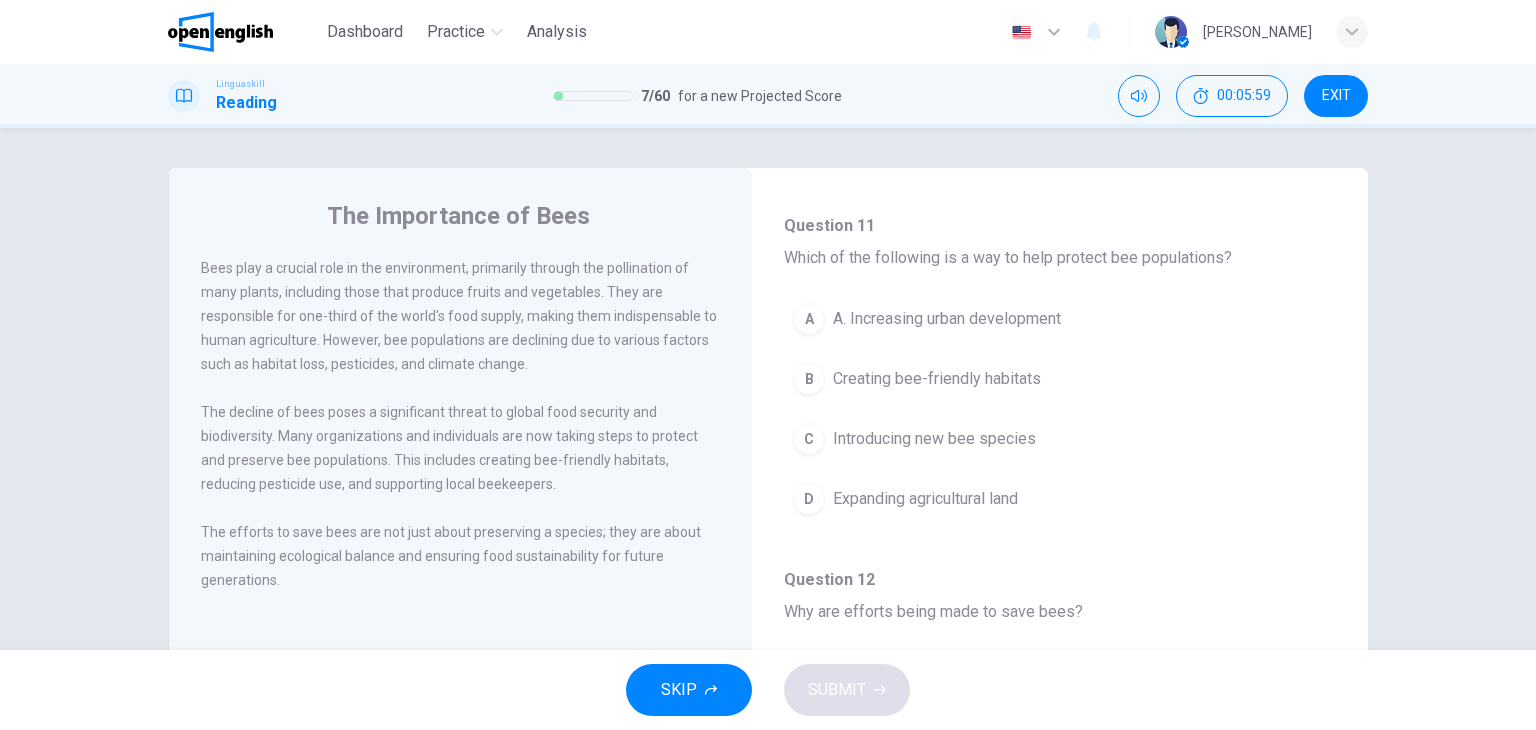 scroll, scrollTop: 1243, scrollLeft: 0, axis: vertical 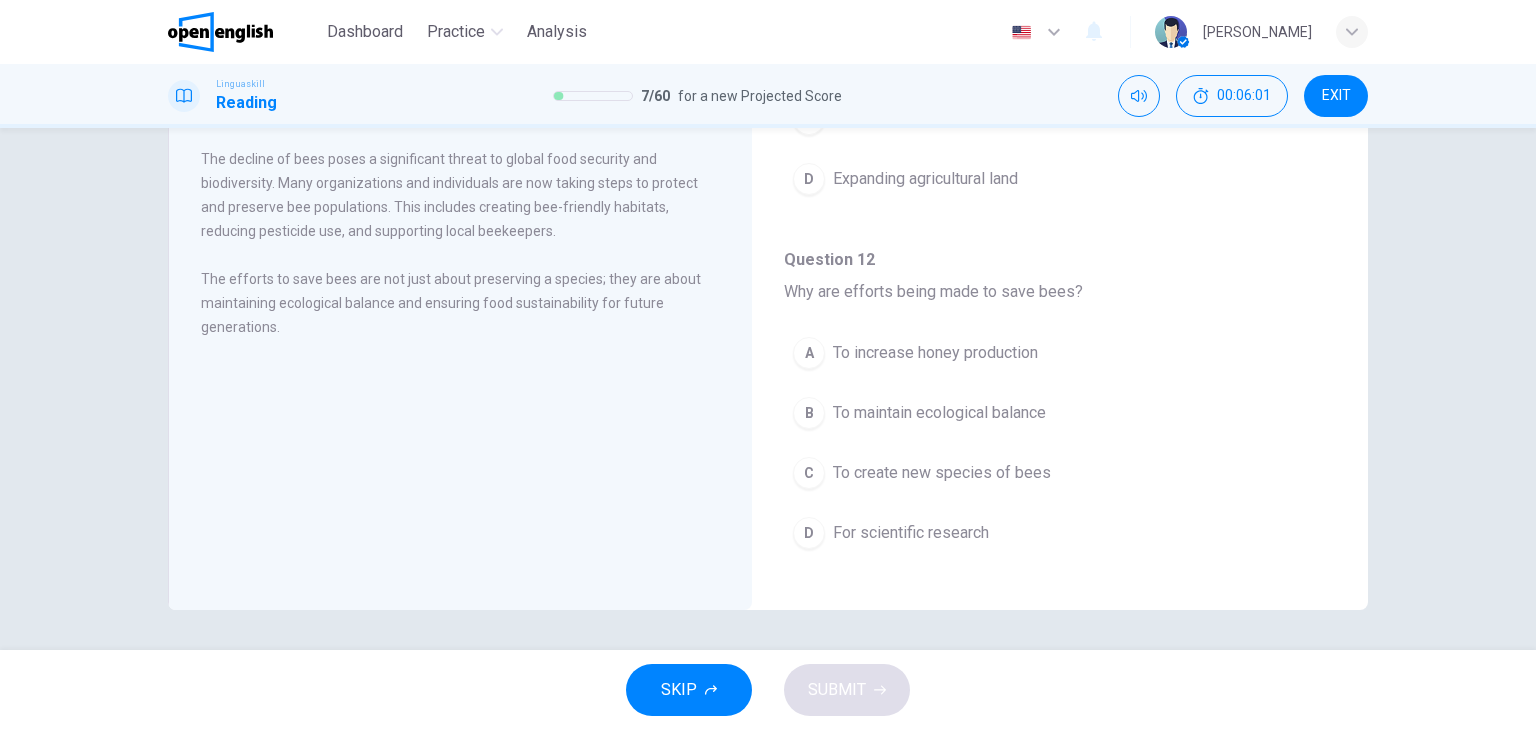 click on "B" at bounding box center (809, 413) 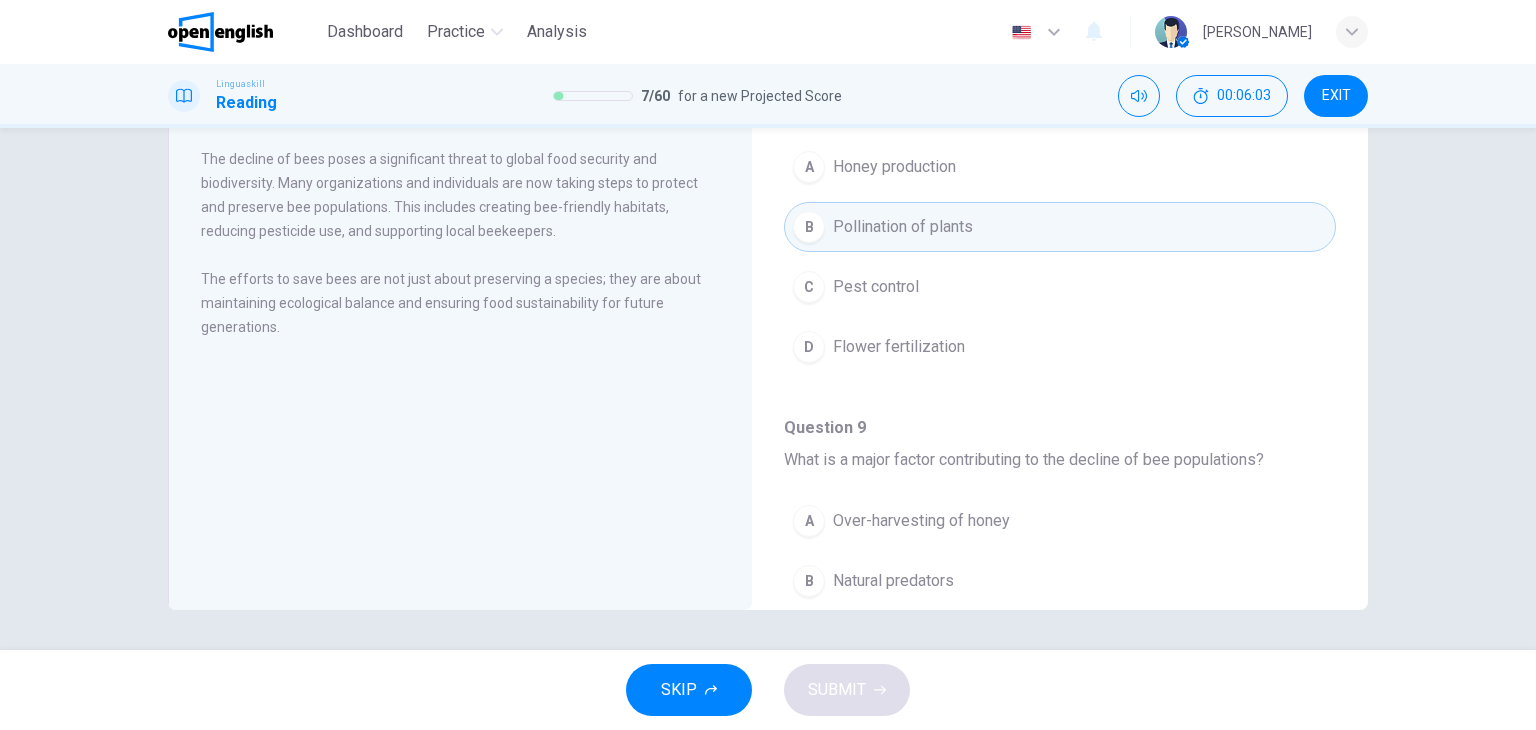 scroll, scrollTop: 0, scrollLeft: 0, axis: both 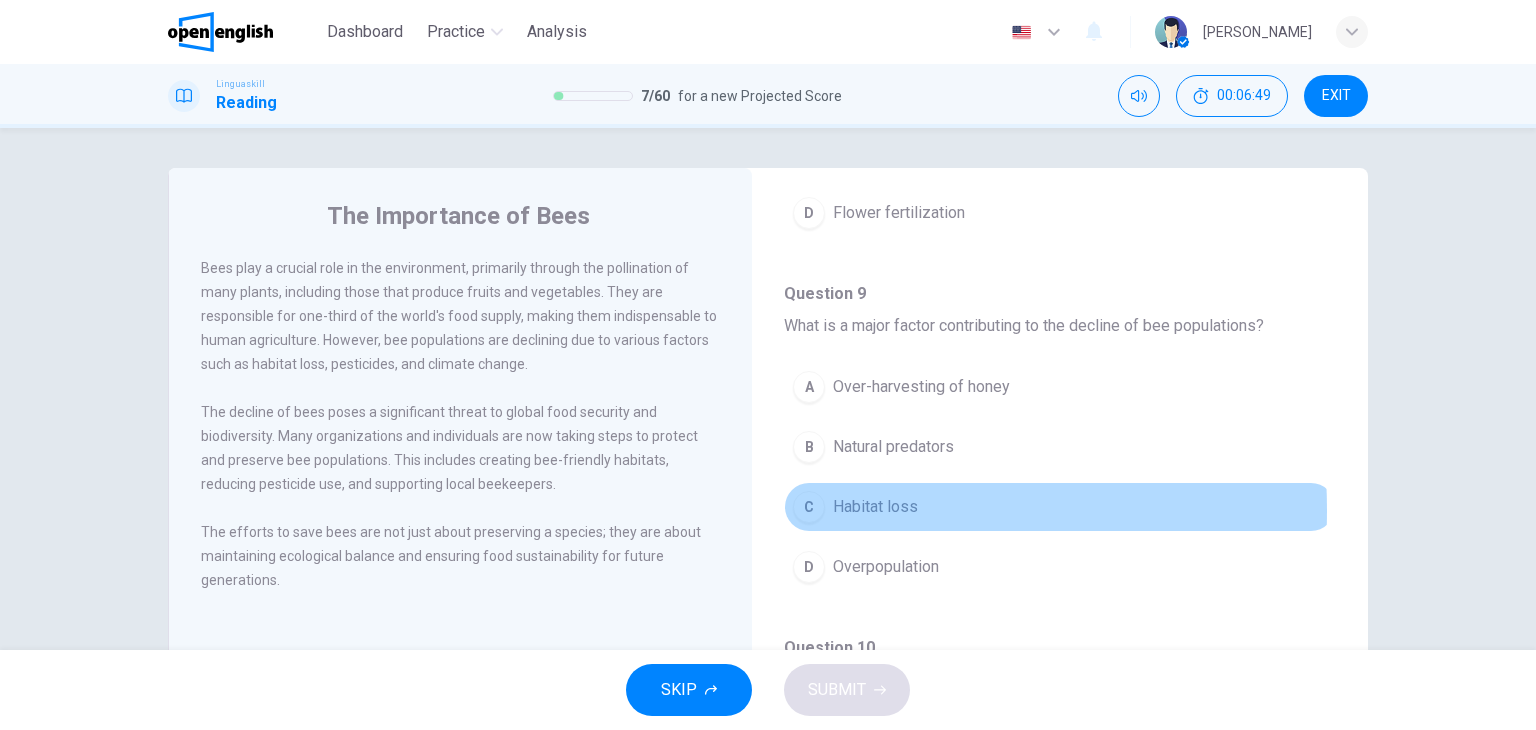 click on "C" at bounding box center (809, 507) 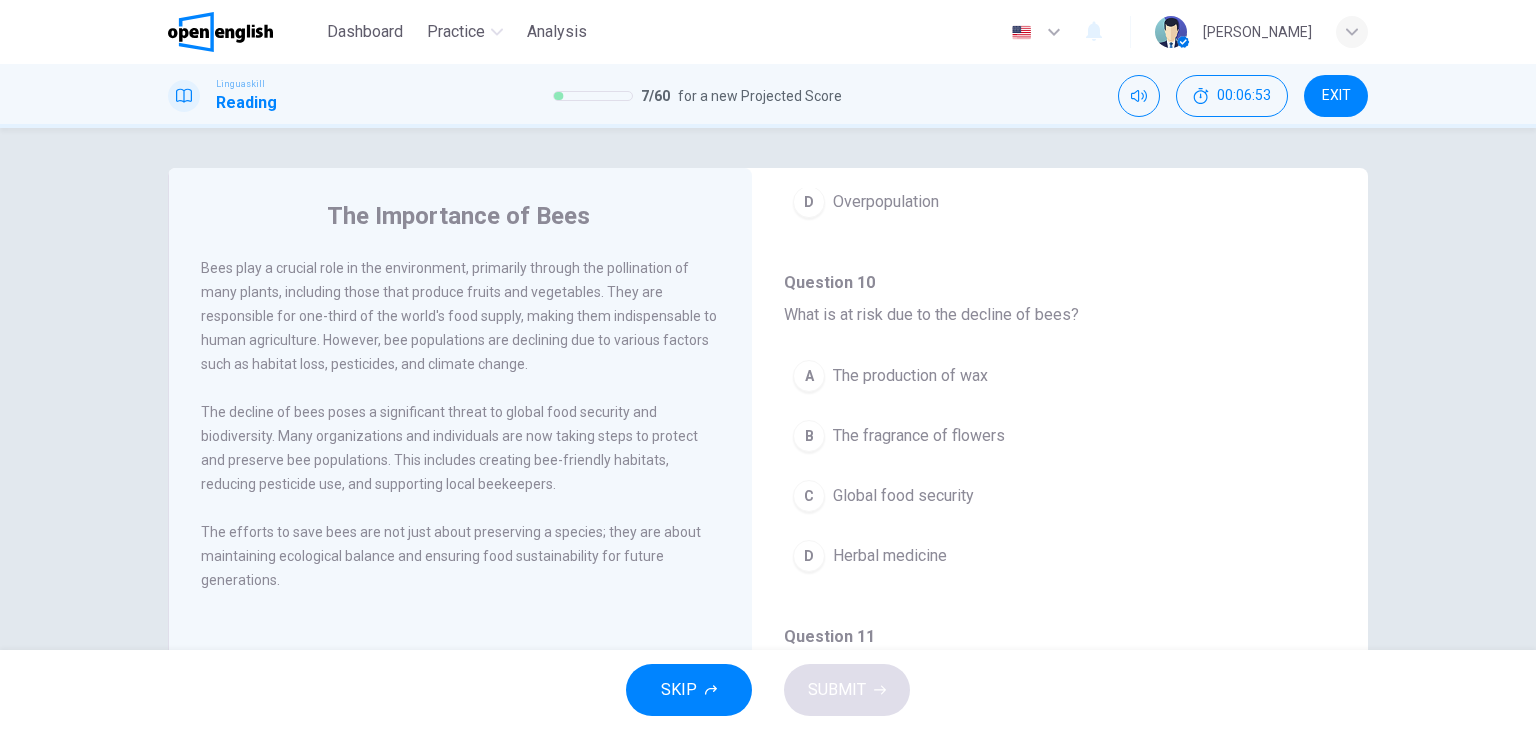 scroll, scrollTop: 800, scrollLeft: 0, axis: vertical 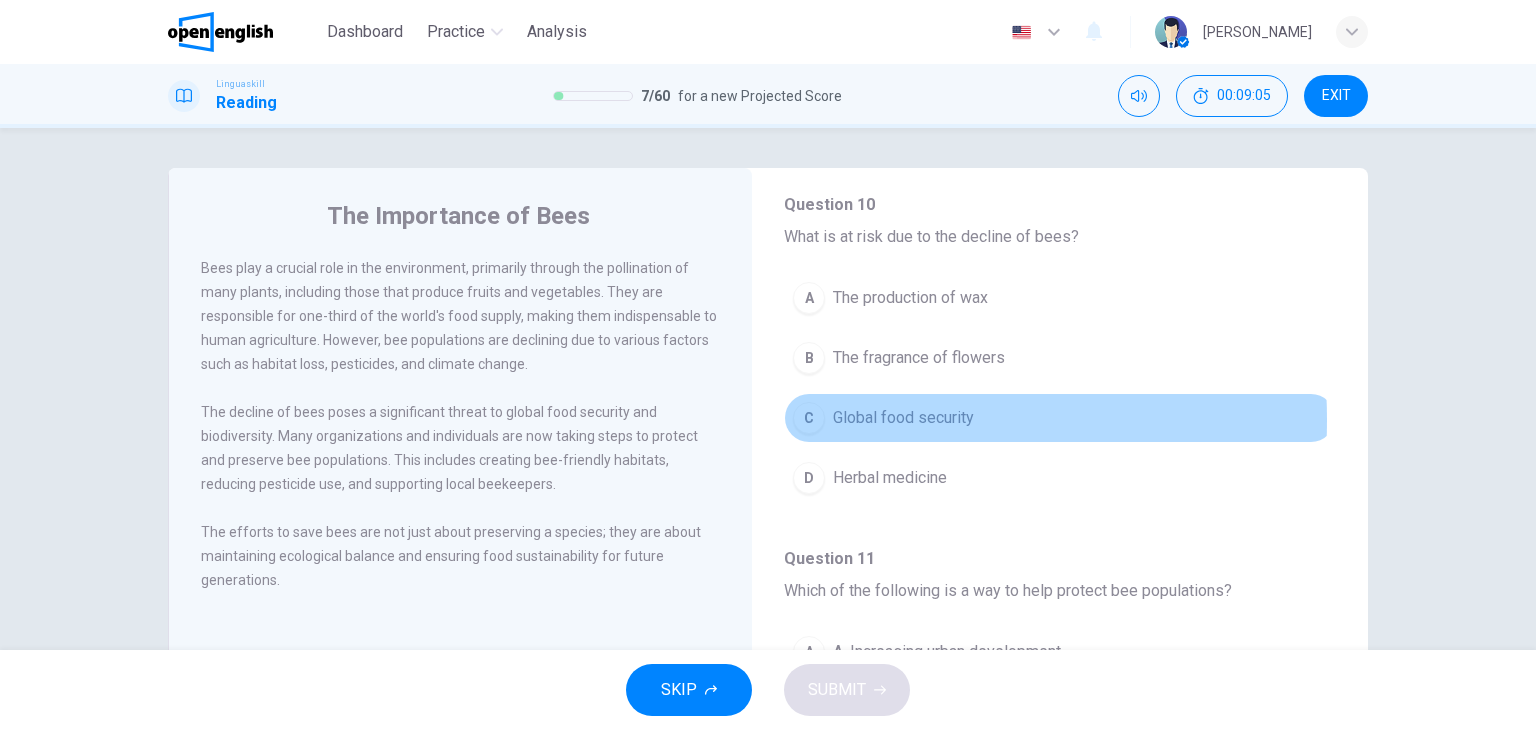click on "C" at bounding box center (809, 418) 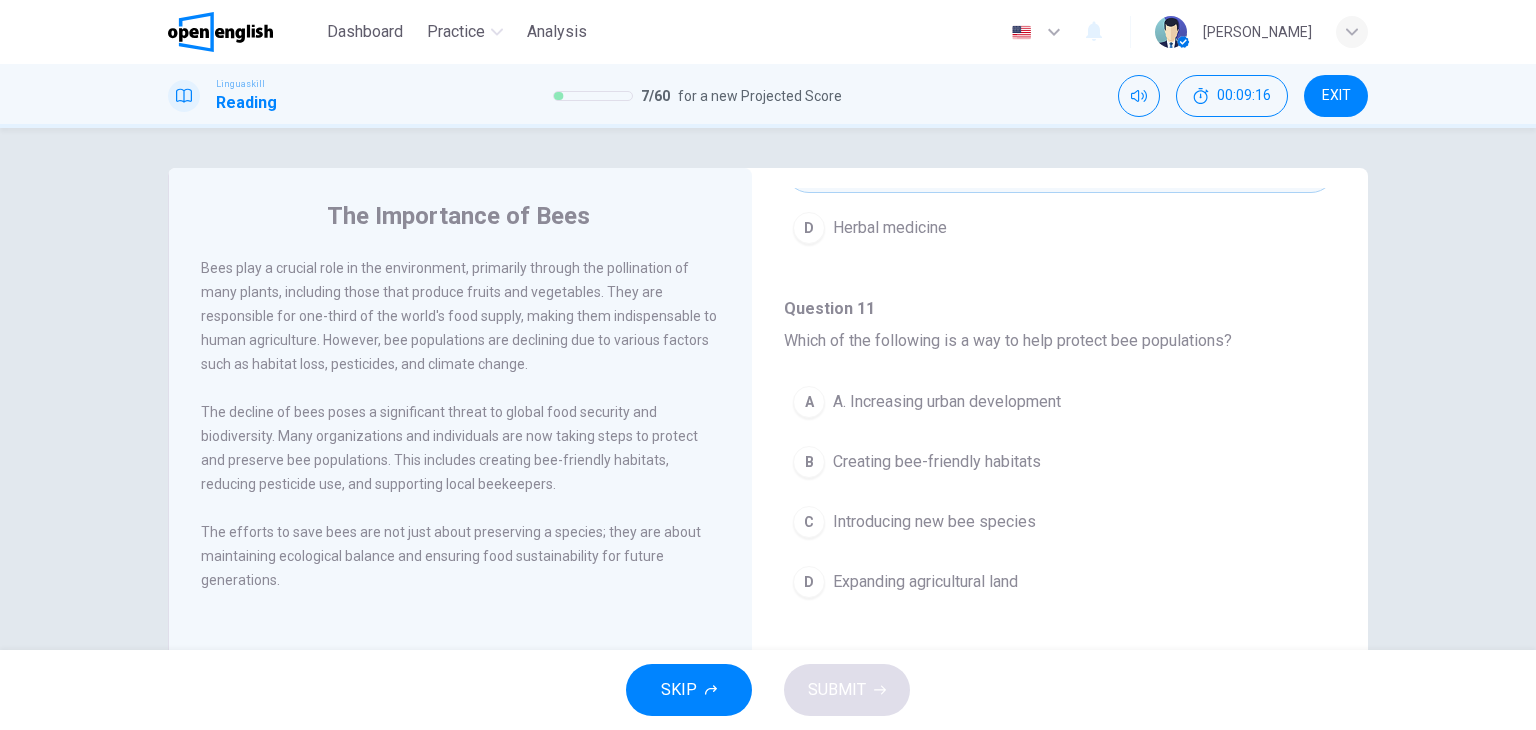 scroll, scrollTop: 1143, scrollLeft: 0, axis: vertical 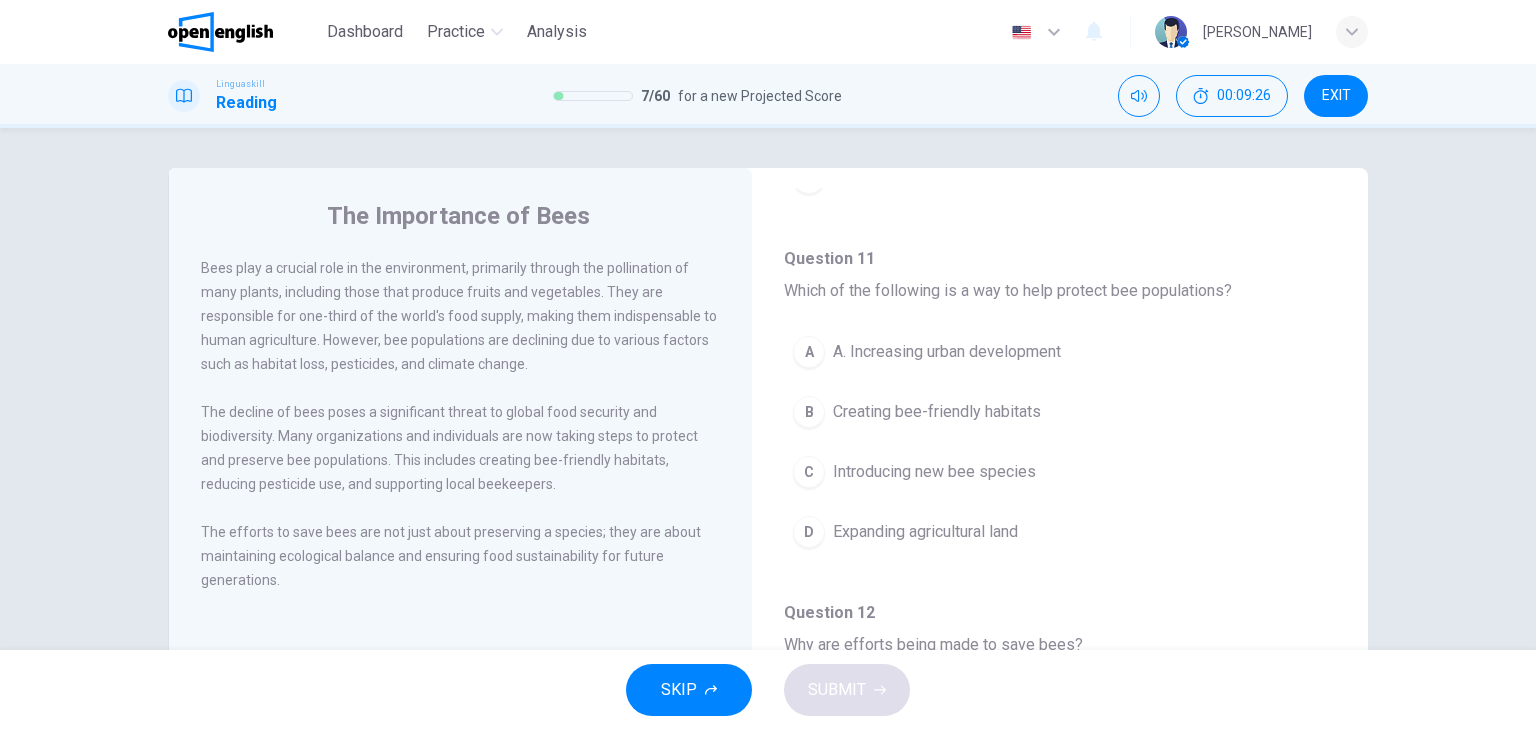 click on "B" at bounding box center [809, 412] 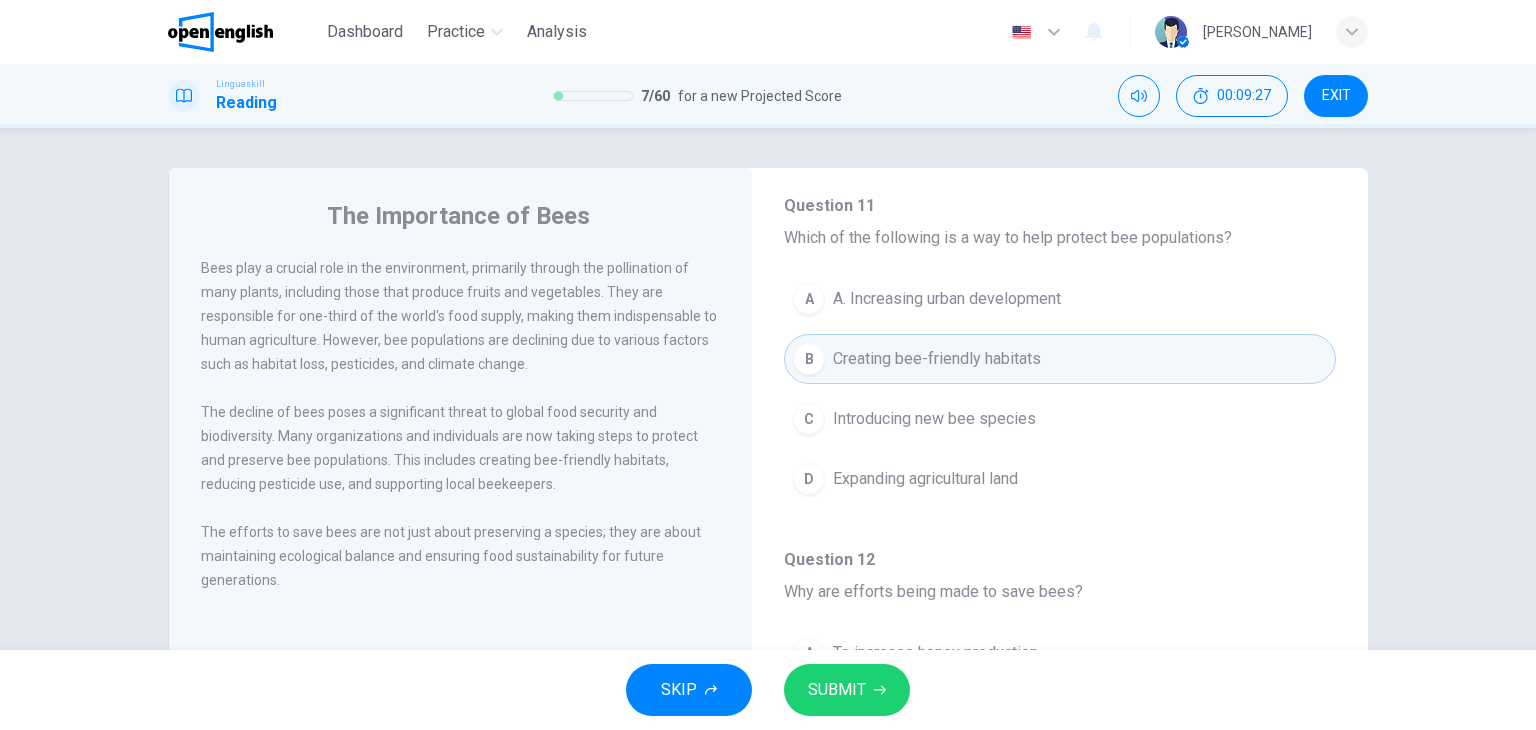 scroll, scrollTop: 1243, scrollLeft: 0, axis: vertical 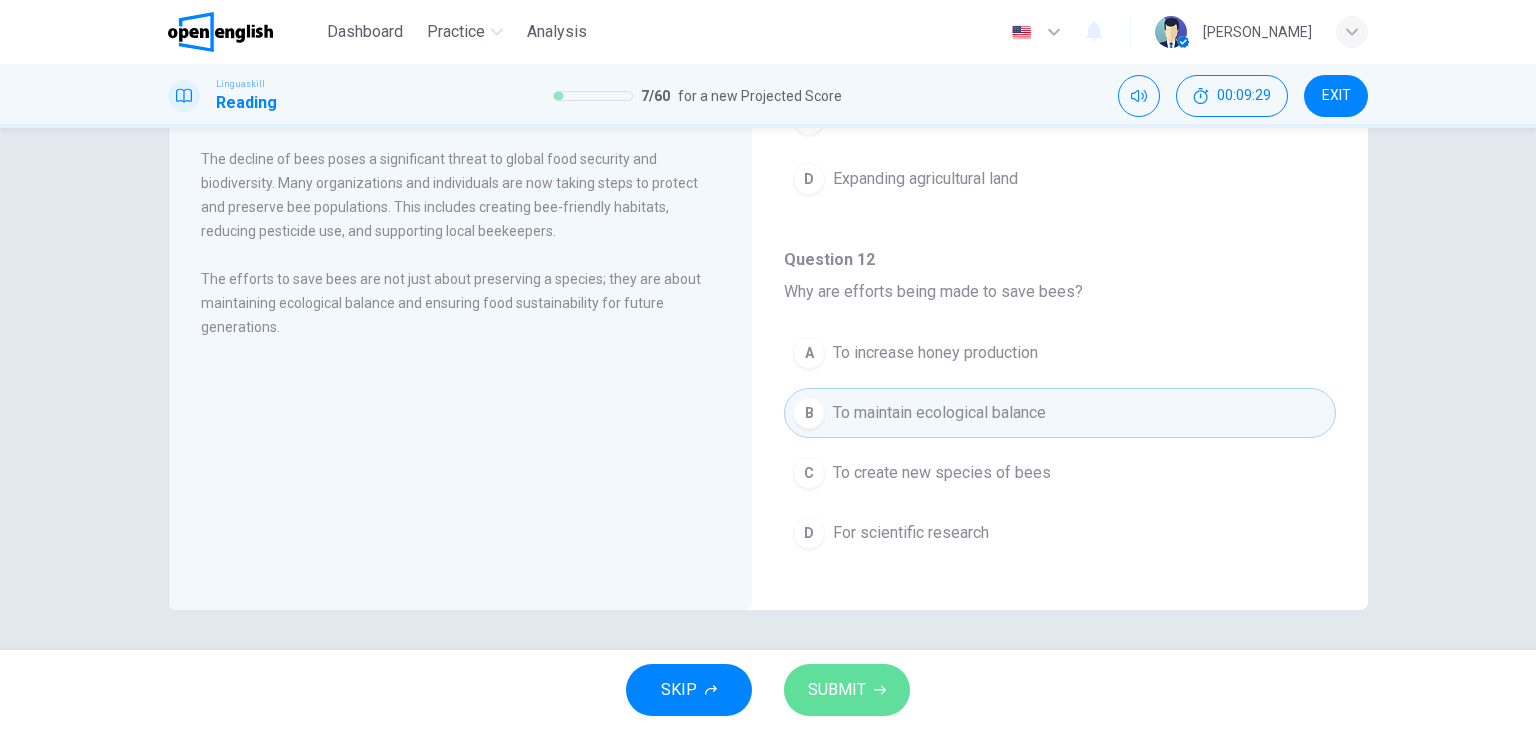 click on "SUBMIT" at bounding box center (837, 690) 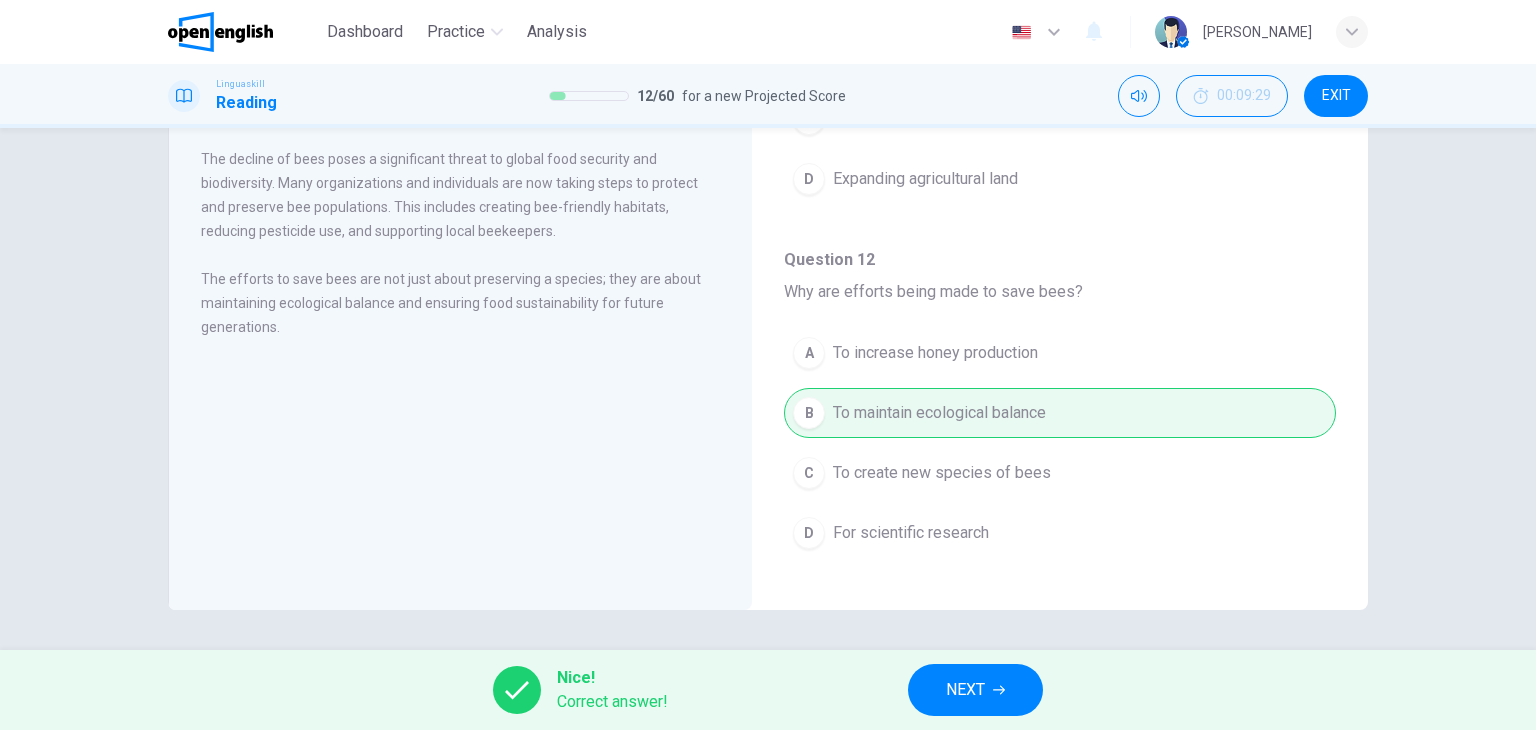 click on "NEXT" at bounding box center (965, 690) 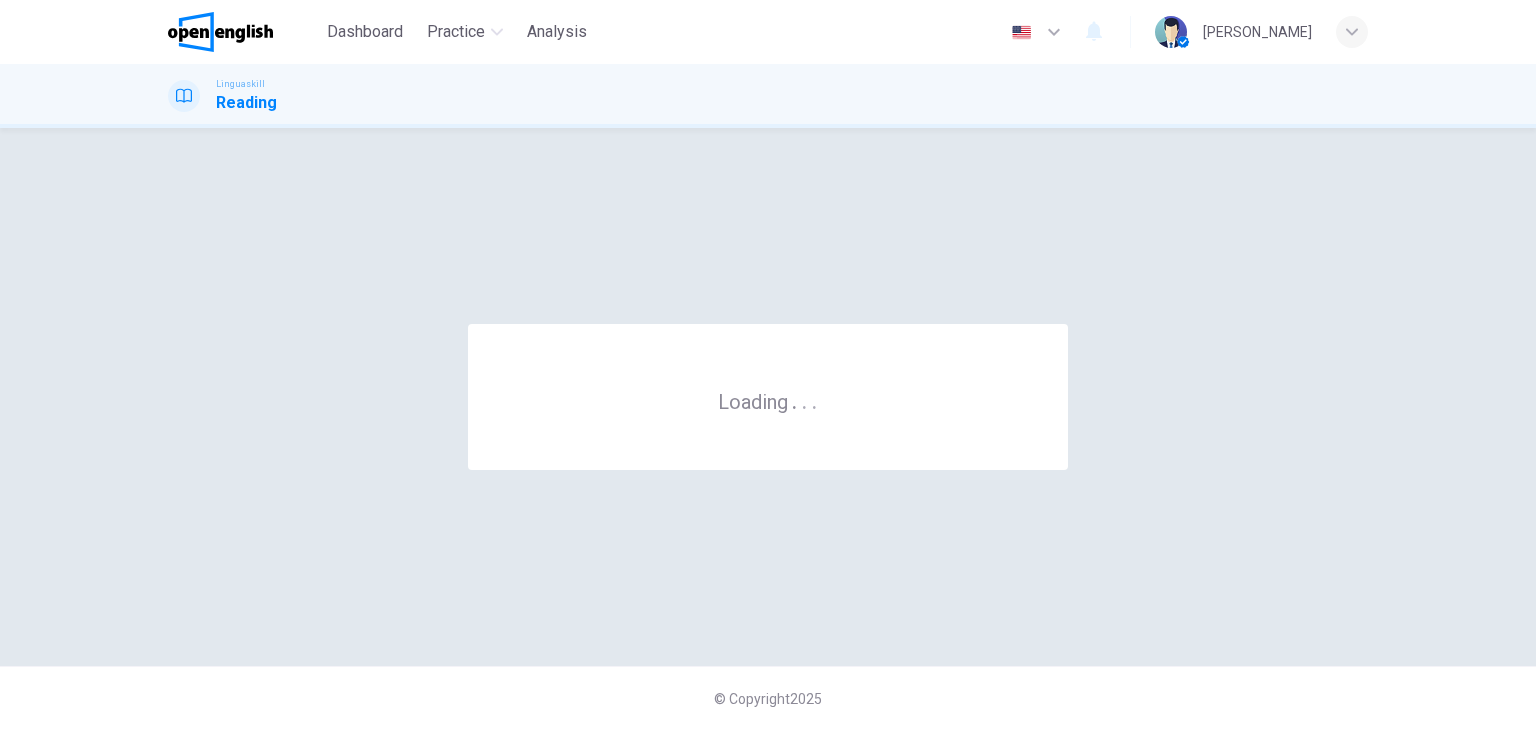 scroll, scrollTop: 0, scrollLeft: 0, axis: both 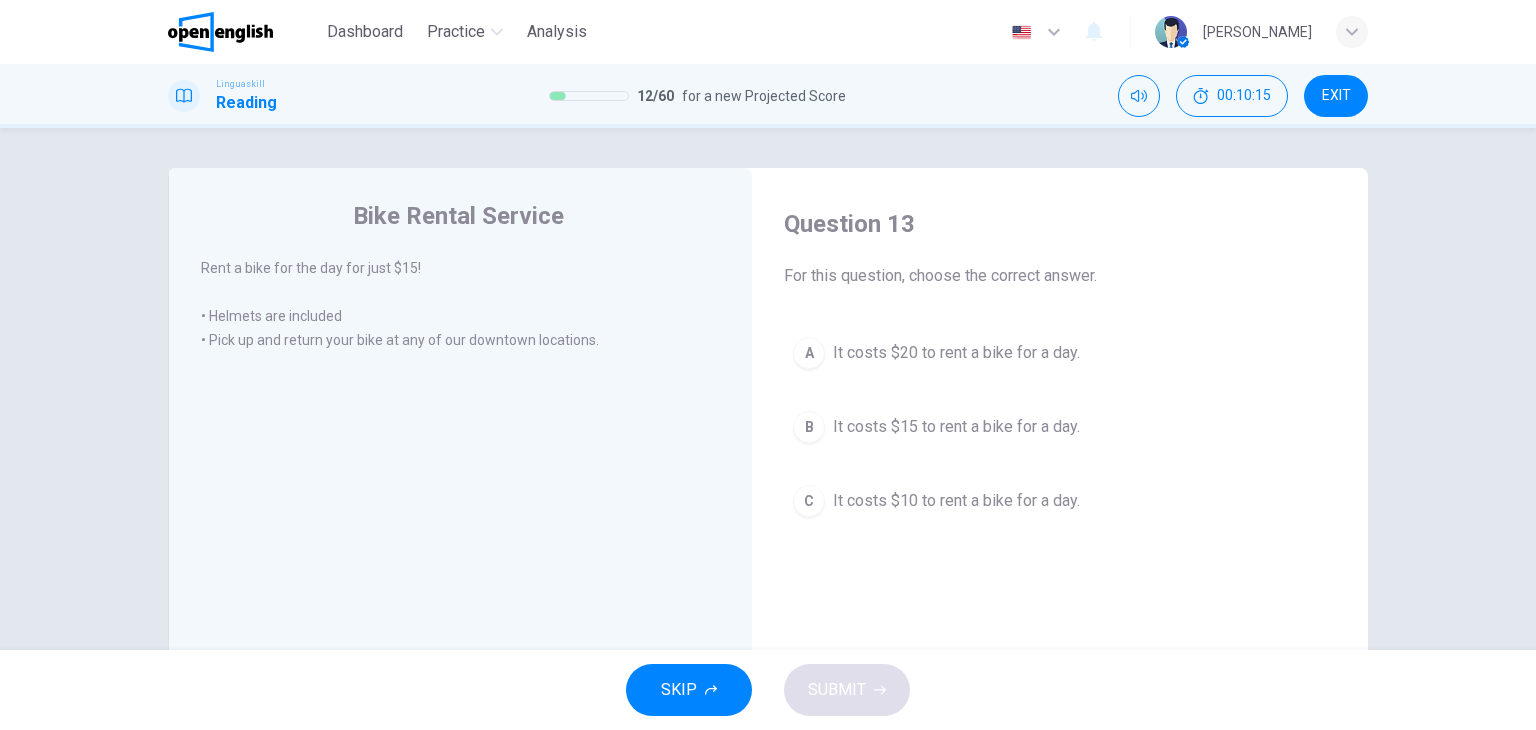 click on "B" at bounding box center [809, 427] 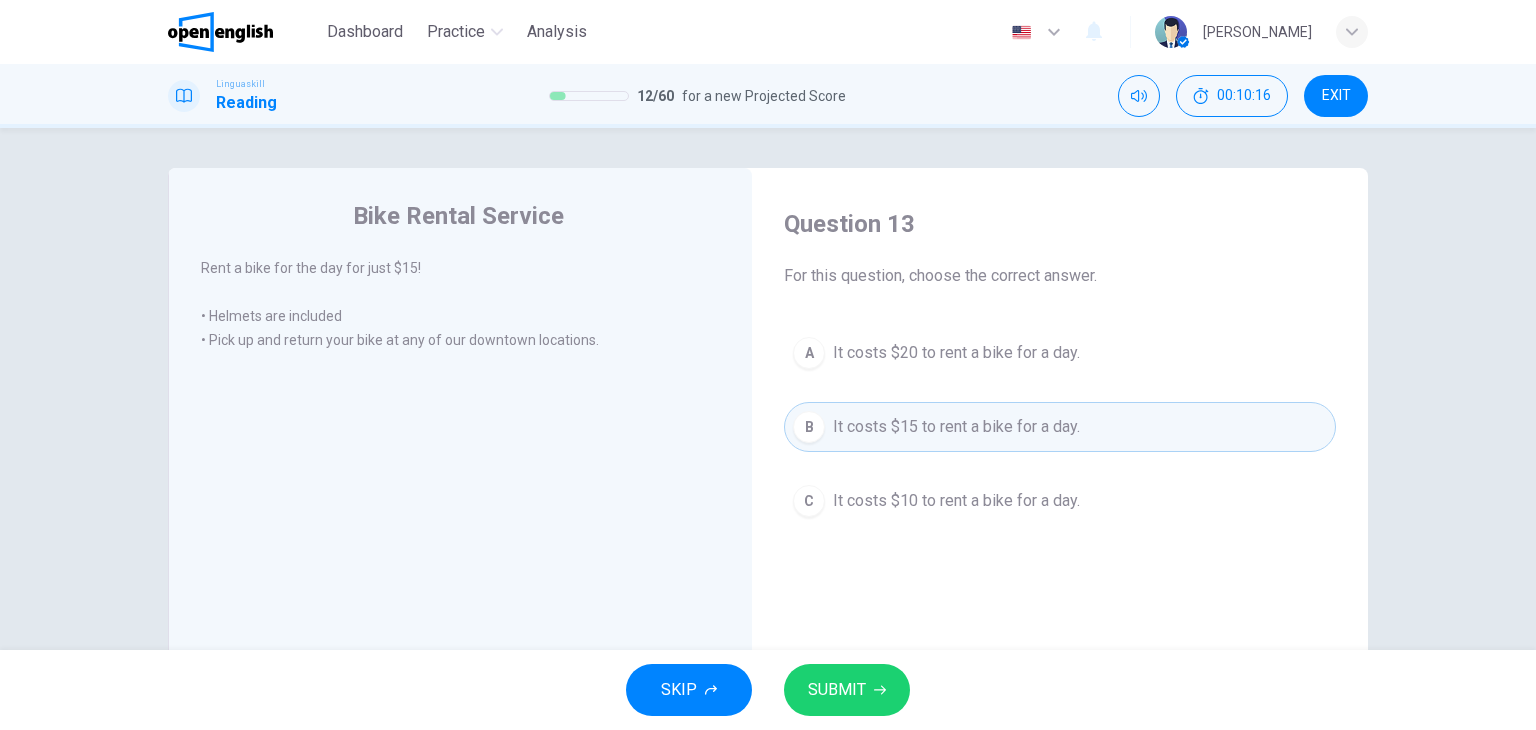 click on "SUBMIT" at bounding box center [837, 690] 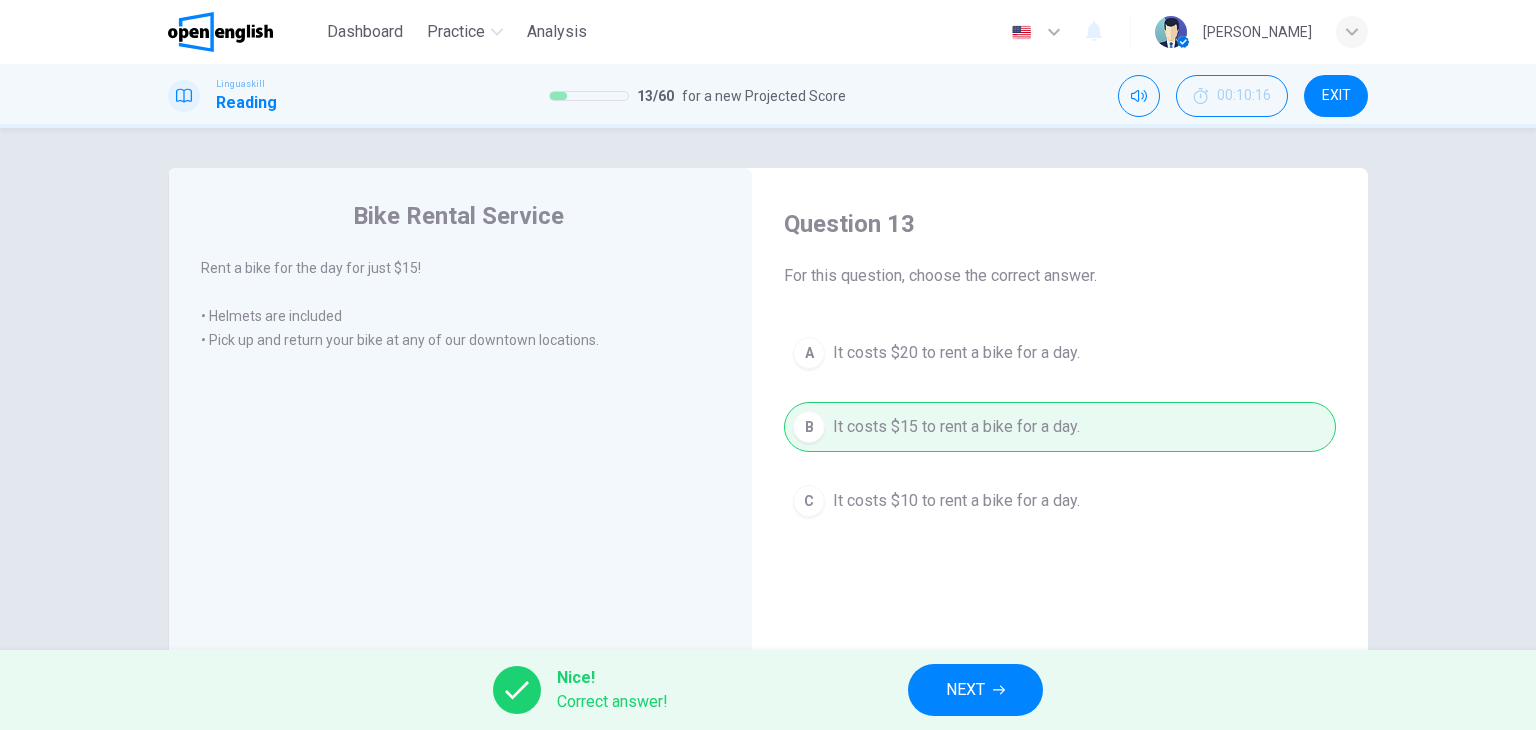 click on "NEXT" at bounding box center [965, 690] 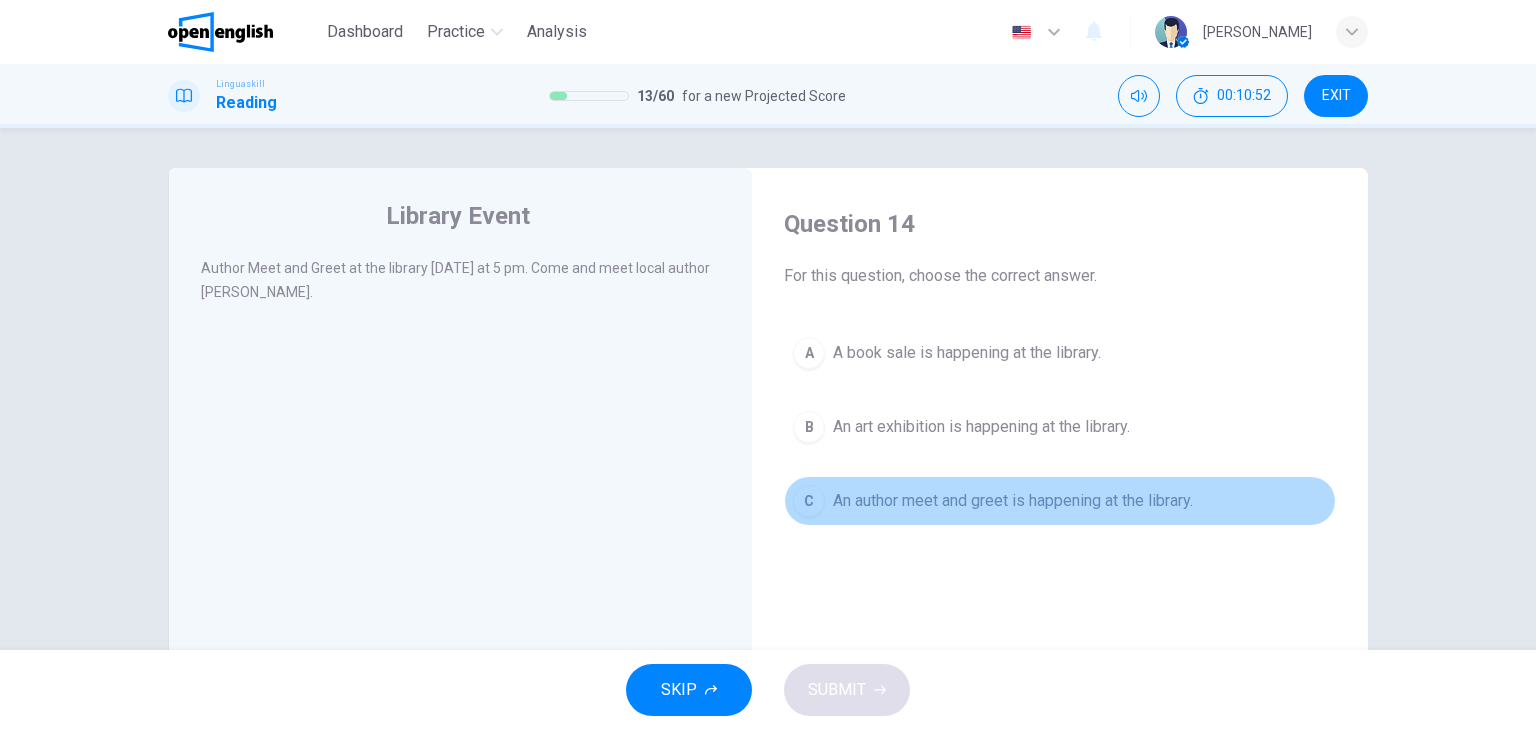 drag, startPoint x: 818, startPoint y: 506, endPoint x: 825, endPoint y: 517, distance: 13.038404 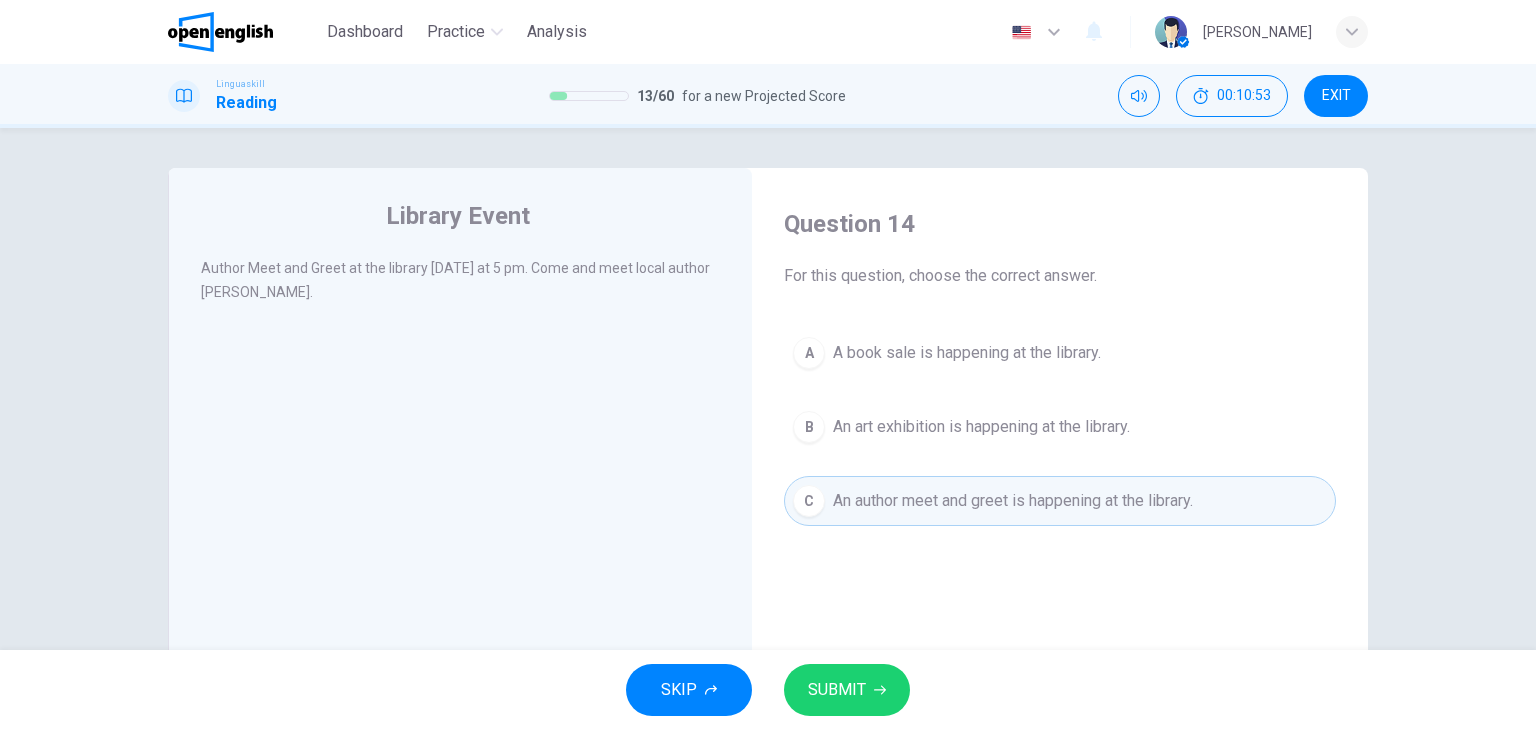 click on "SUBMIT" at bounding box center [837, 690] 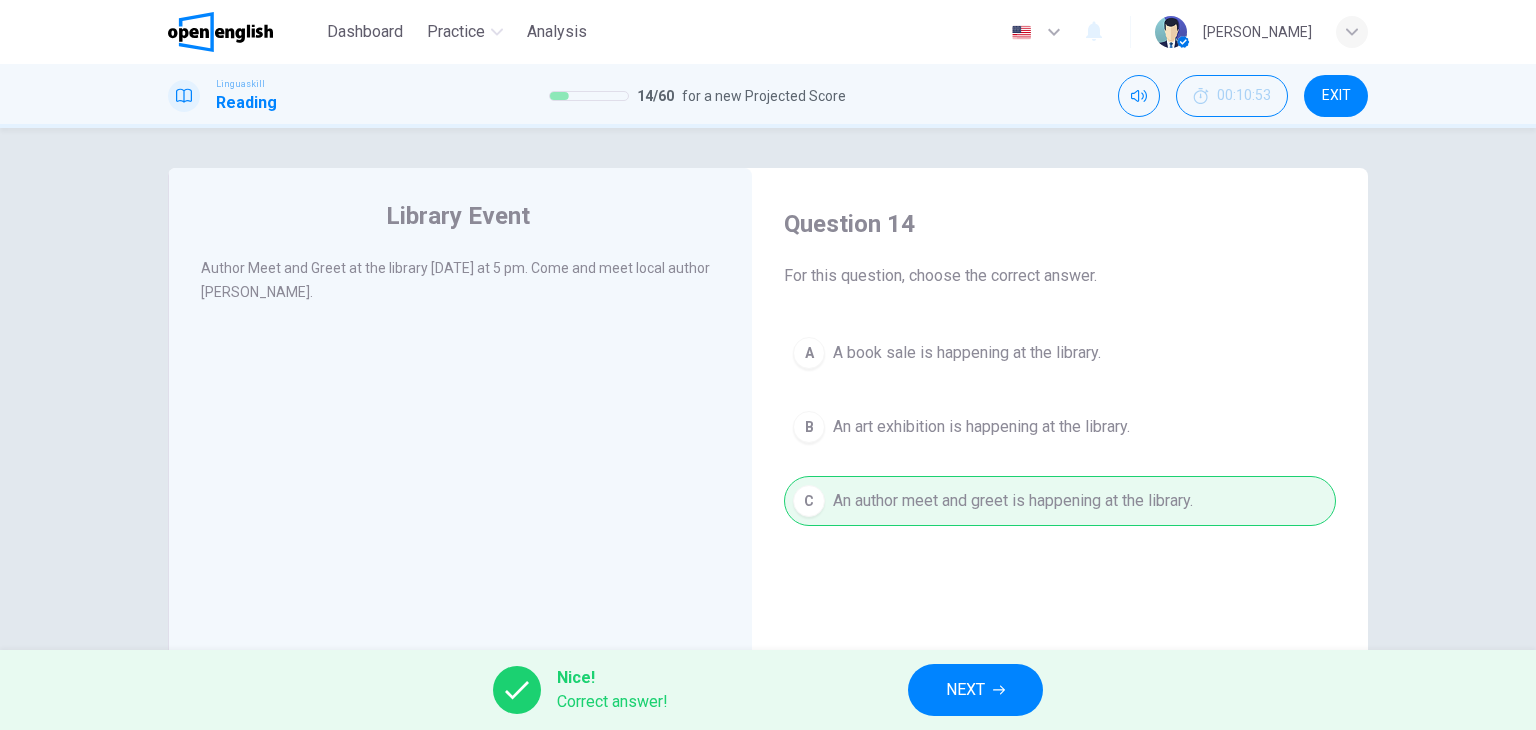 click on "NEXT" at bounding box center (965, 690) 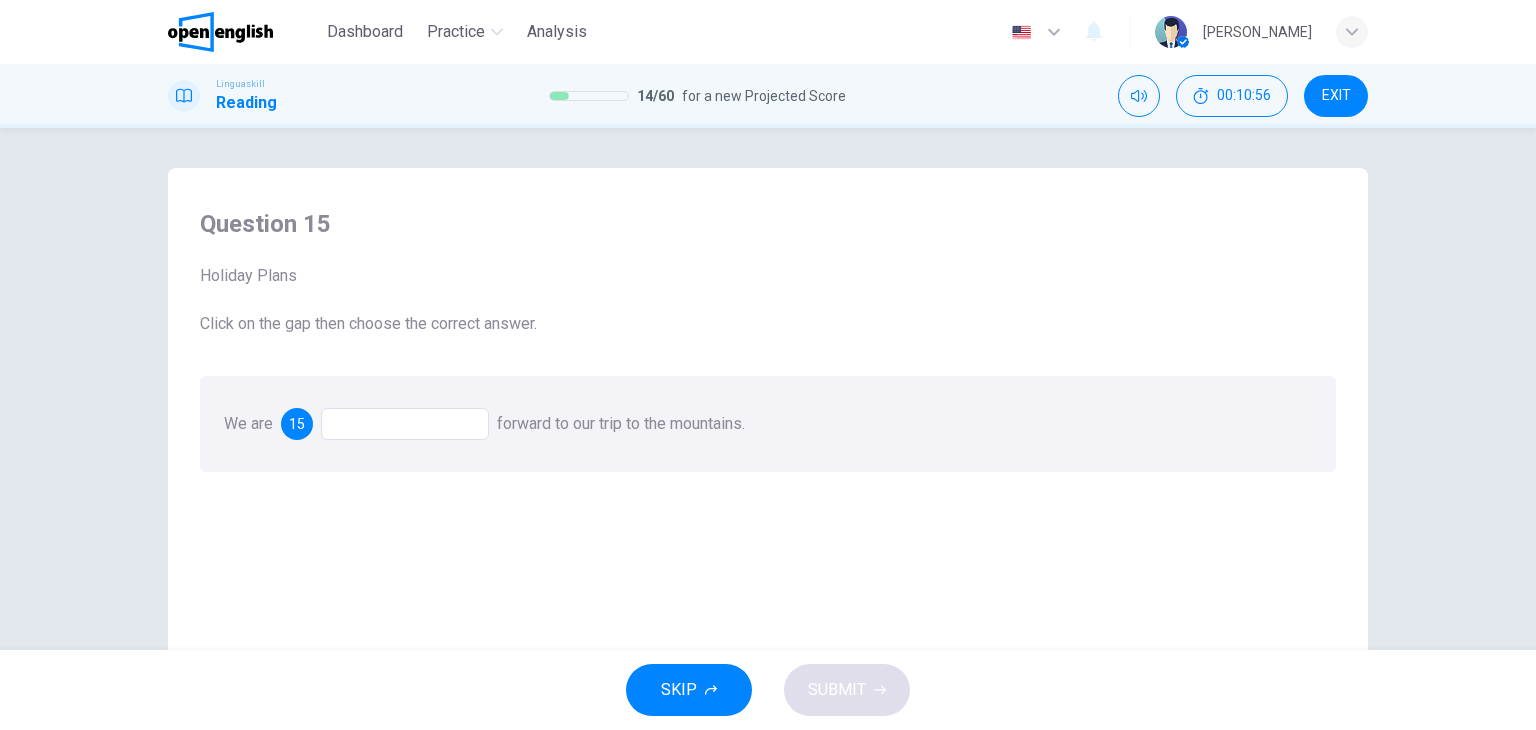 click at bounding box center [405, 424] 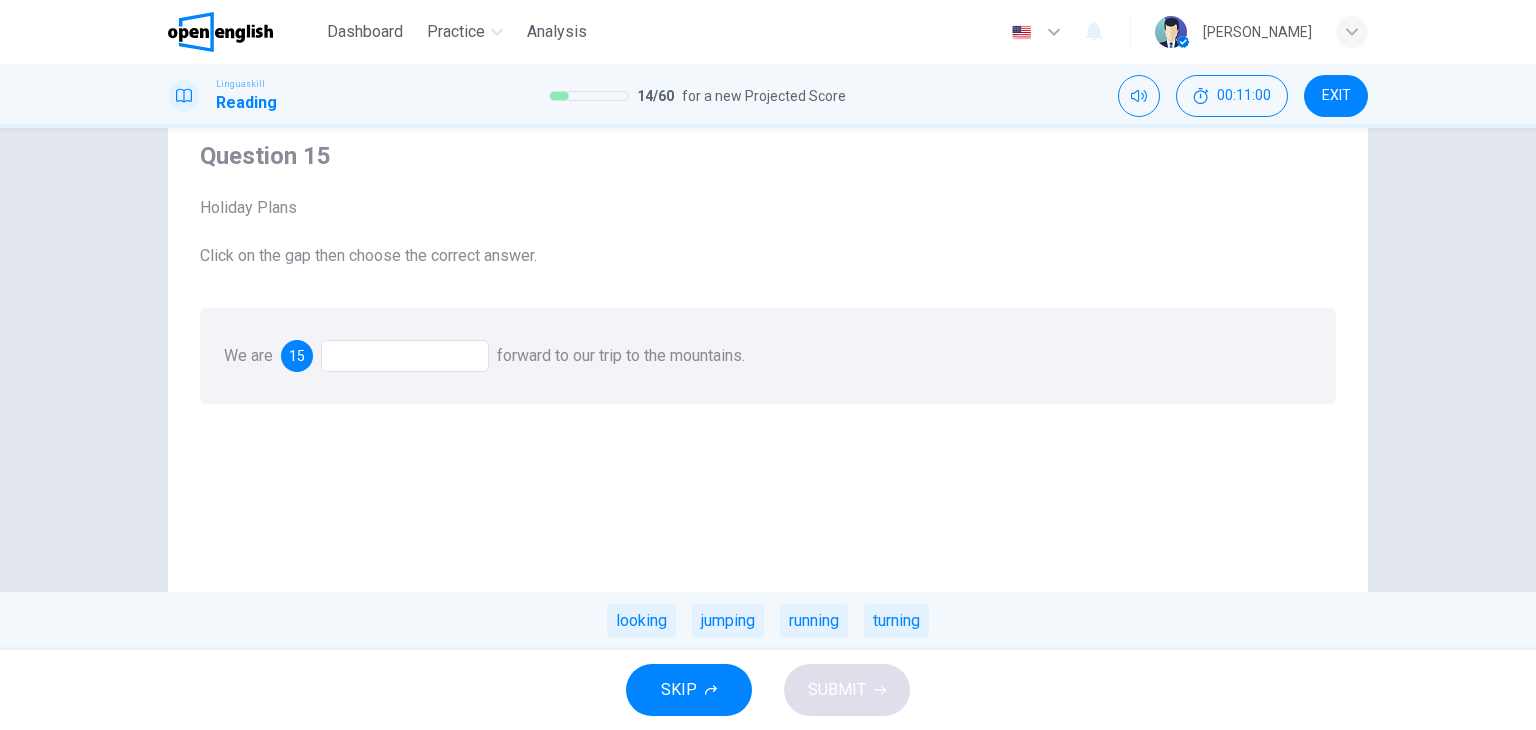 scroll, scrollTop: 100, scrollLeft: 0, axis: vertical 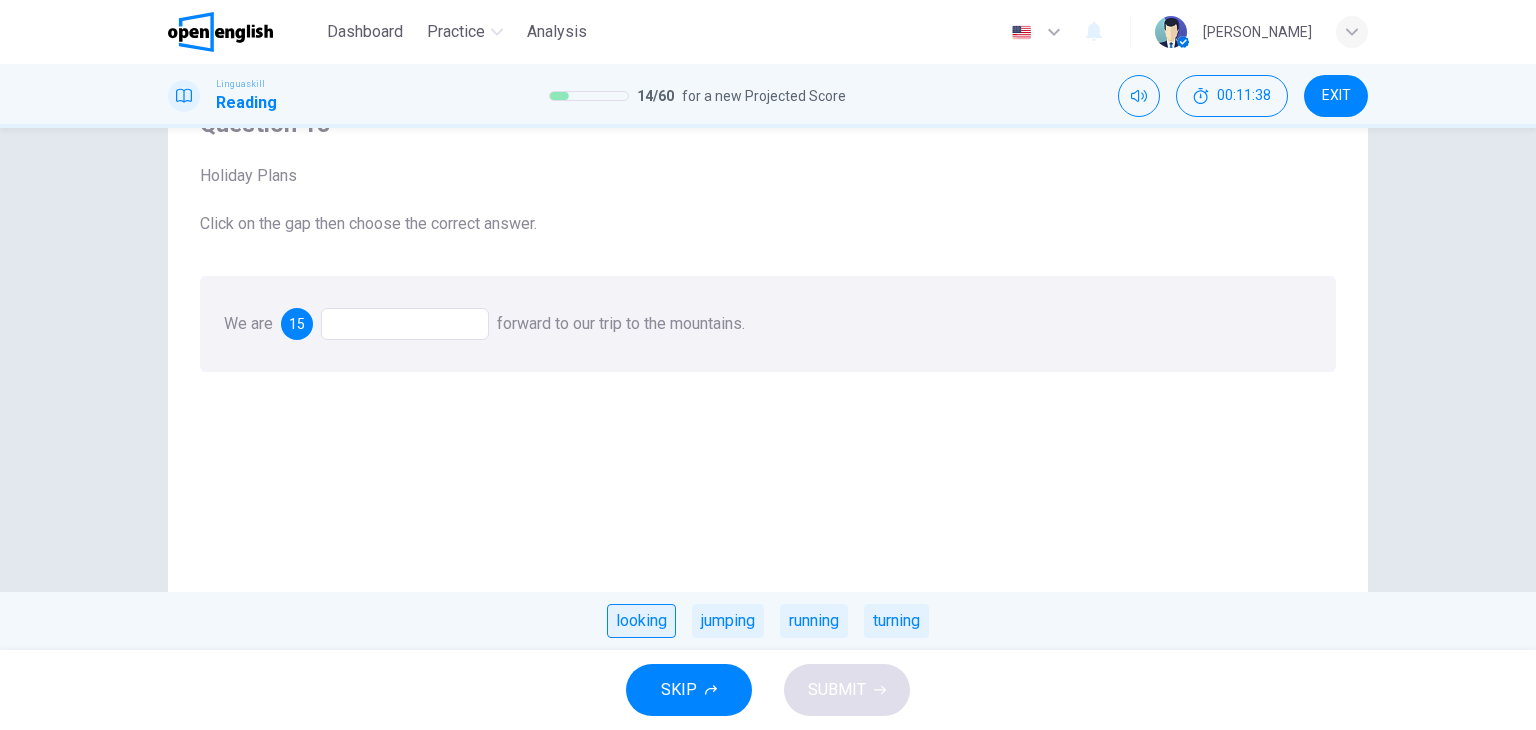 click on "looking" at bounding box center [641, 621] 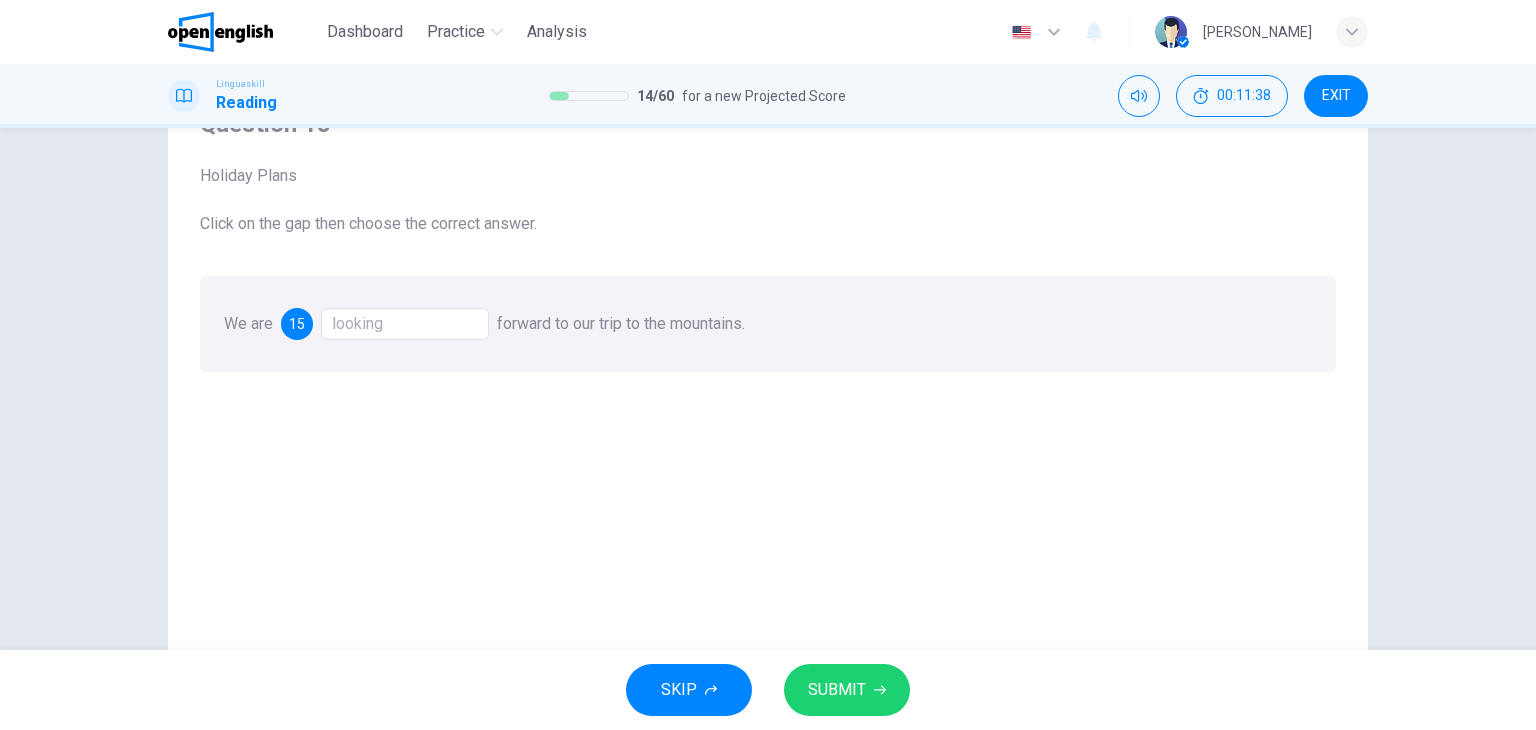 click on "SUBMIT" at bounding box center [837, 690] 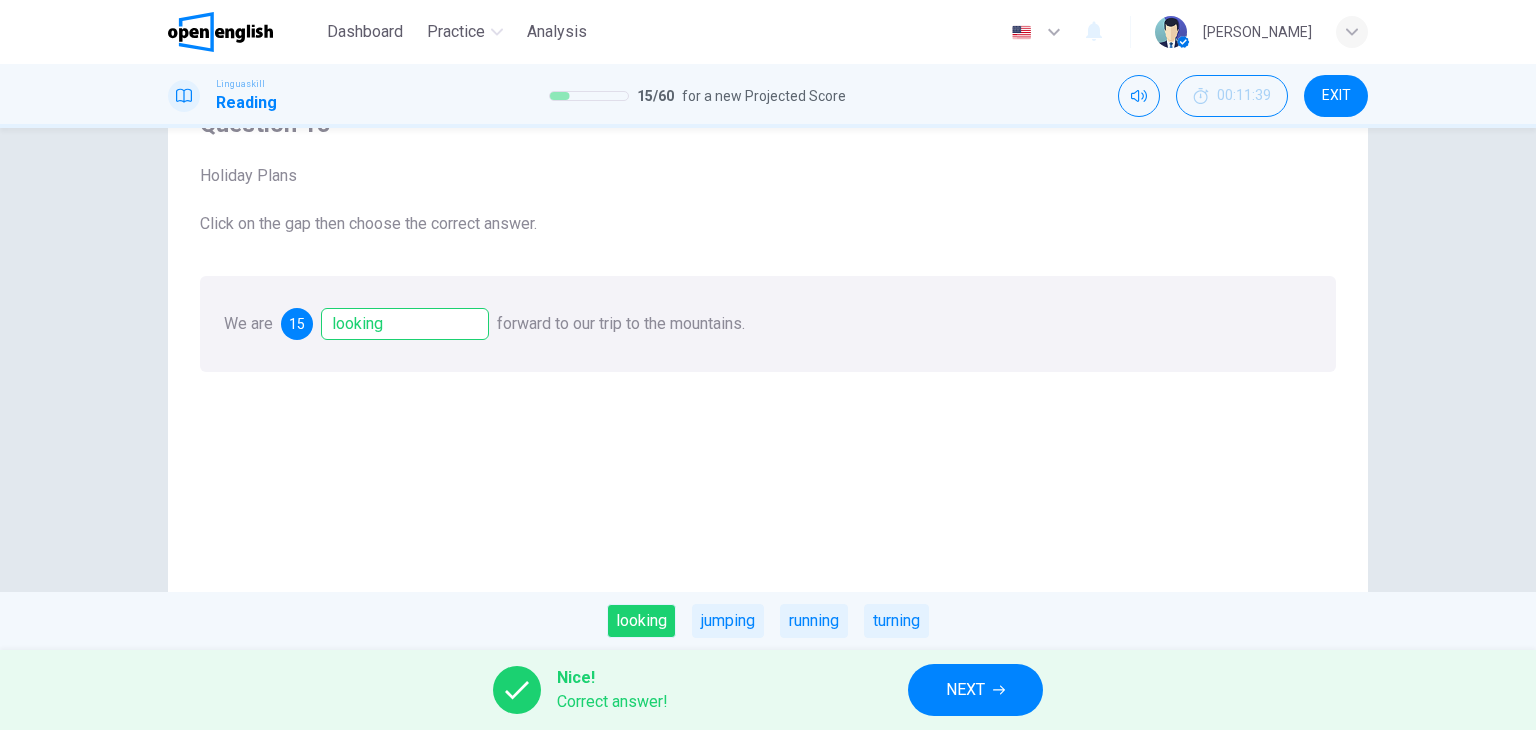 click on "NEXT" at bounding box center (965, 690) 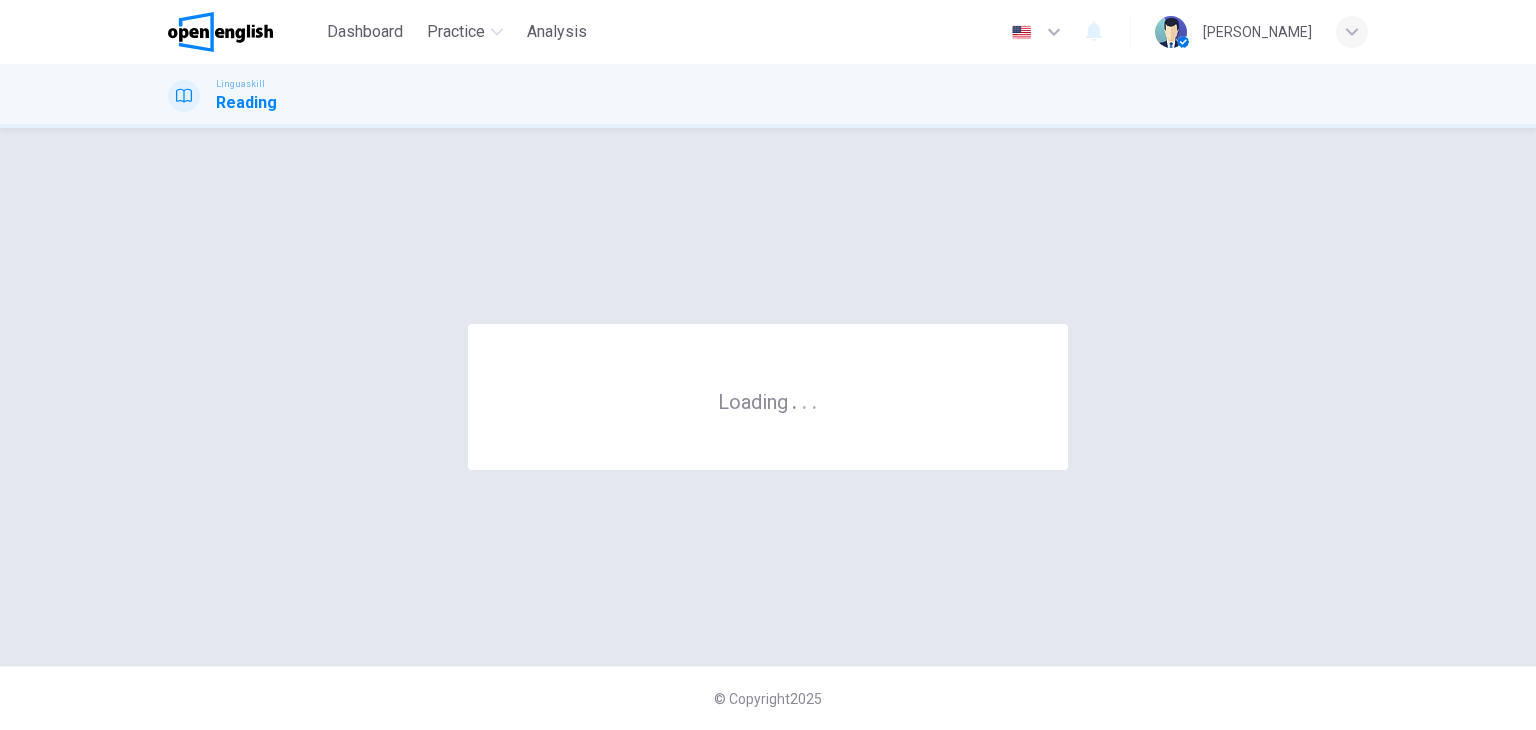 scroll, scrollTop: 0, scrollLeft: 0, axis: both 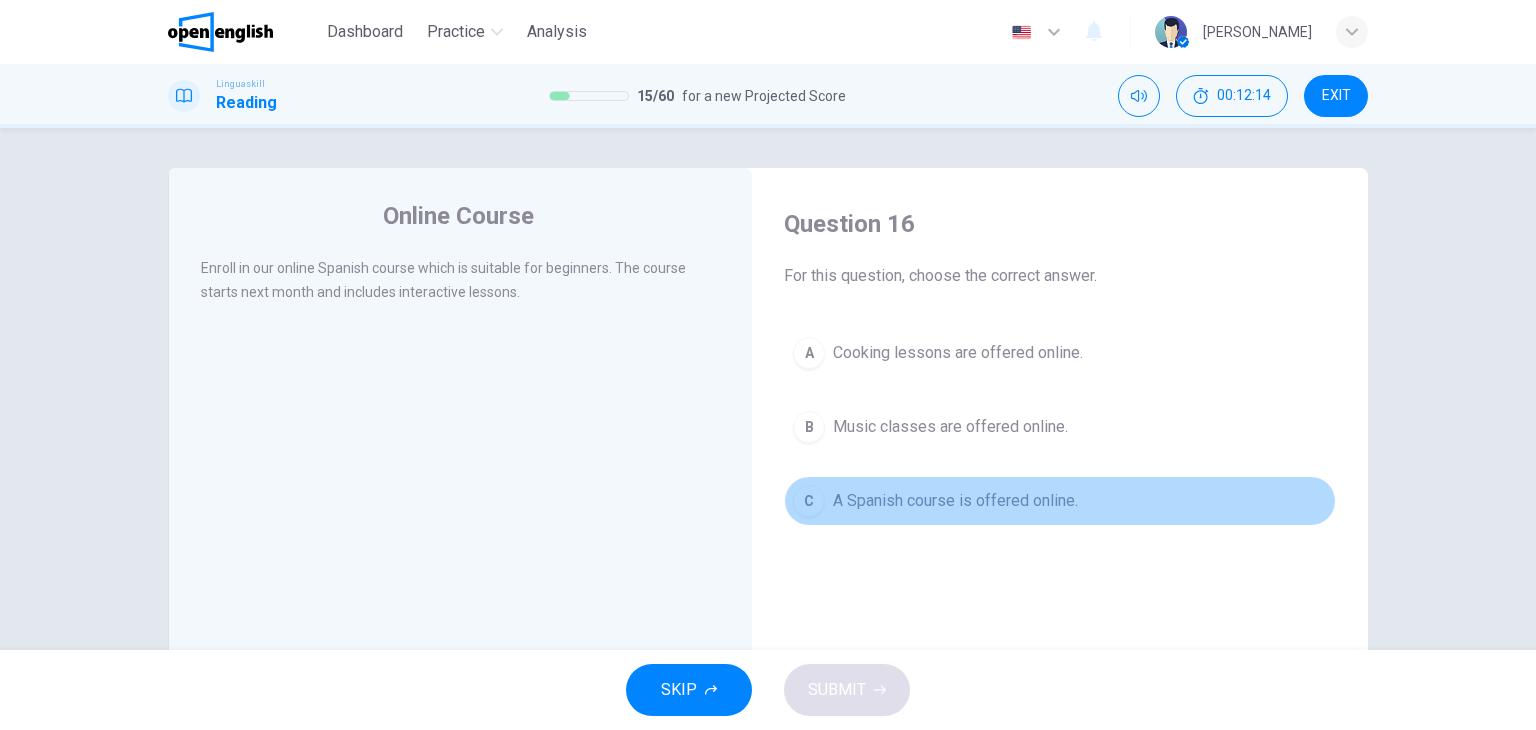 click on "C" at bounding box center (809, 501) 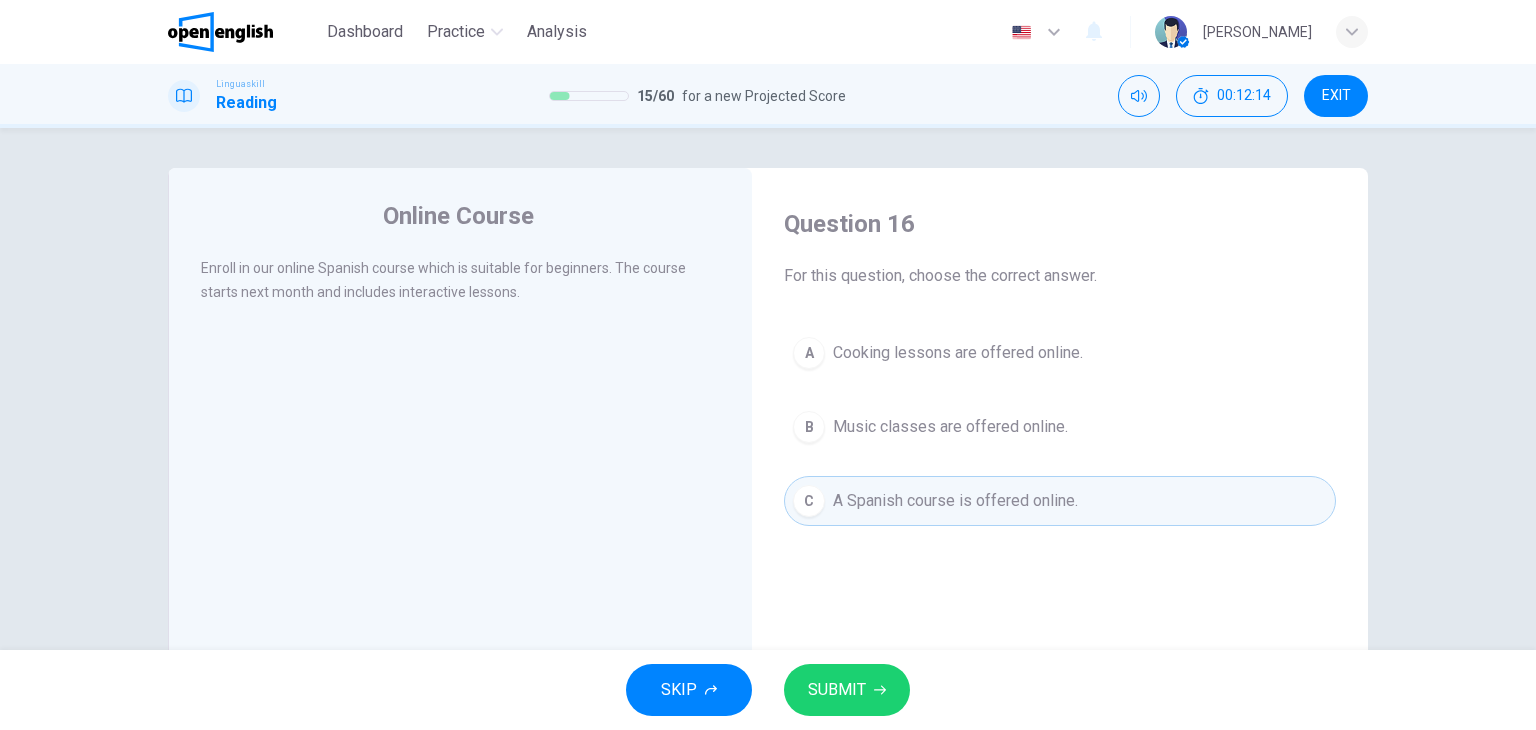 click on "SUBMIT" at bounding box center [837, 690] 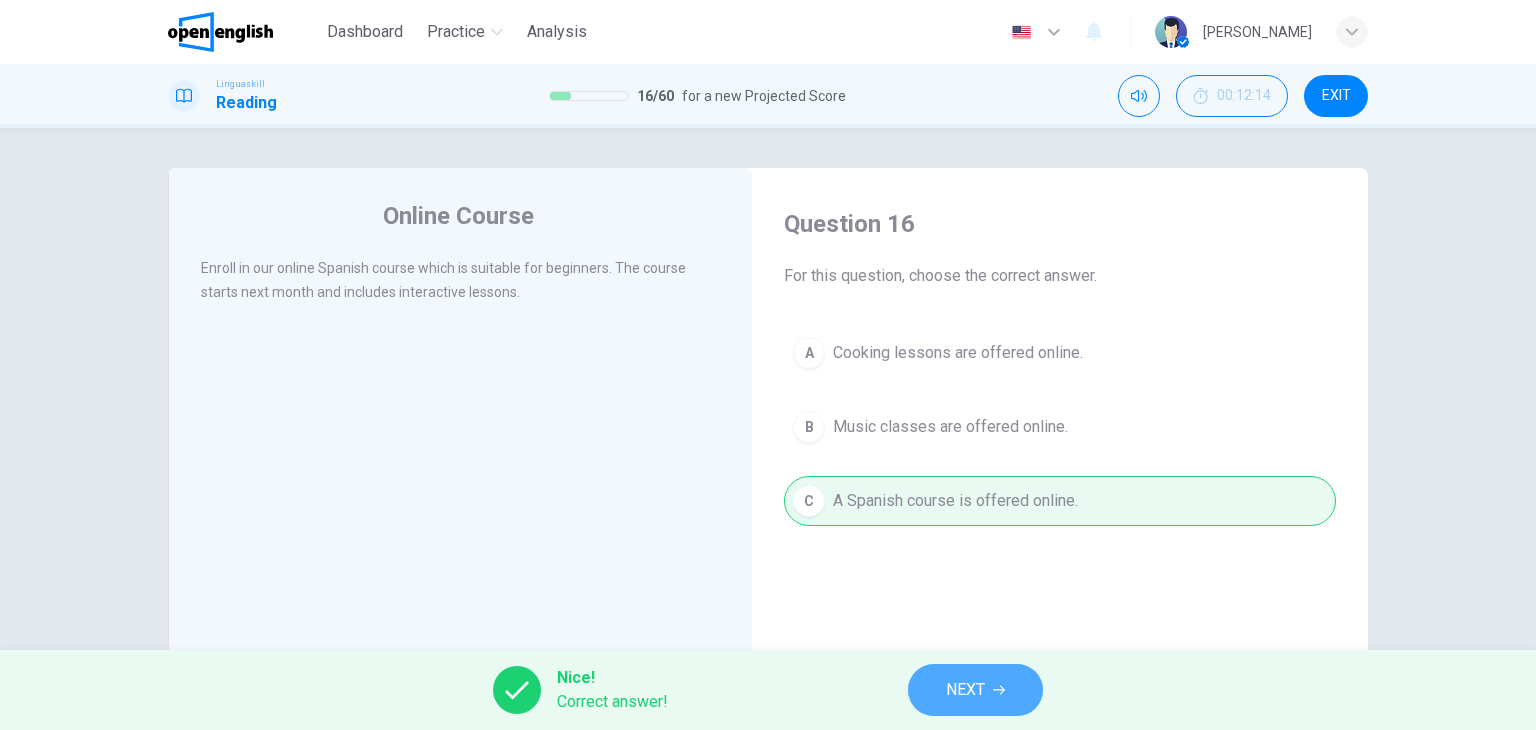 click on "NEXT" at bounding box center [975, 690] 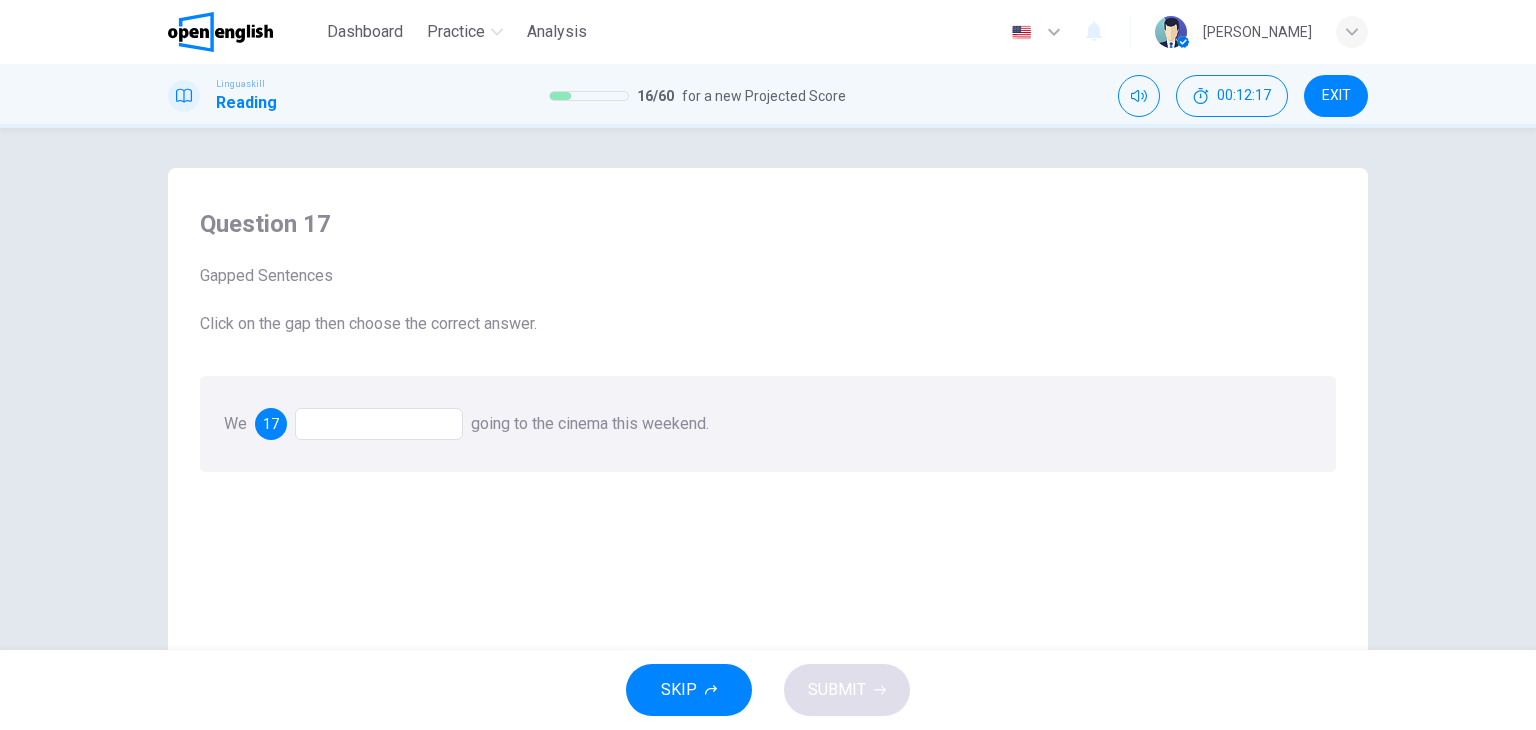 click at bounding box center [379, 424] 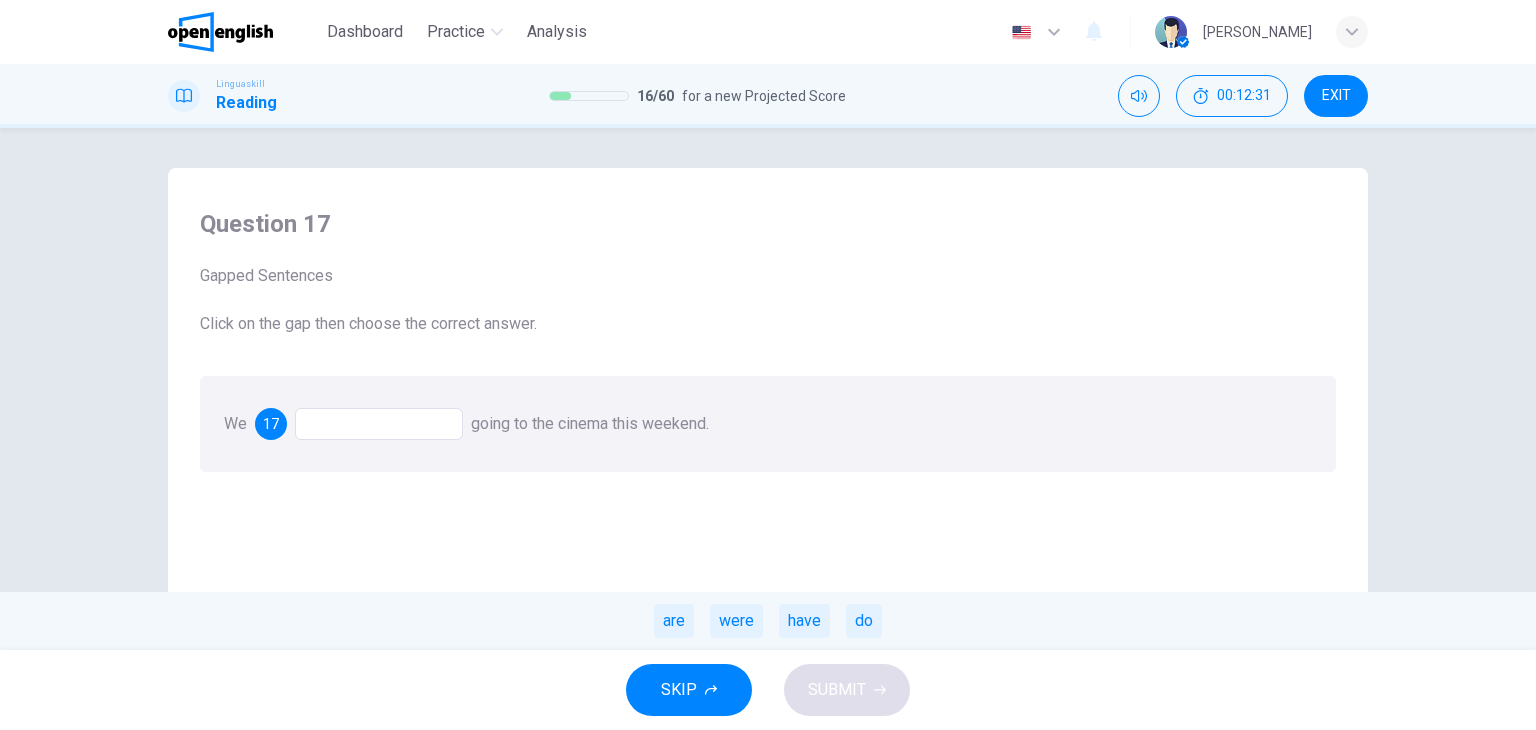 click on "Question 17 Gapped Sentences Click on the gap then choose the correct answer. We  17  going to the cinema this weekend. are were have do" at bounding box center [768, 525] 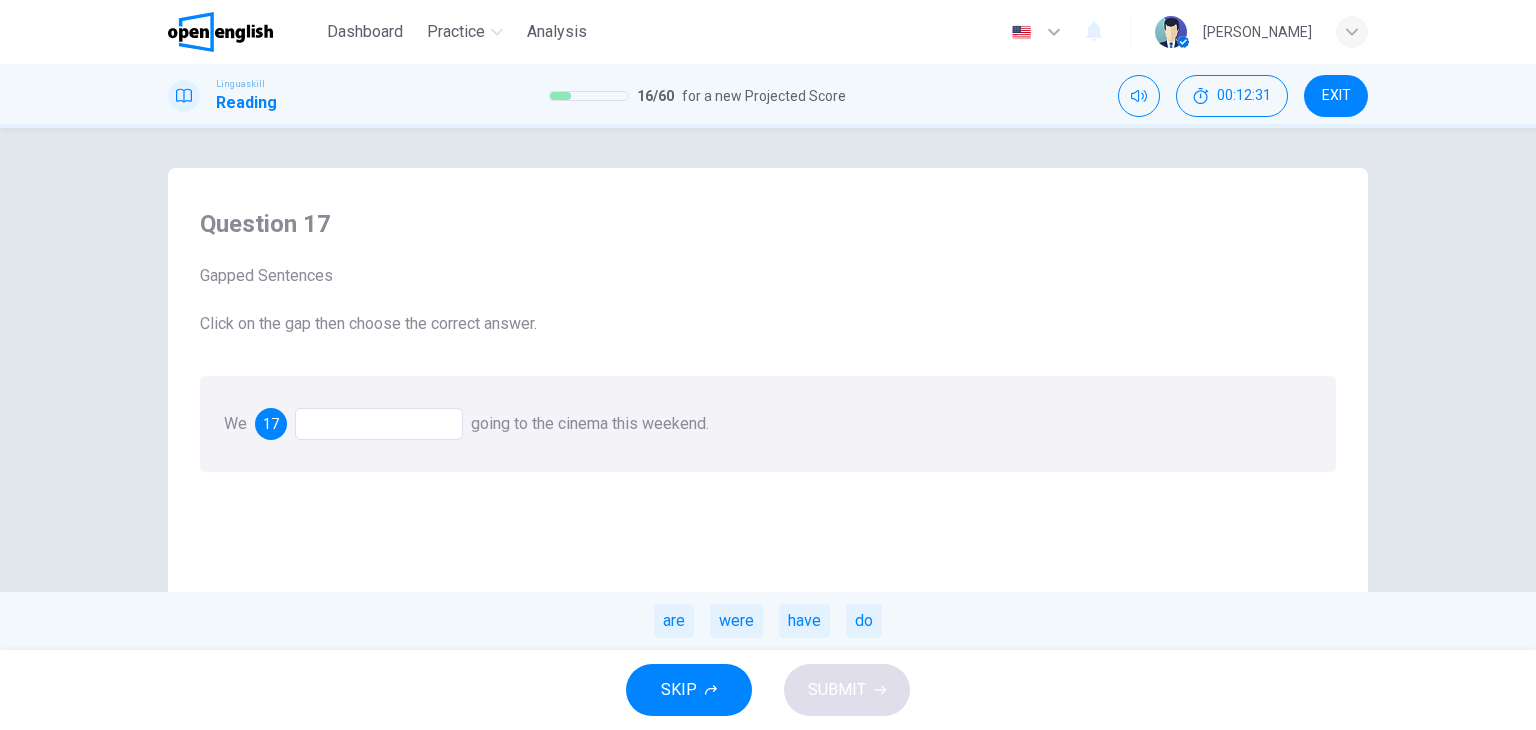 click on "are" at bounding box center [674, 621] 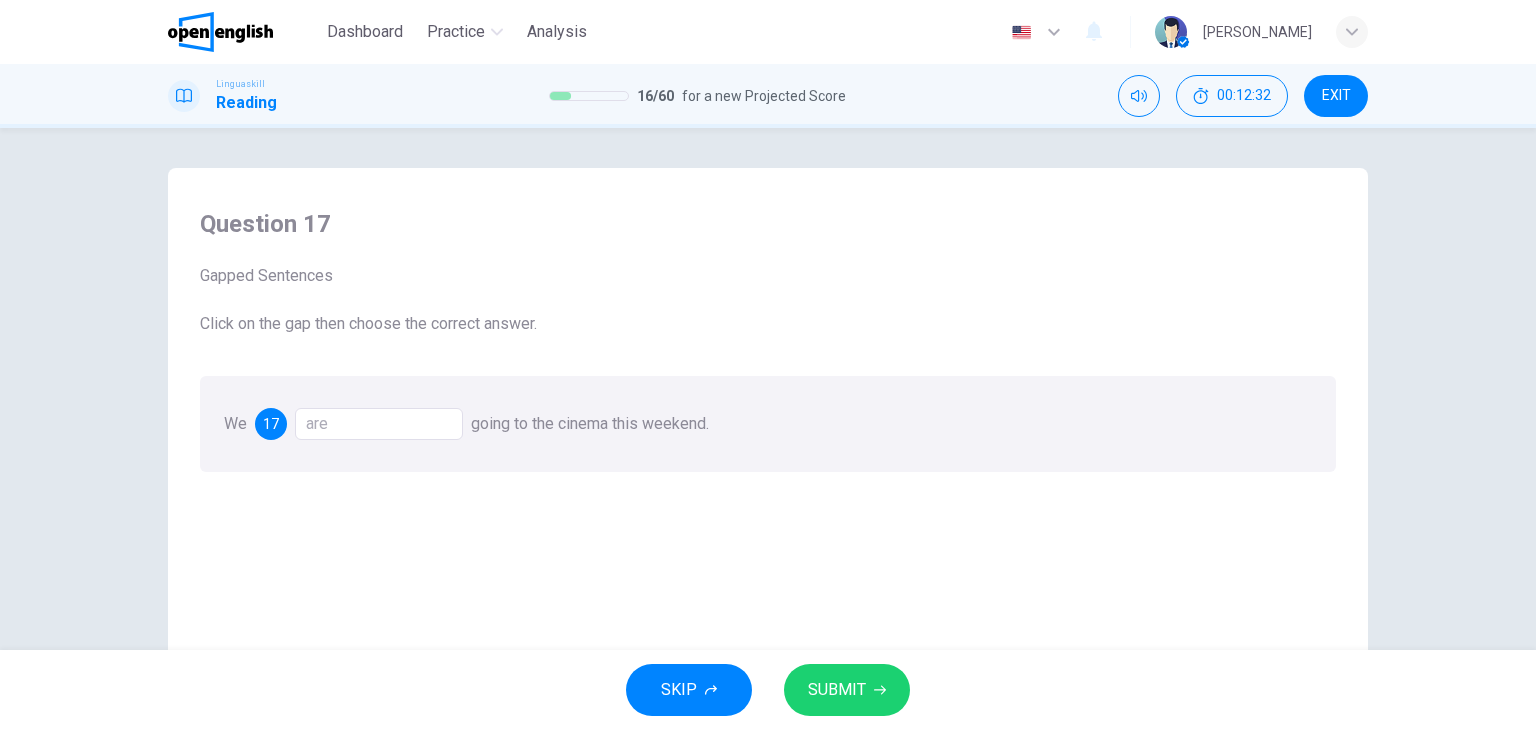 click on "SUBMIT" at bounding box center [847, 690] 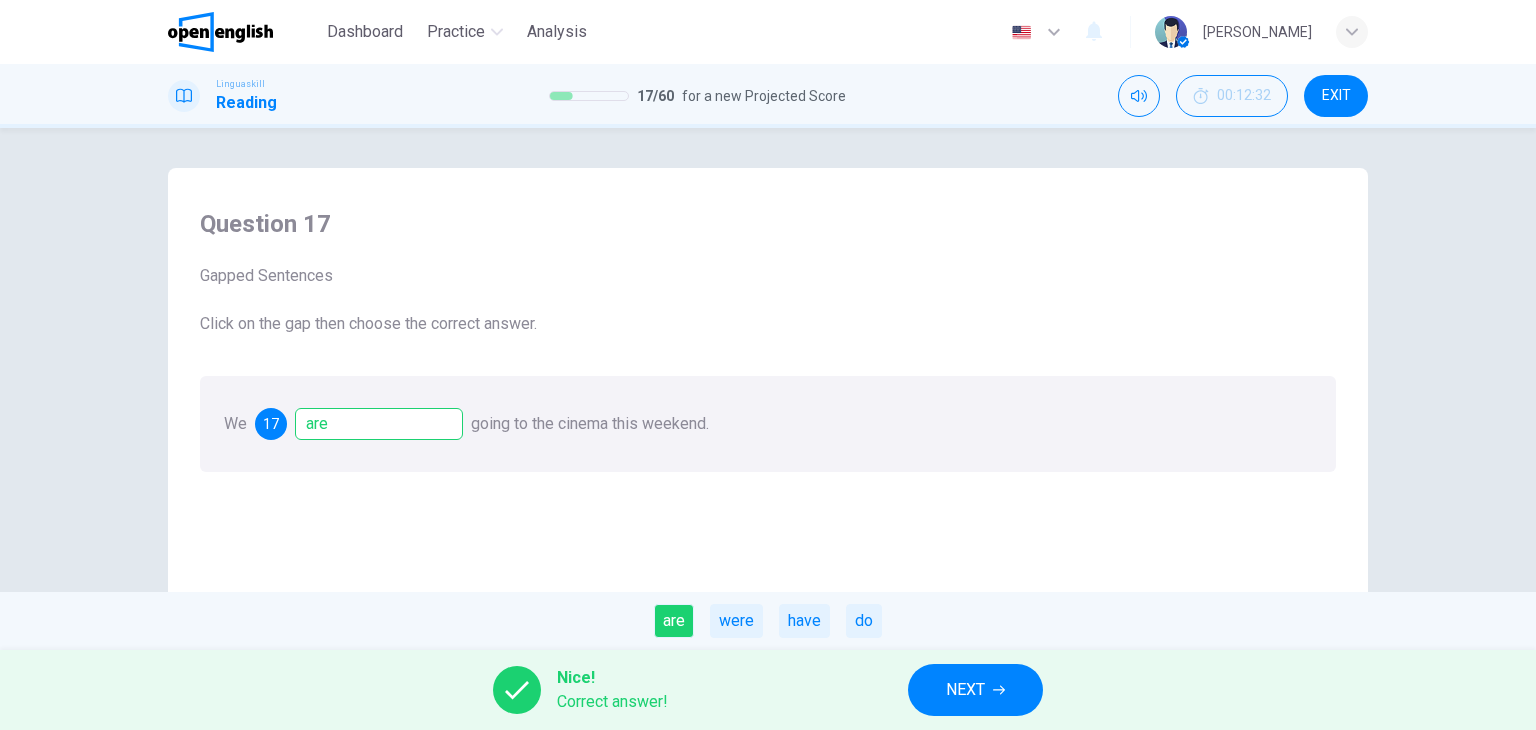 drag, startPoint x: 897, startPoint y: 694, endPoint x: 912, endPoint y: 685, distance: 17.492855 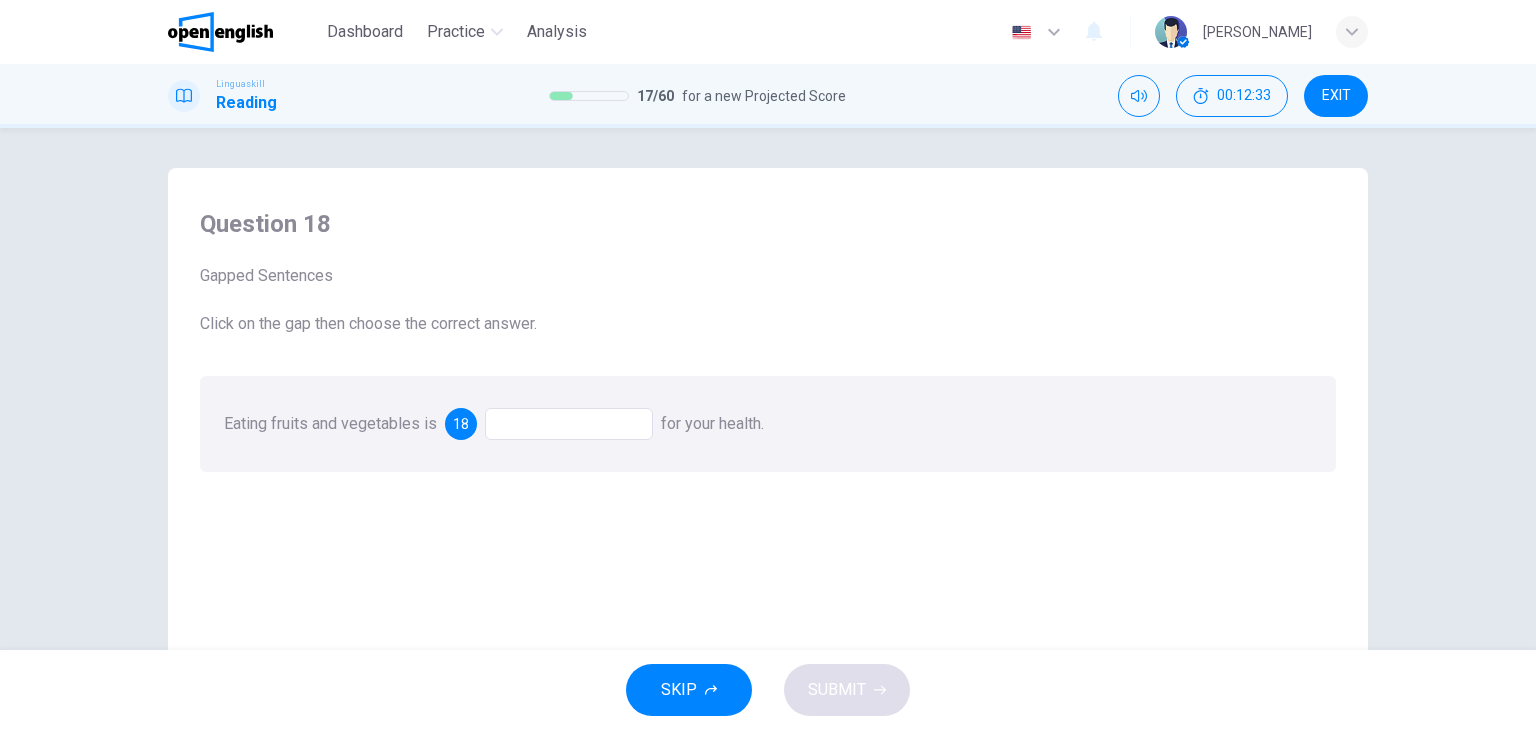 click at bounding box center (569, 424) 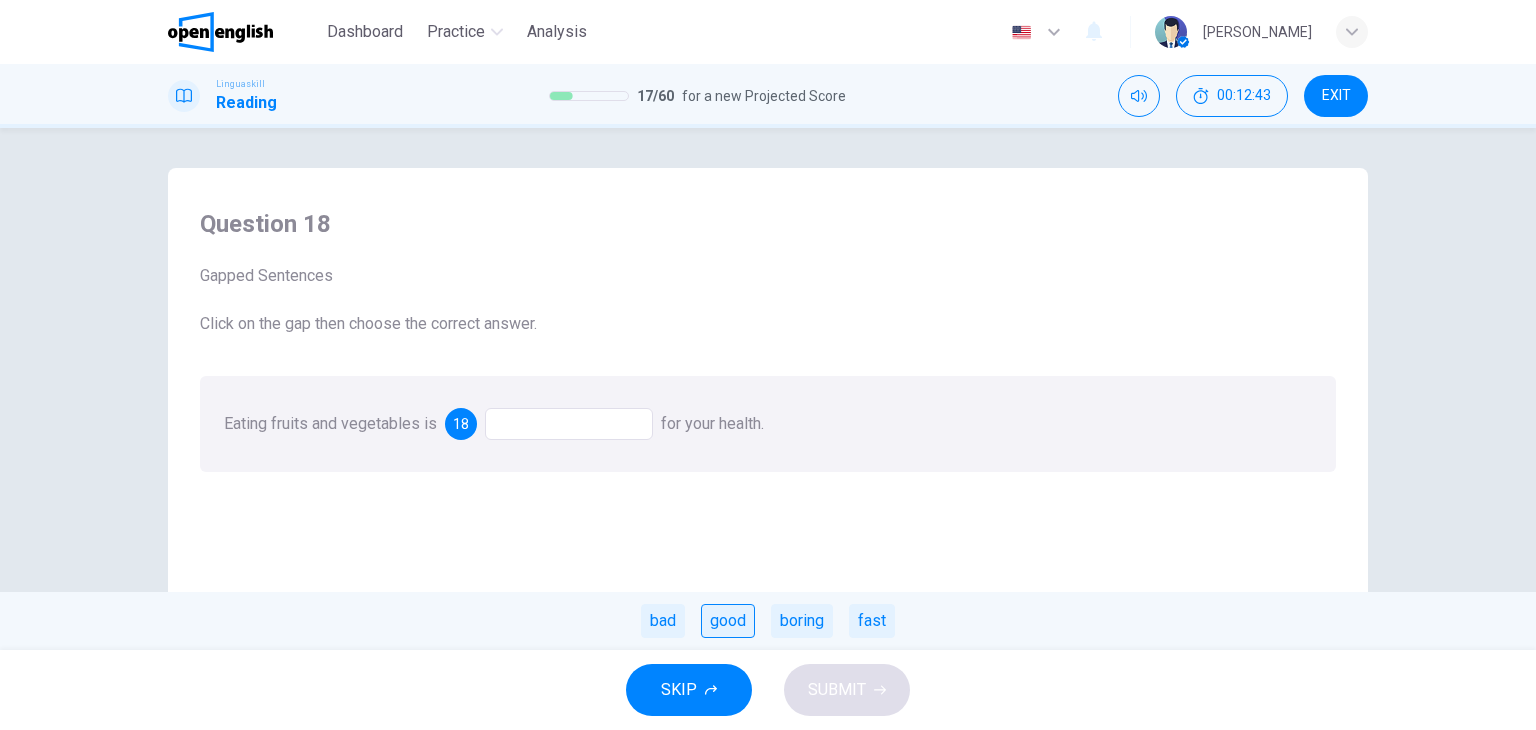 drag, startPoint x: 701, startPoint y: 636, endPoint x: 729, endPoint y: 633, distance: 28.160255 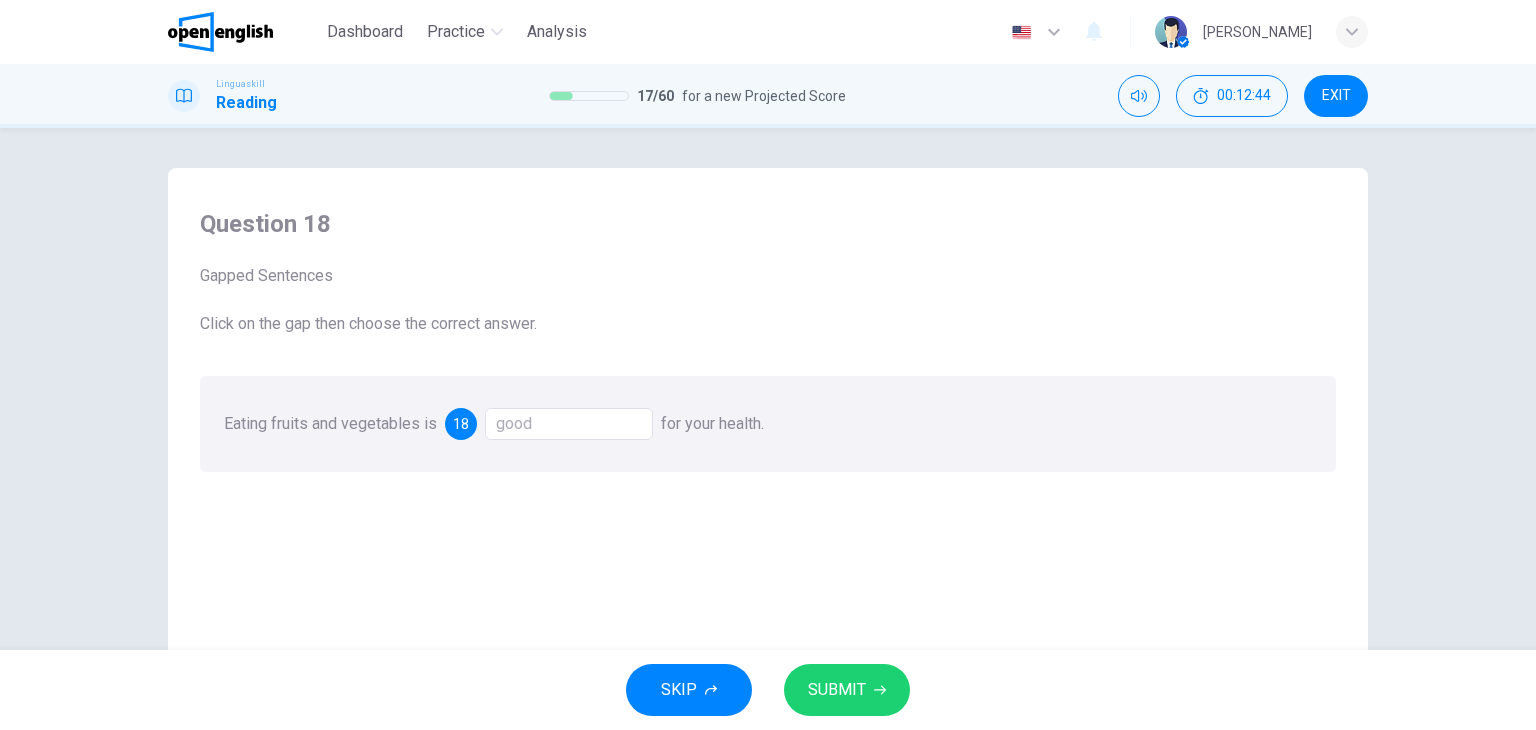 click on "SUBMIT" at bounding box center [837, 690] 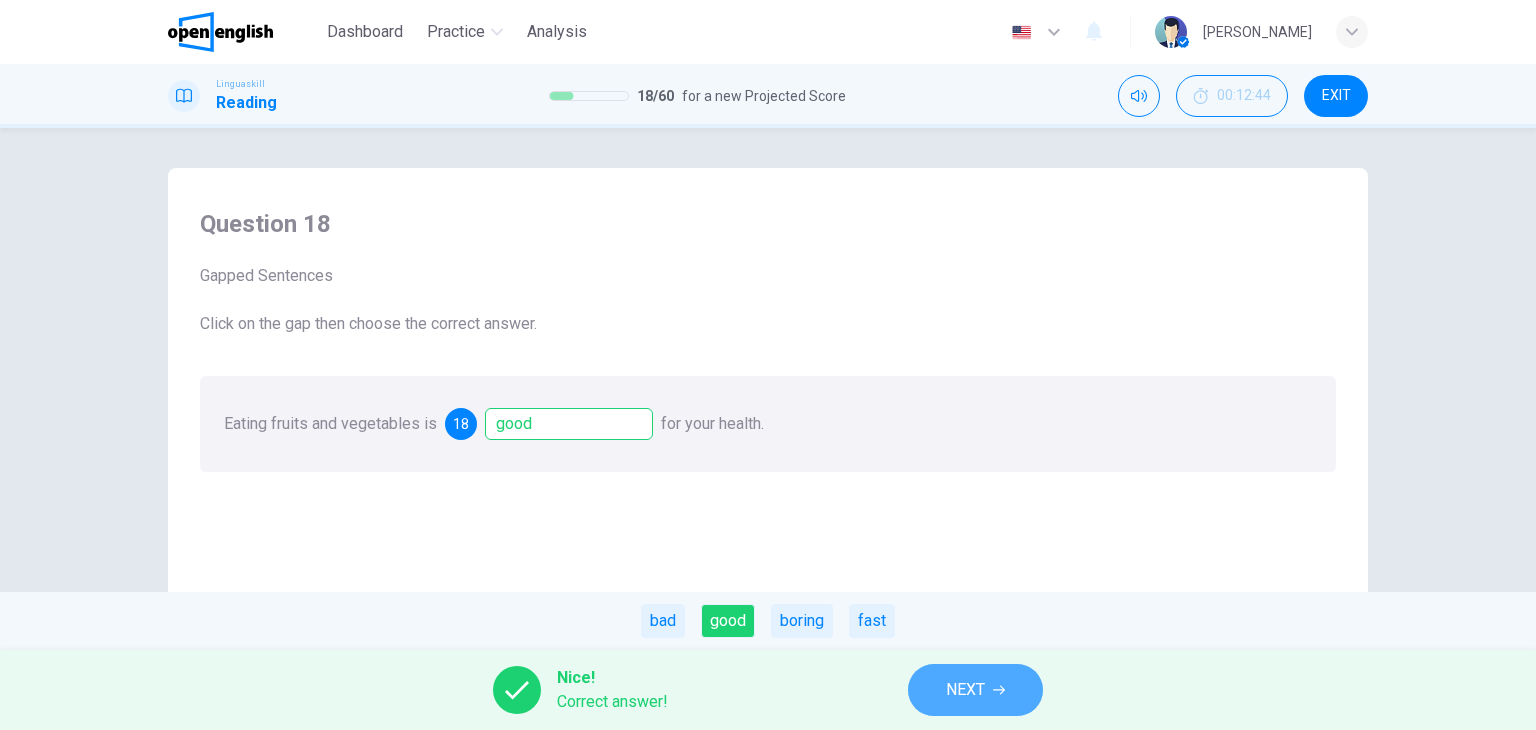 click on "NEXT" at bounding box center [965, 690] 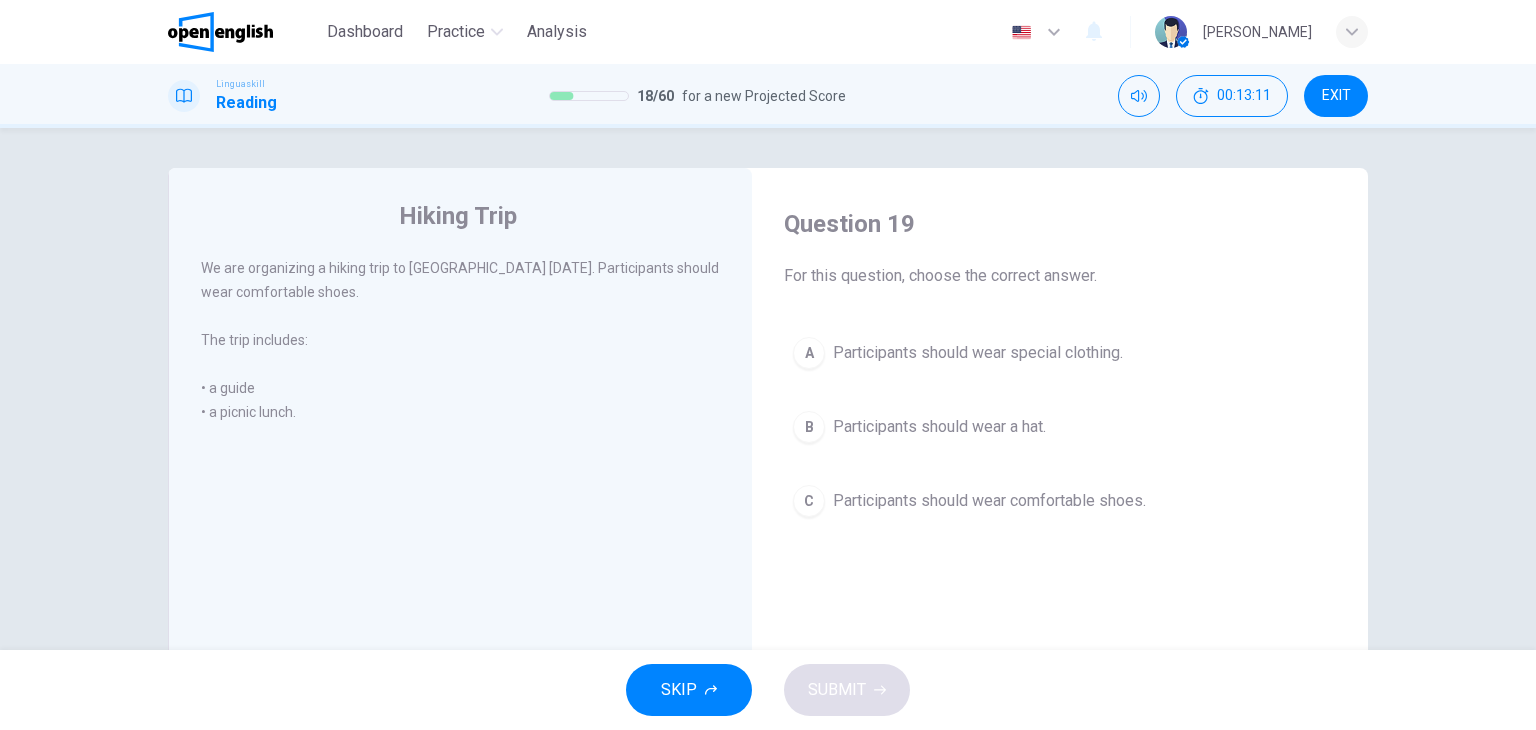 click on "C" at bounding box center (809, 501) 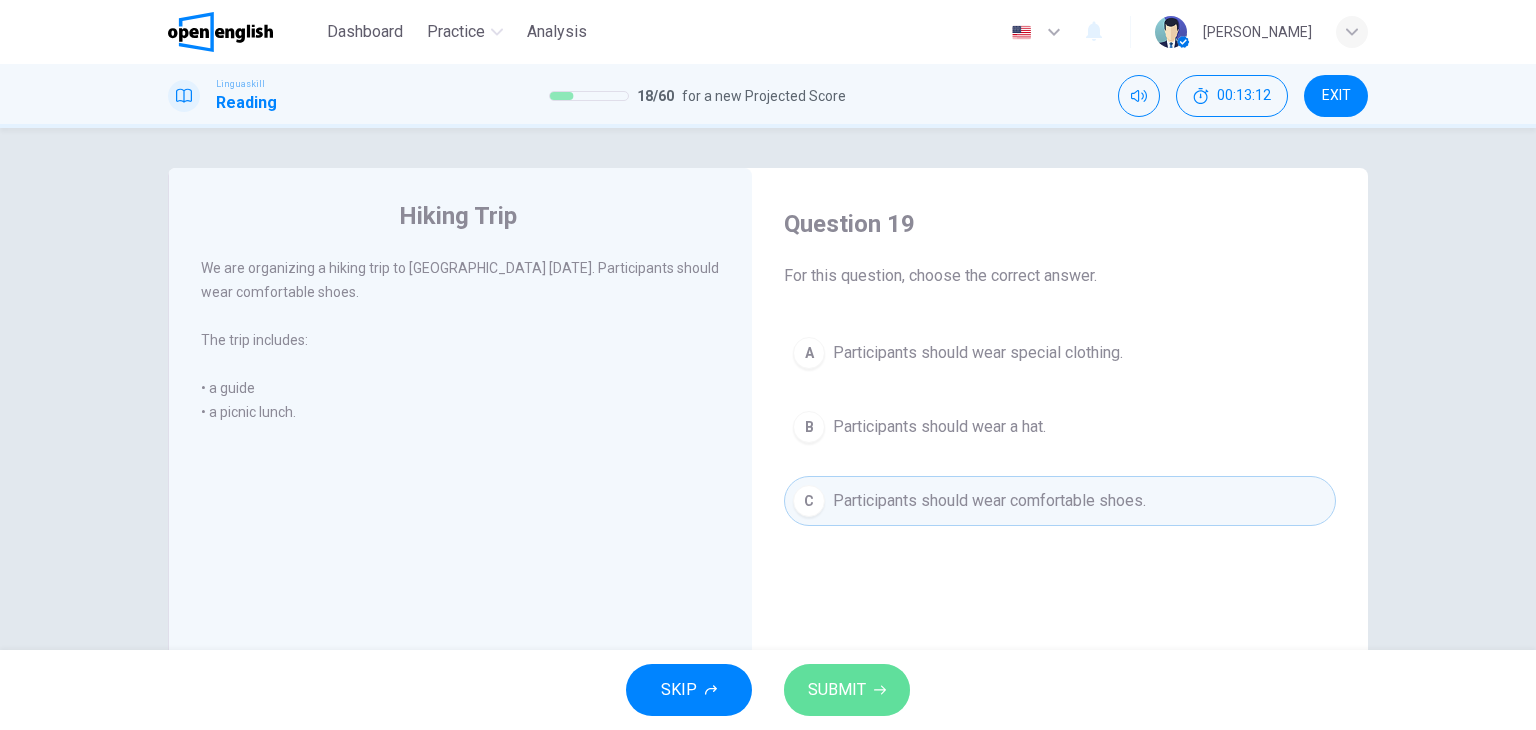 click on "SUBMIT" at bounding box center [837, 690] 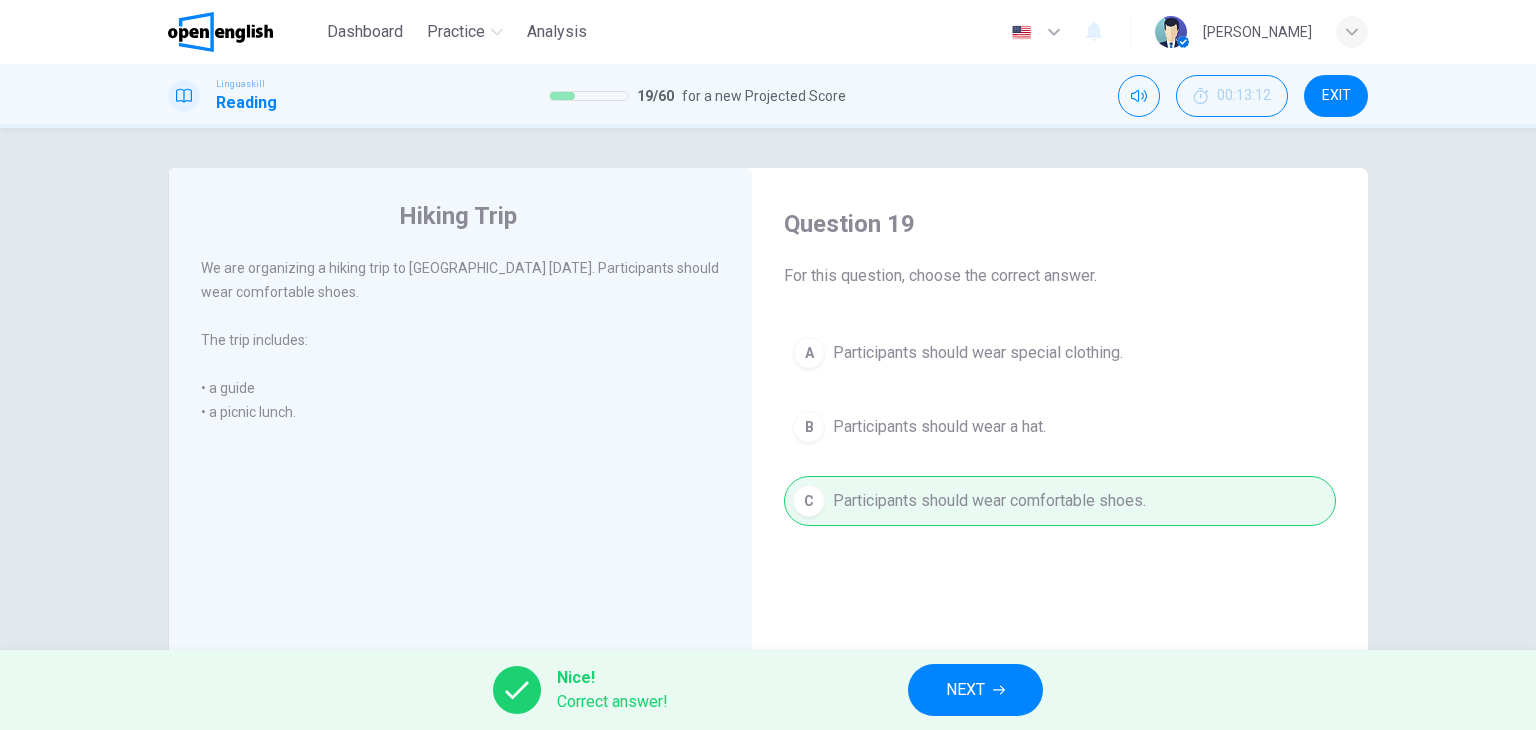 click on "NEXT" at bounding box center (965, 690) 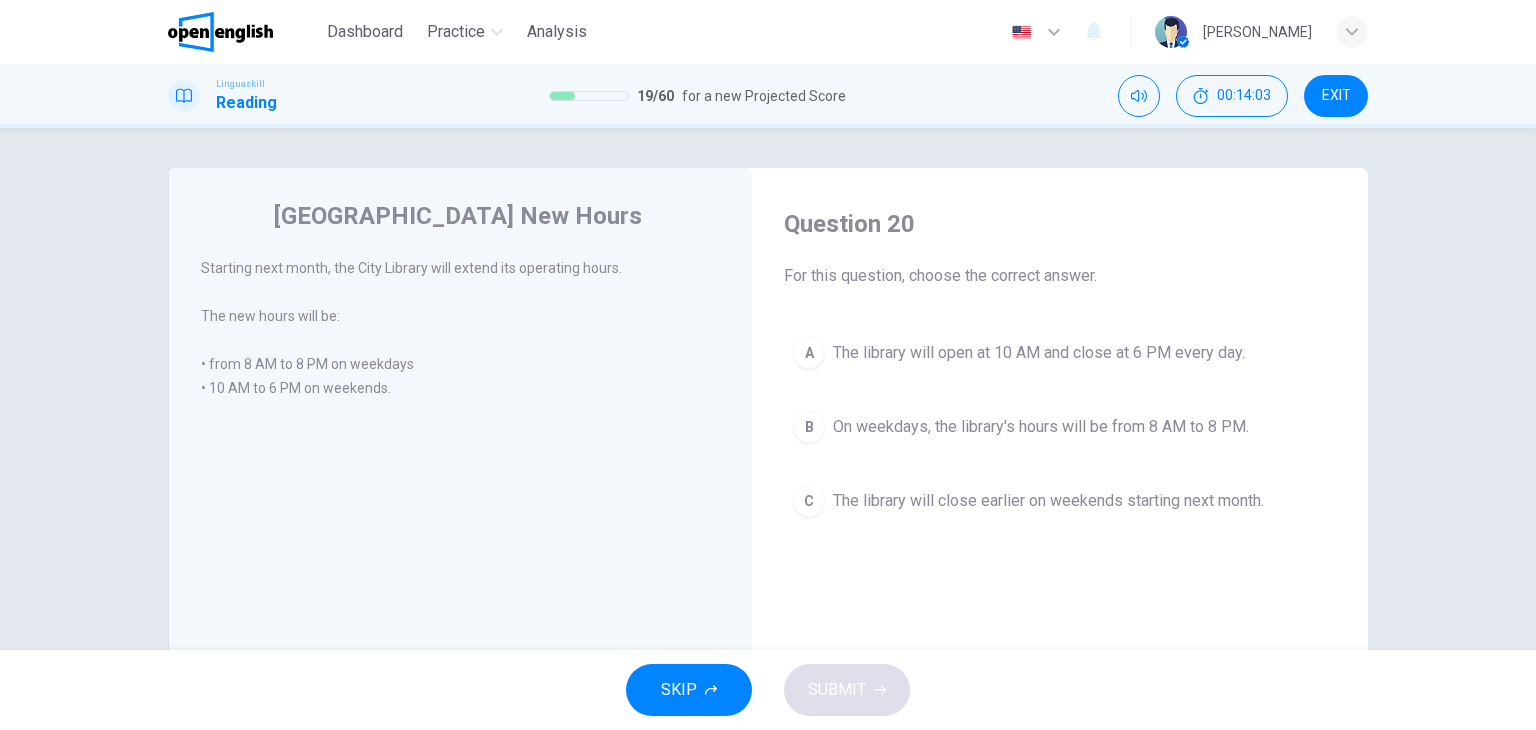 click on "B" at bounding box center (809, 427) 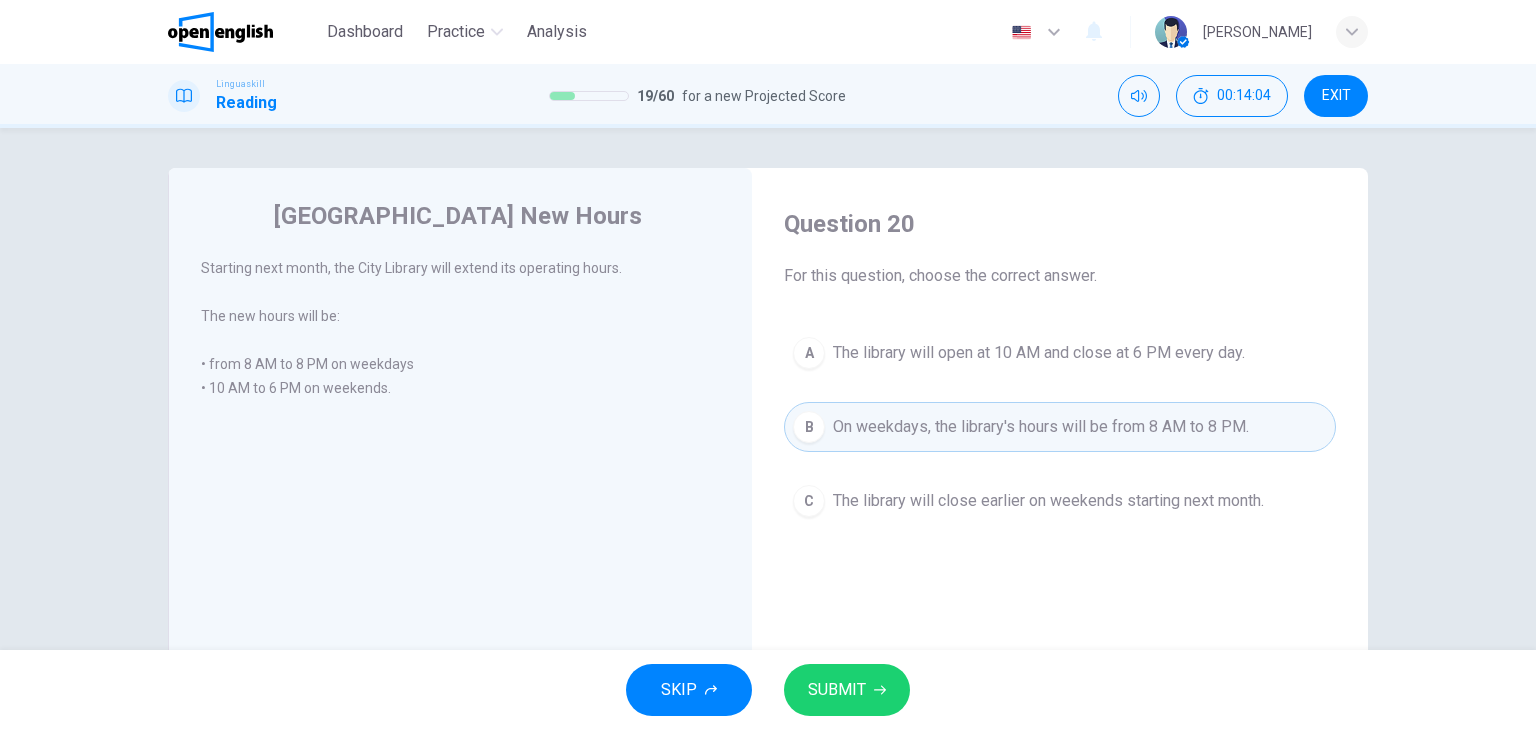 click on "SUBMIT" at bounding box center [837, 690] 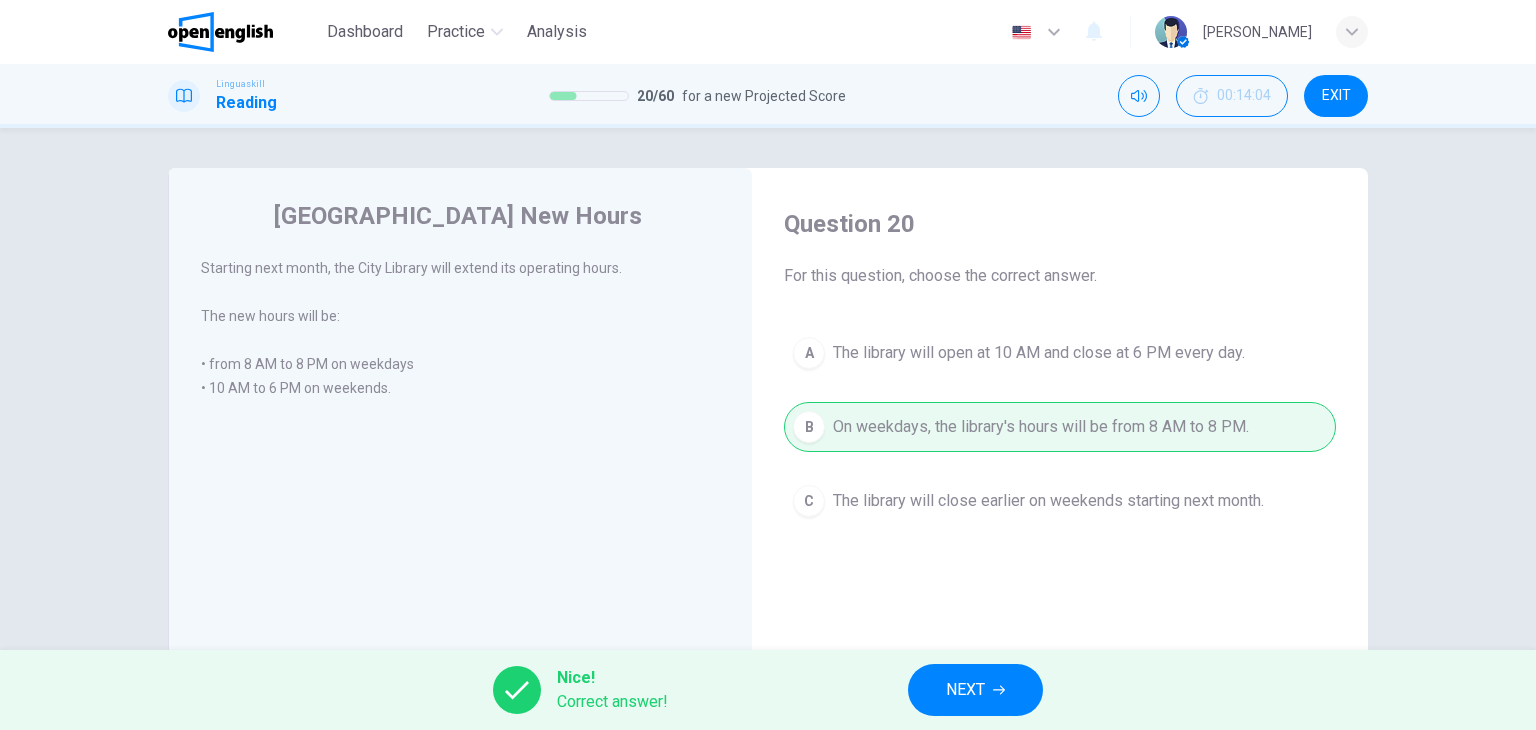 click on "NEXT" at bounding box center (975, 690) 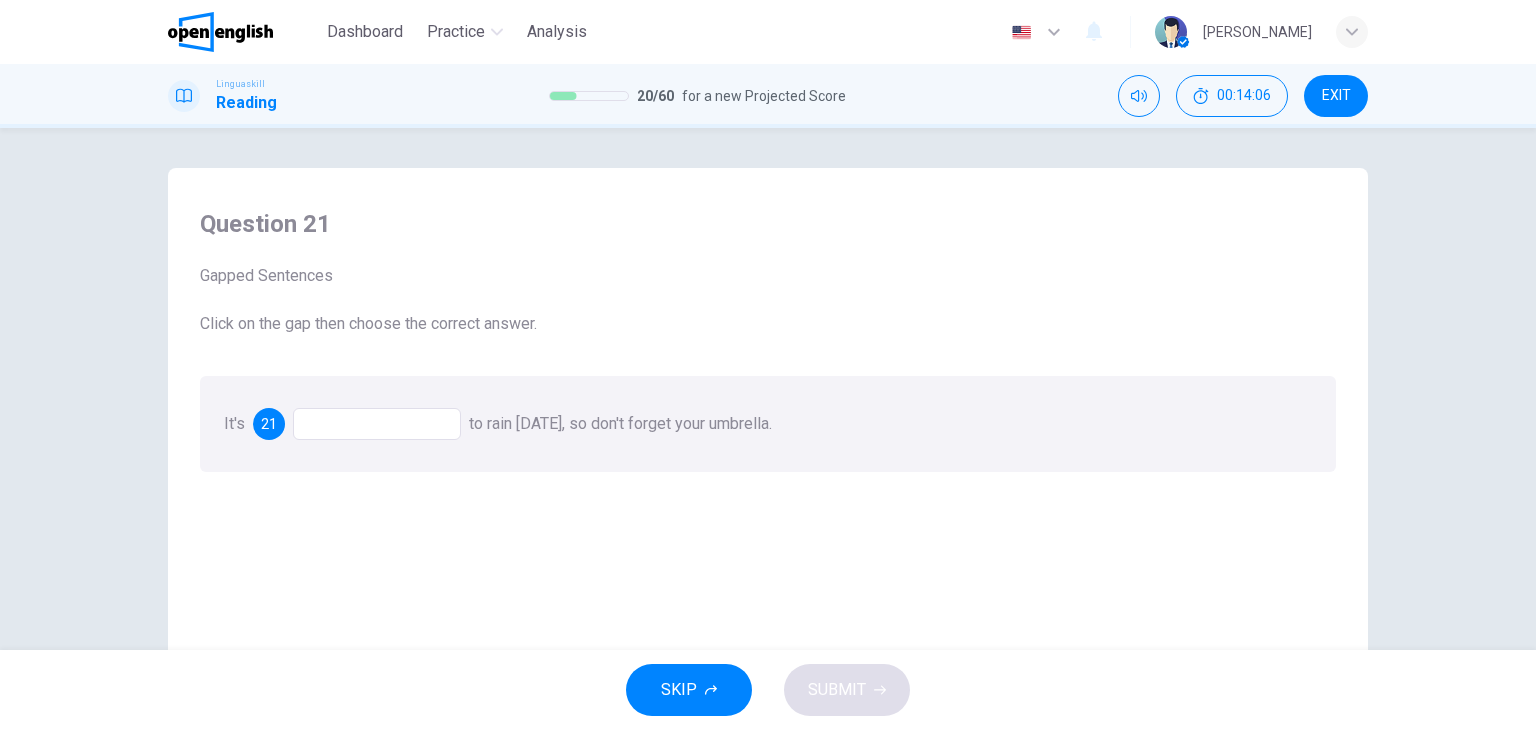 click at bounding box center (377, 424) 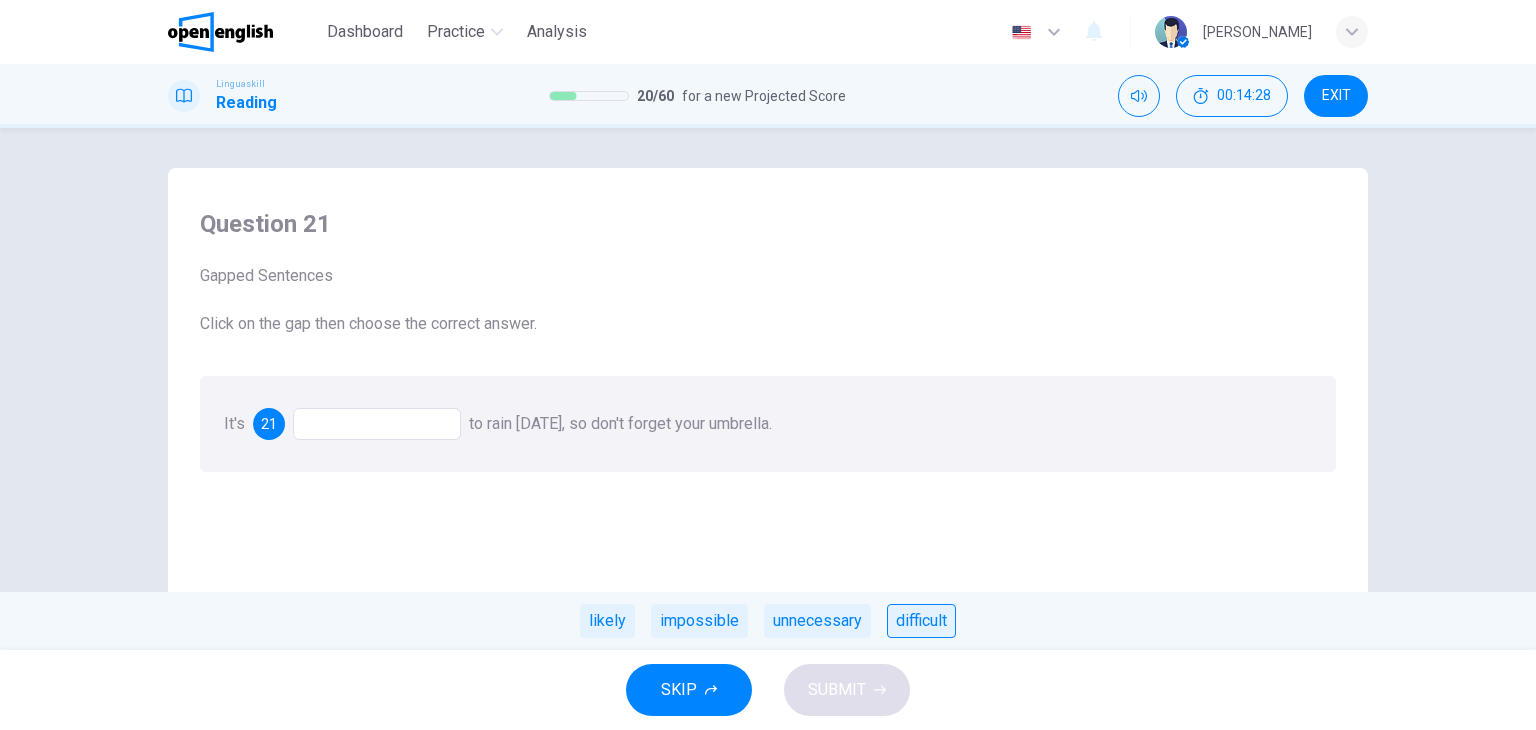 click on "difficult" at bounding box center [921, 621] 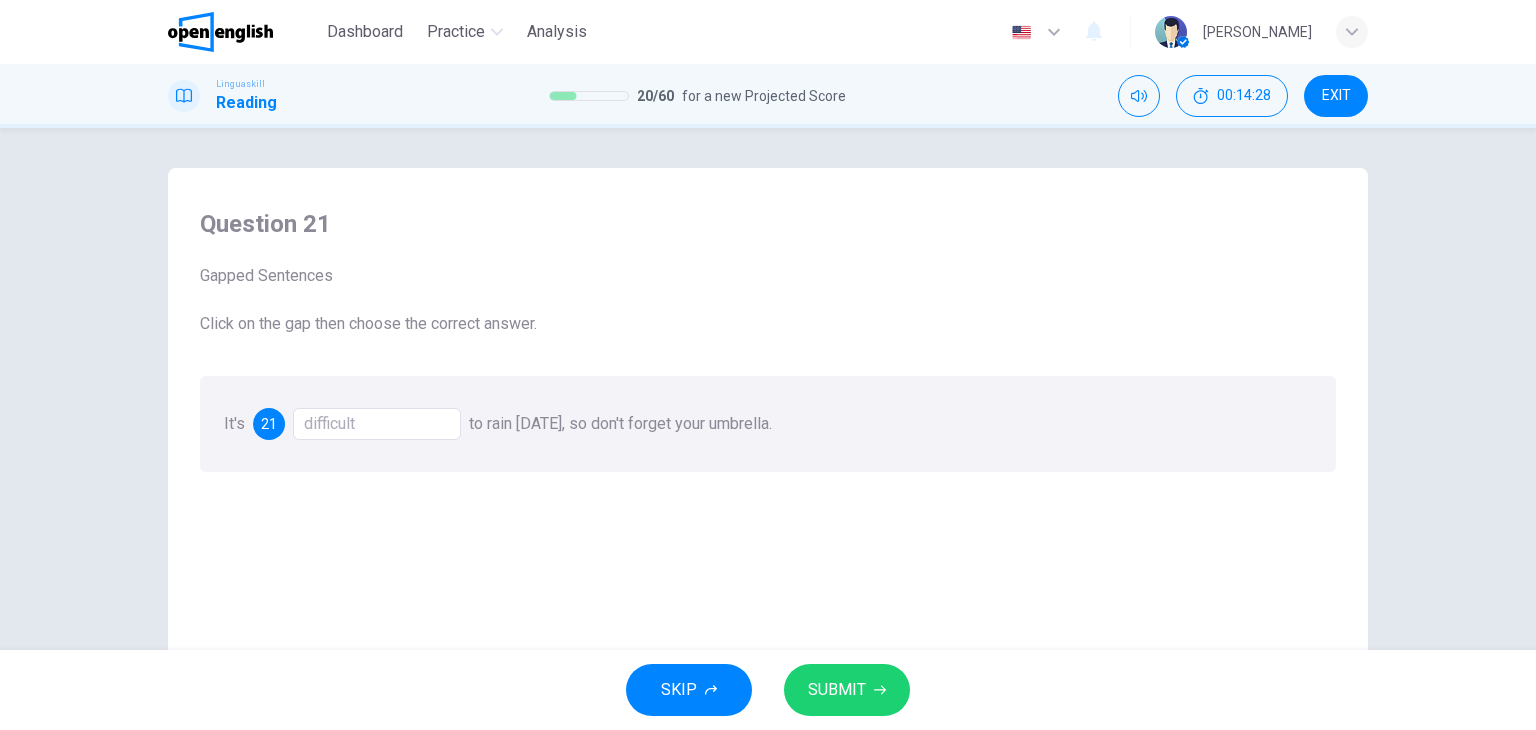 click on "SUBMIT" at bounding box center [847, 690] 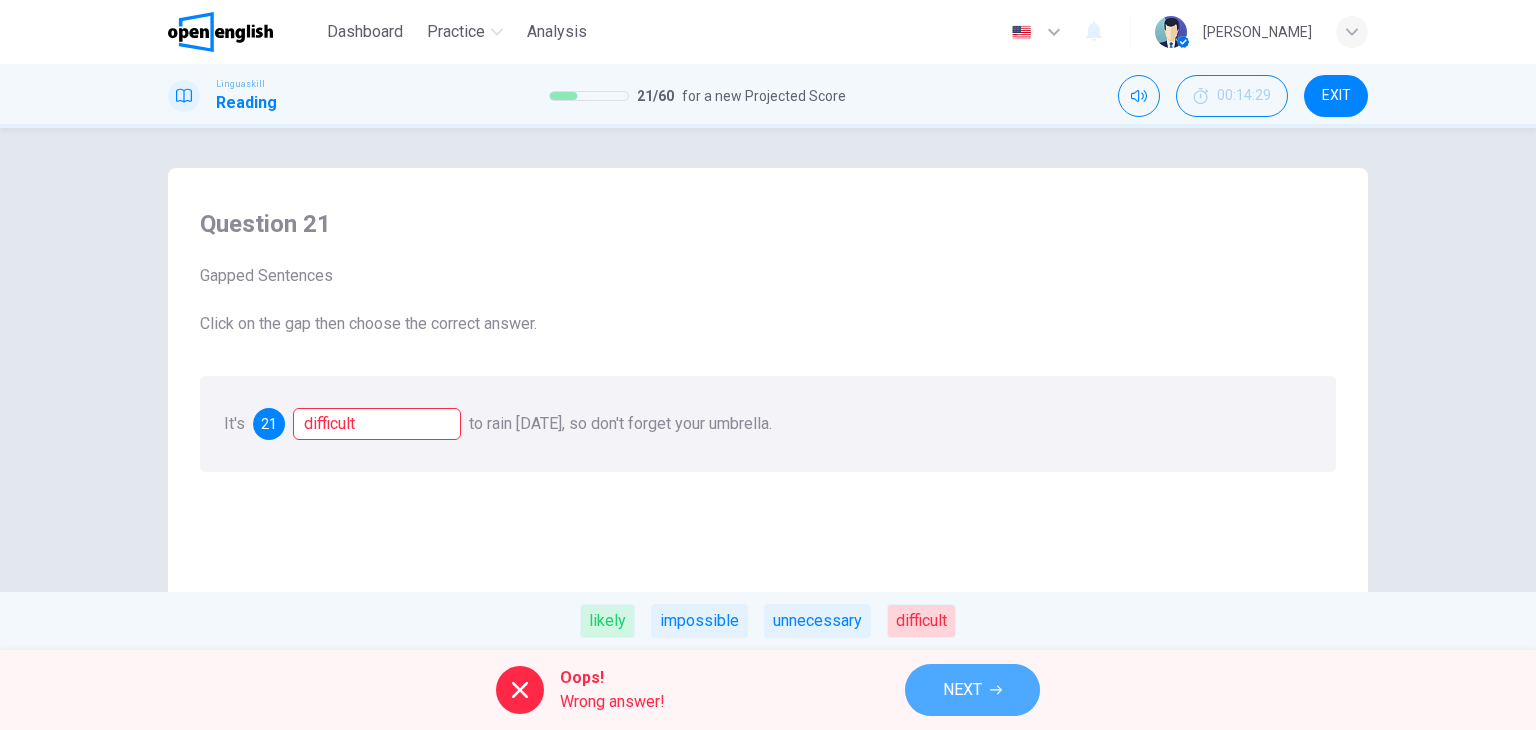 click on "NEXT" at bounding box center (962, 690) 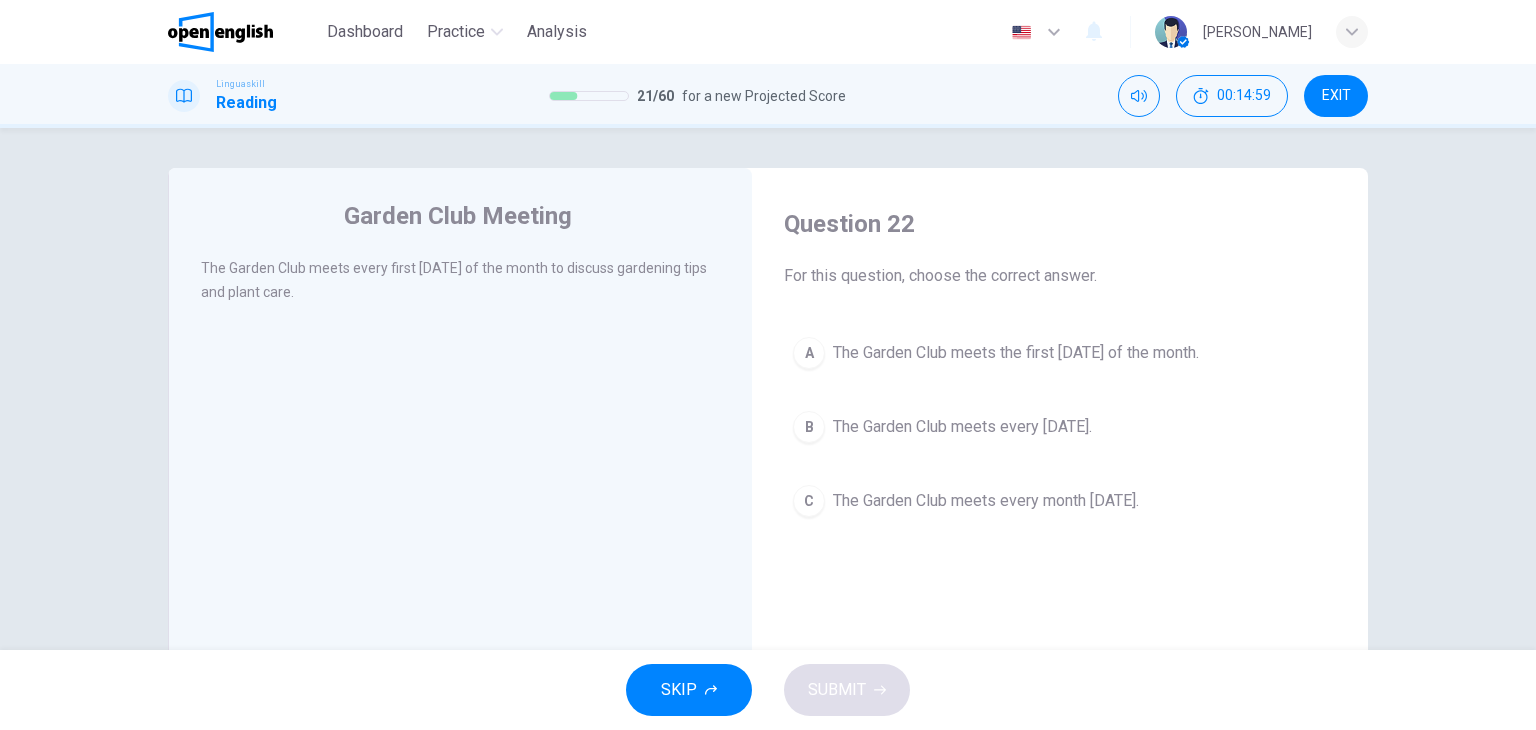 click on "A" at bounding box center [809, 353] 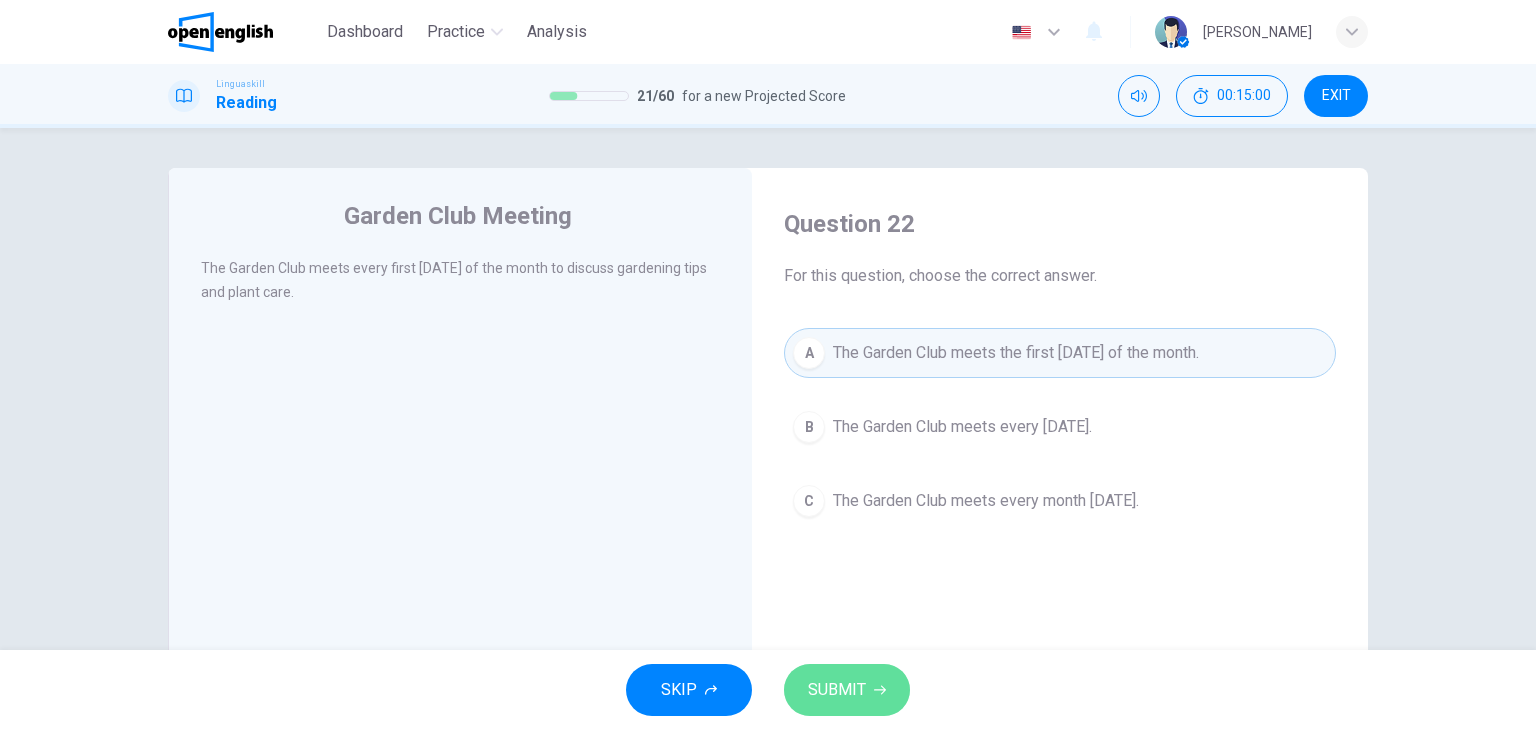 click on "SUBMIT" at bounding box center (837, 690) 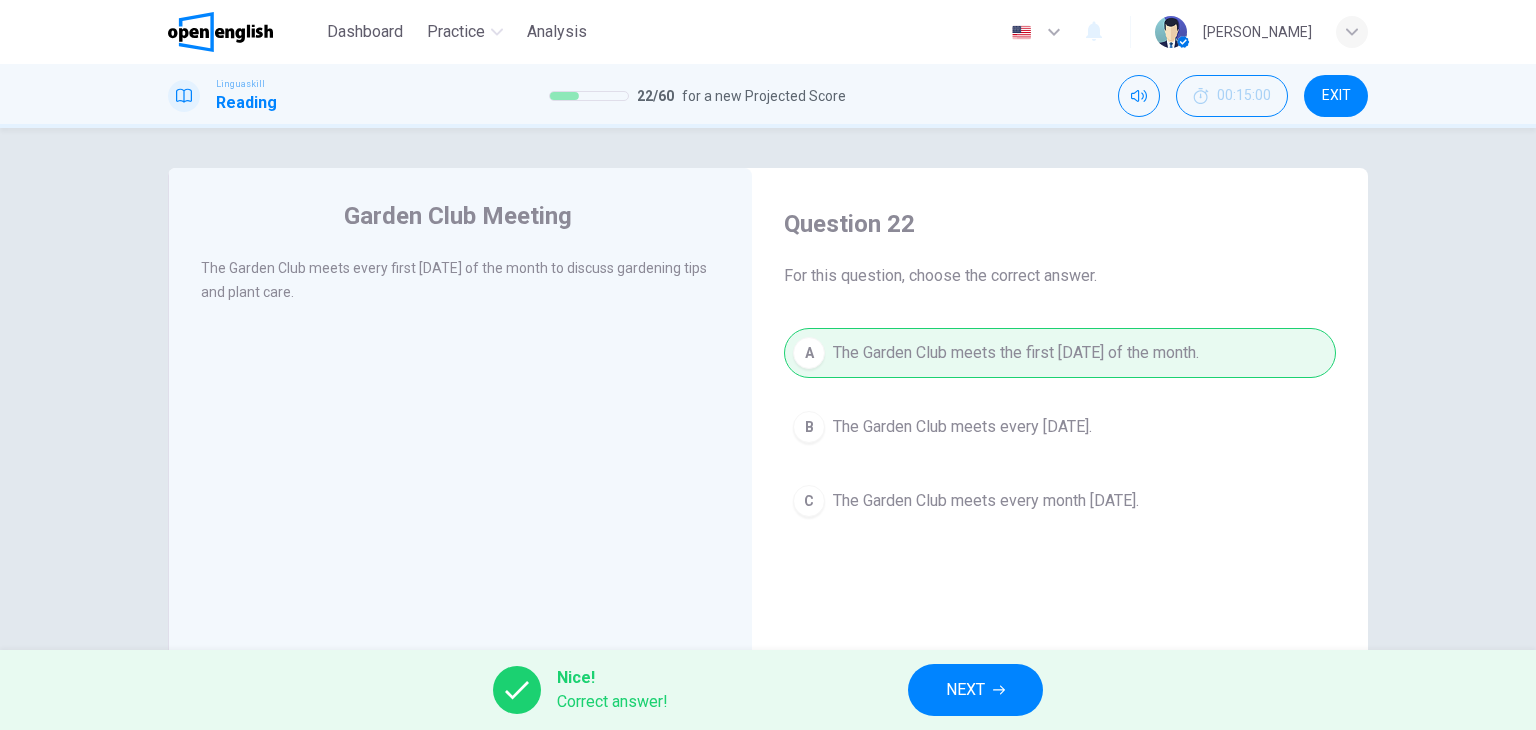 click on "NEXT" at bounding box center (975, 690) 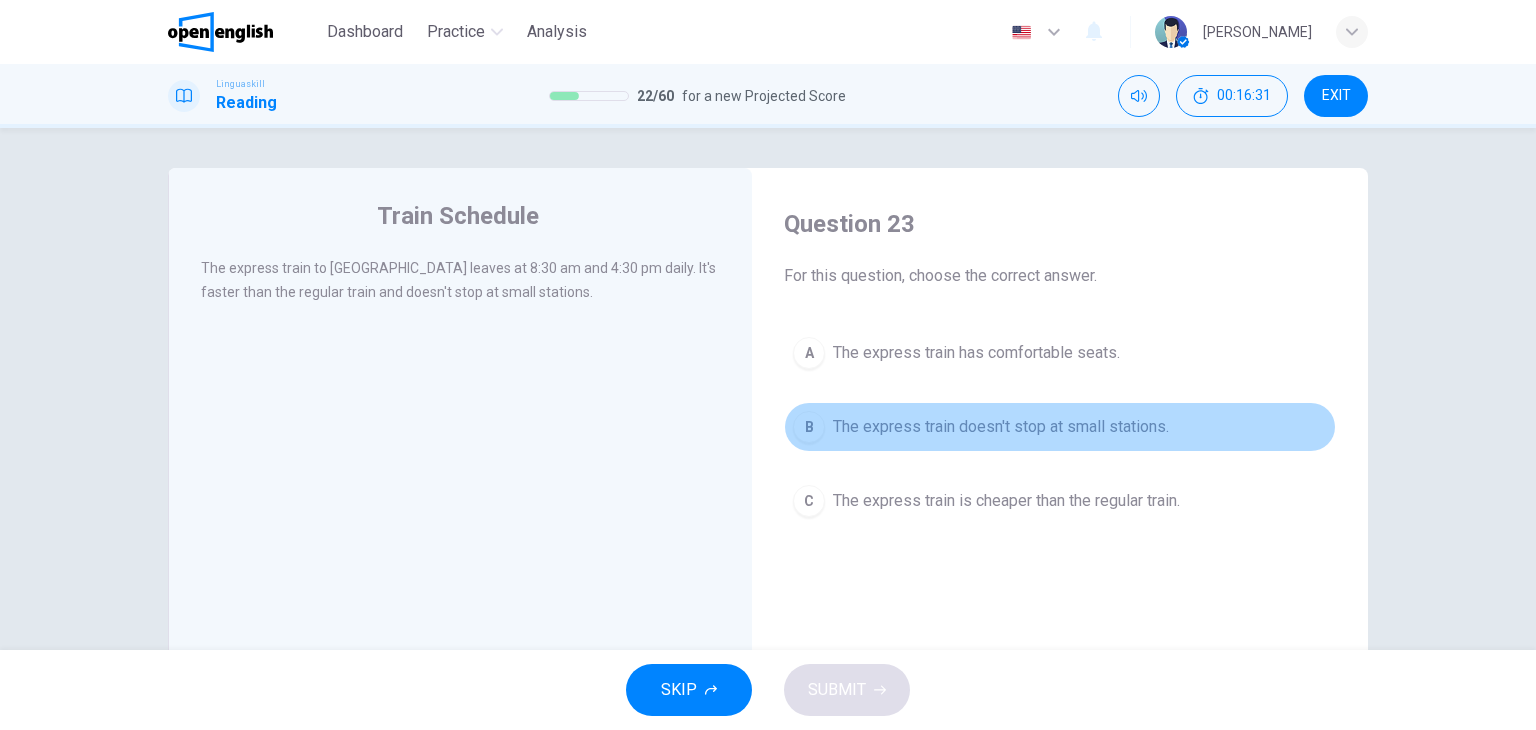 click on "B" at bounding box center (809, 427) 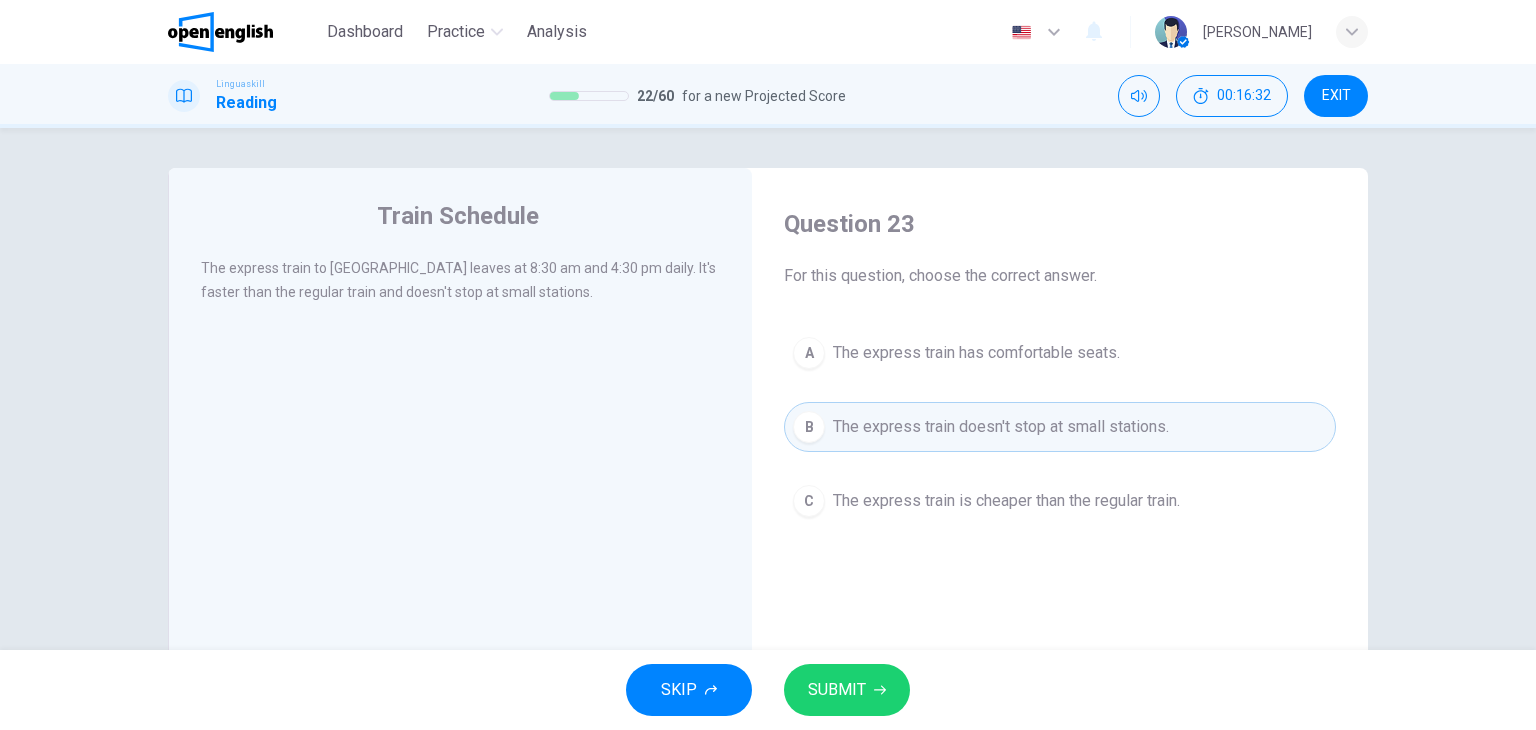 click on "SUBMIT" at bounding box center [837, 690] 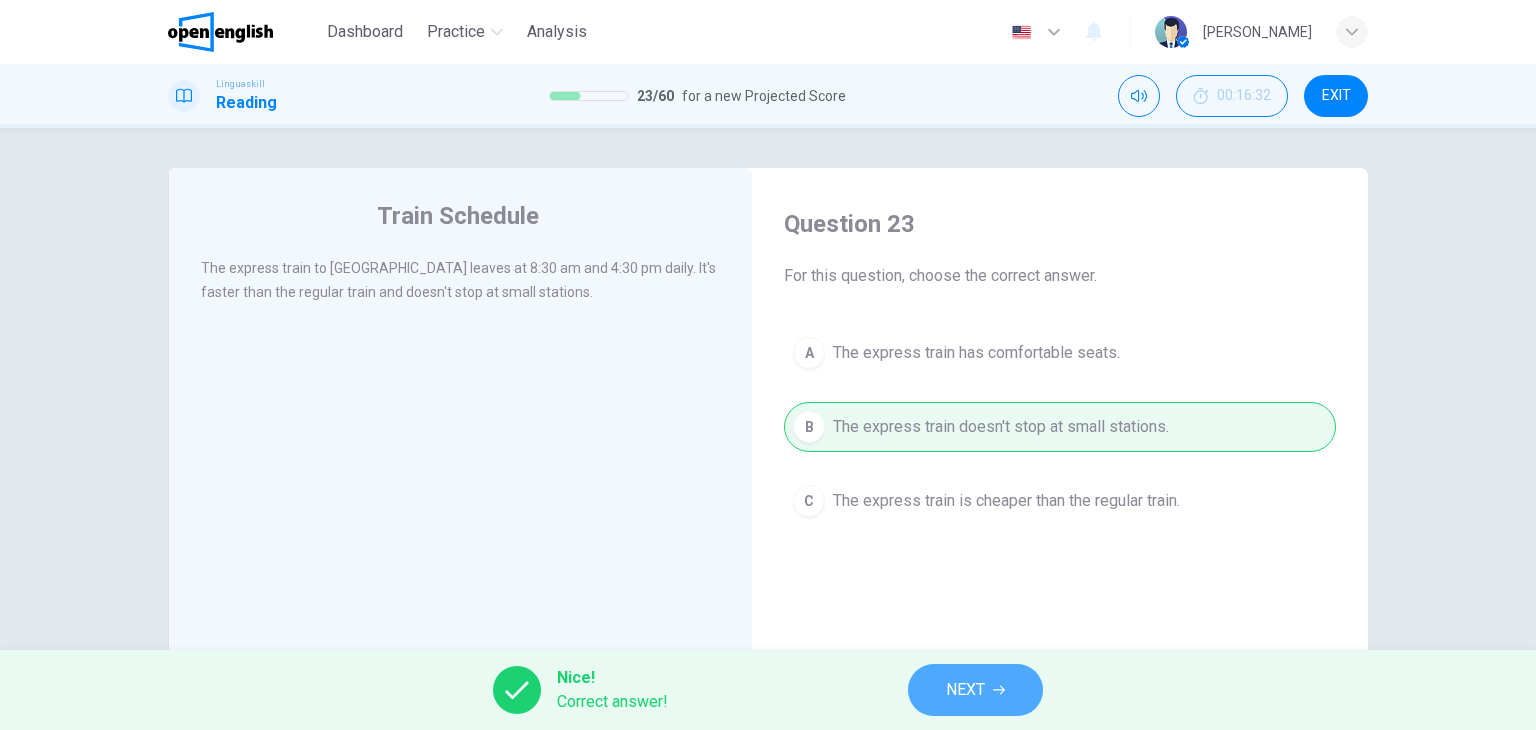 click on "NEXT" at bounding box center (965, 690) 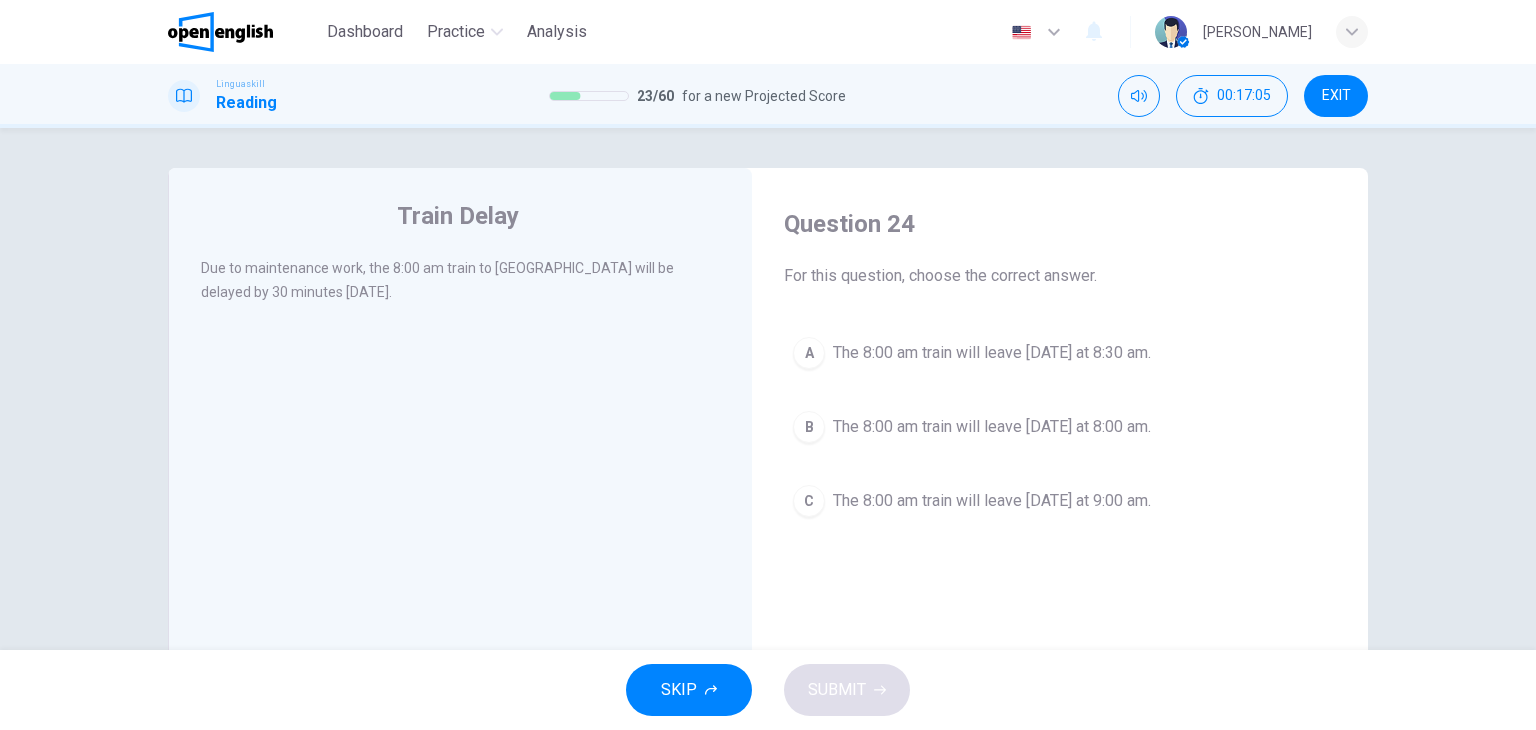 click on "A" at bounding box center [809, 353] 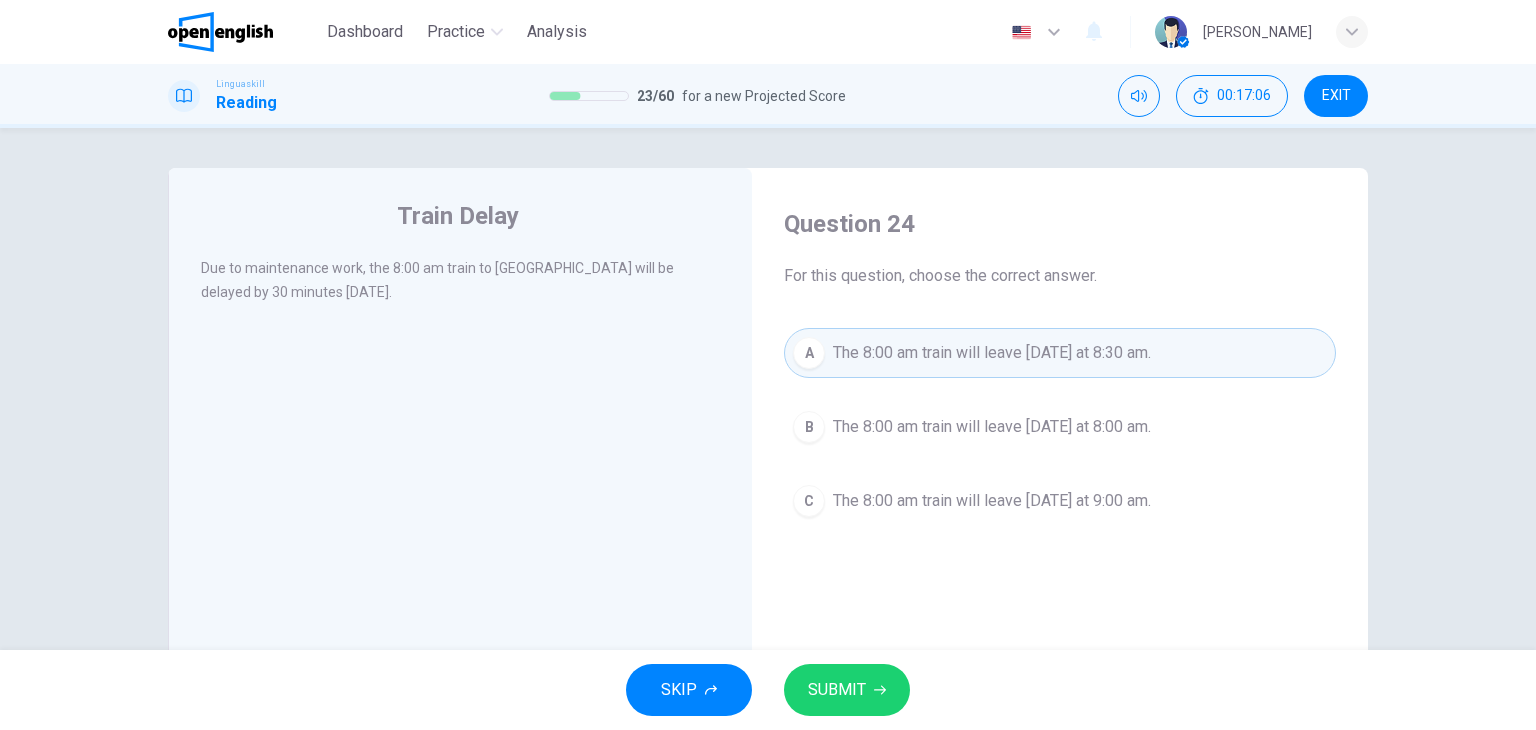 click on "SUBMIT" at bounding box center [837, 690] 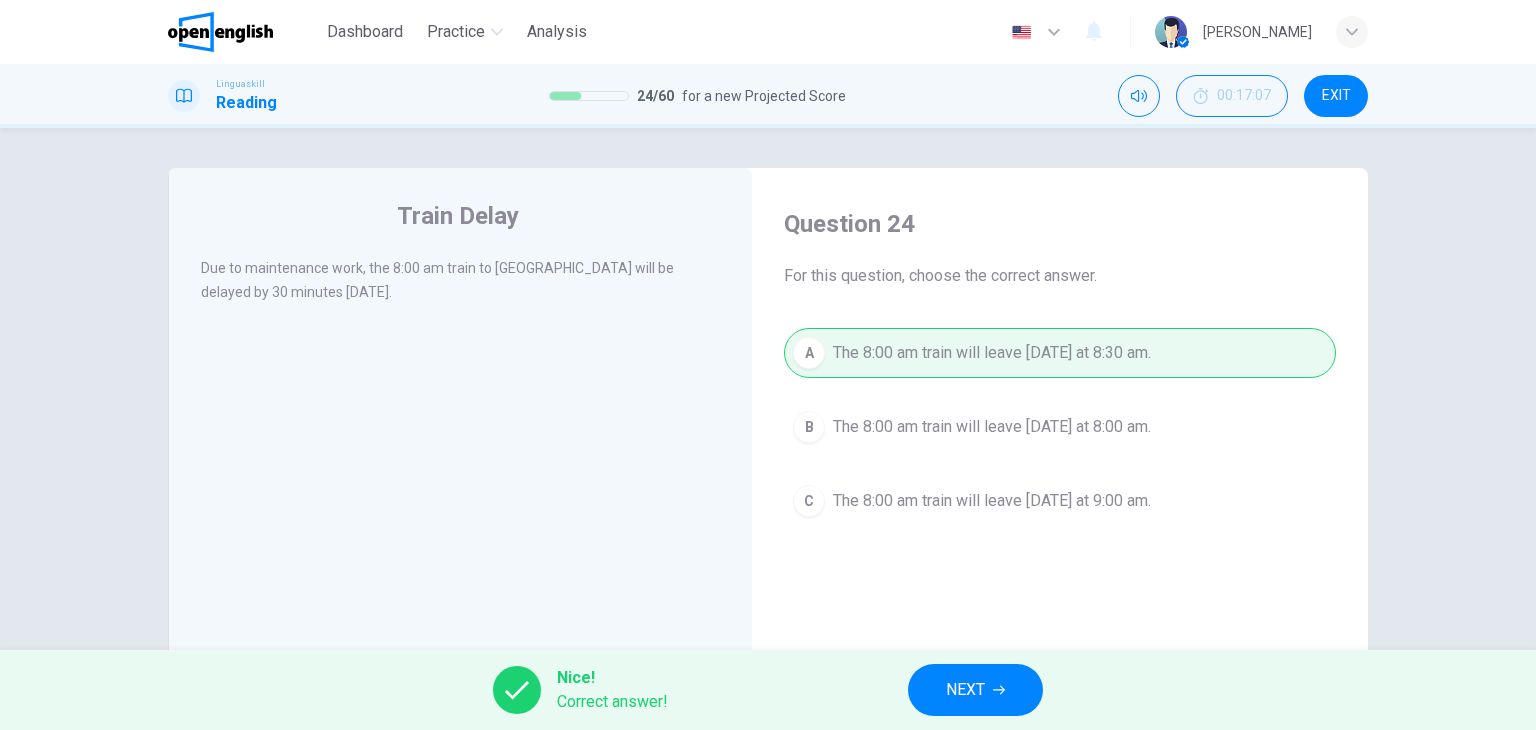 click on "NEXT" at bounding box center [975, 690] 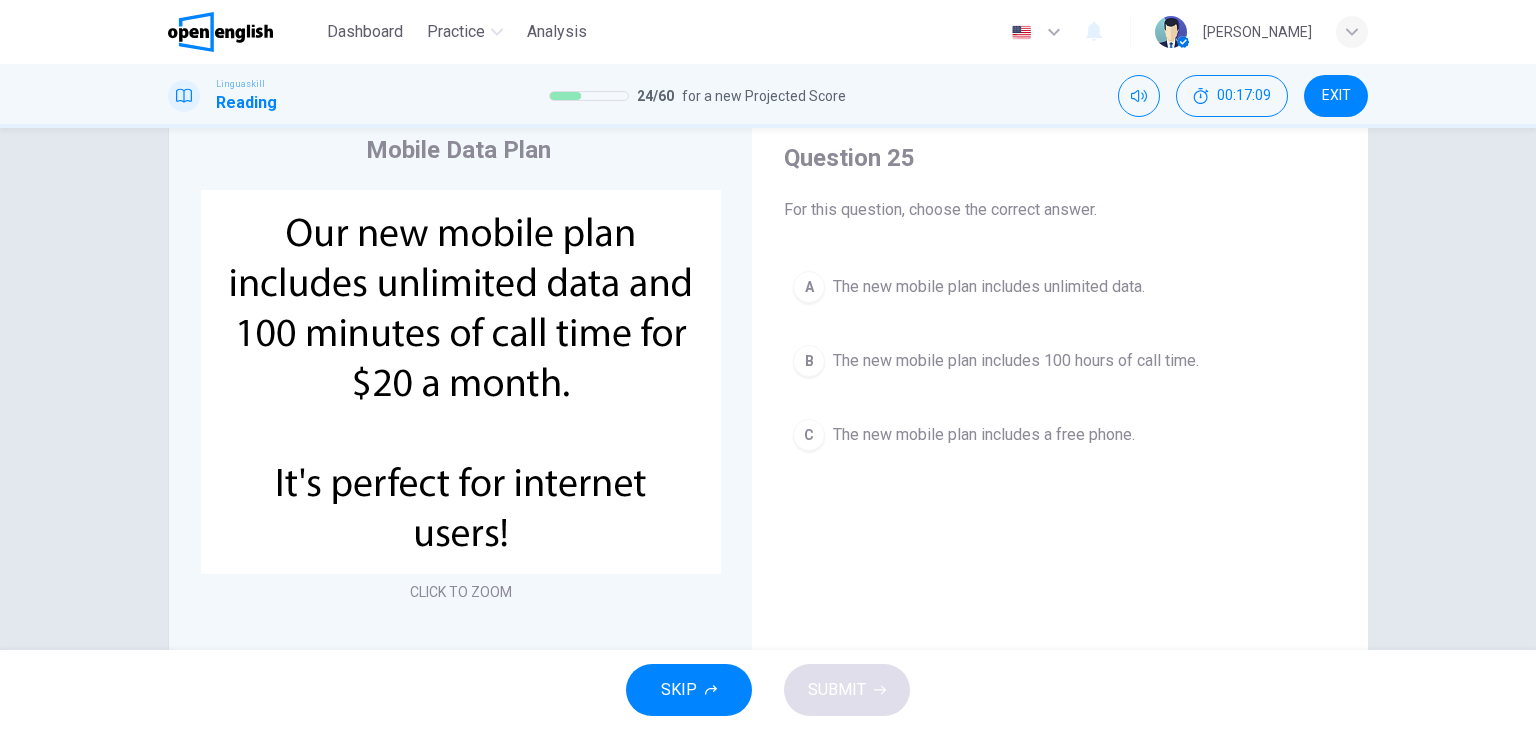 scroll, scrollTop: 100, scrollLeft: 0, axis: vertical 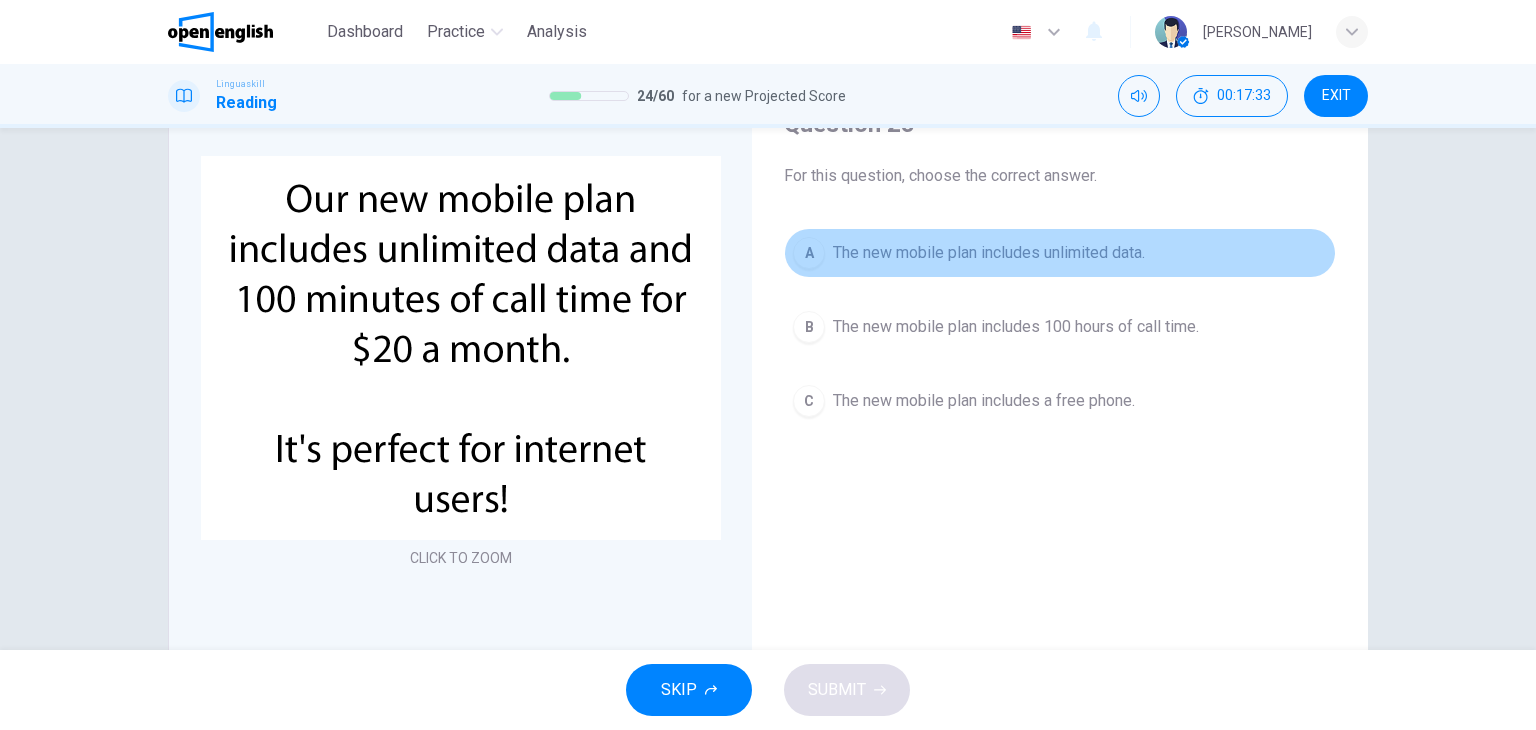 click on "A" at bounding box center [809, 253] 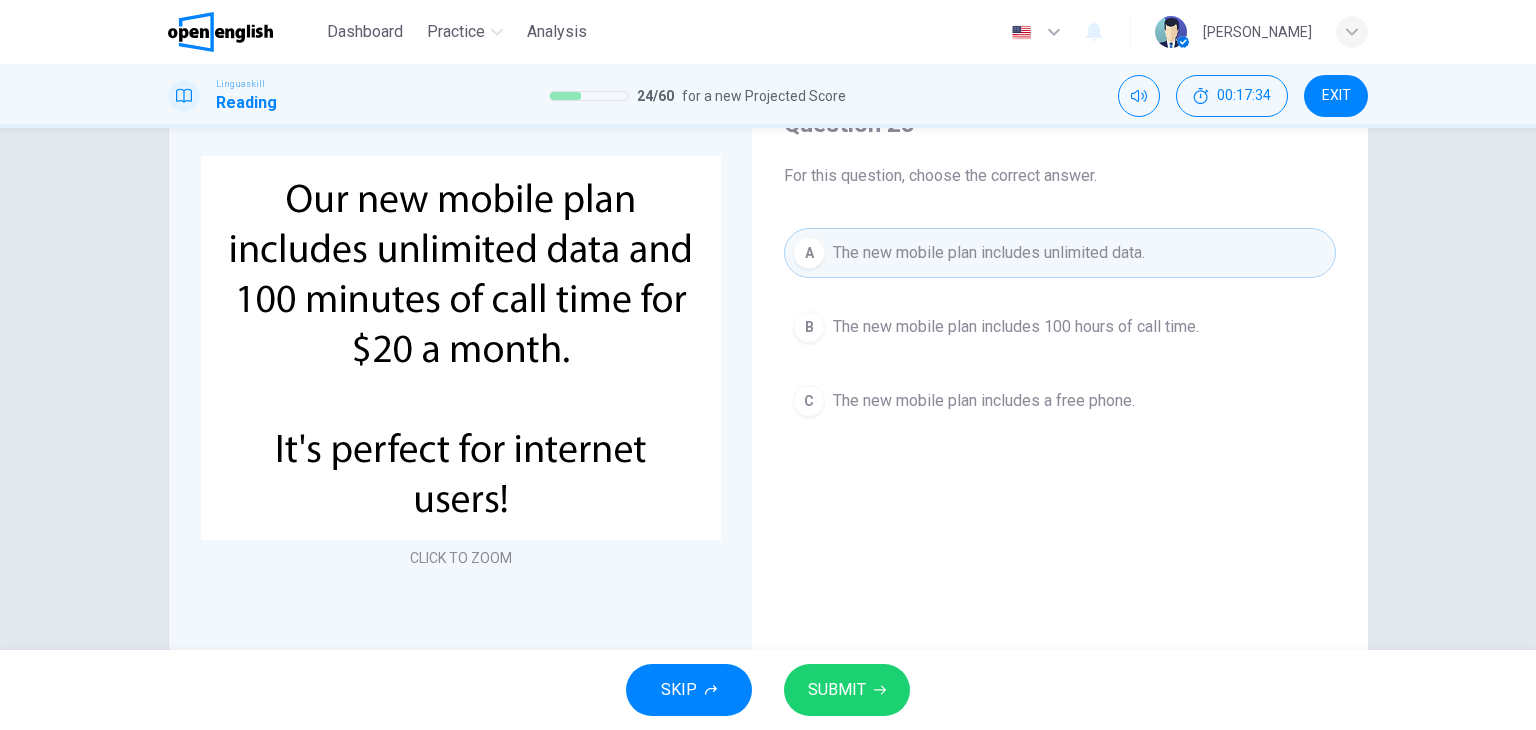 click on "SUBMIT" at bounding box center [837, 690] 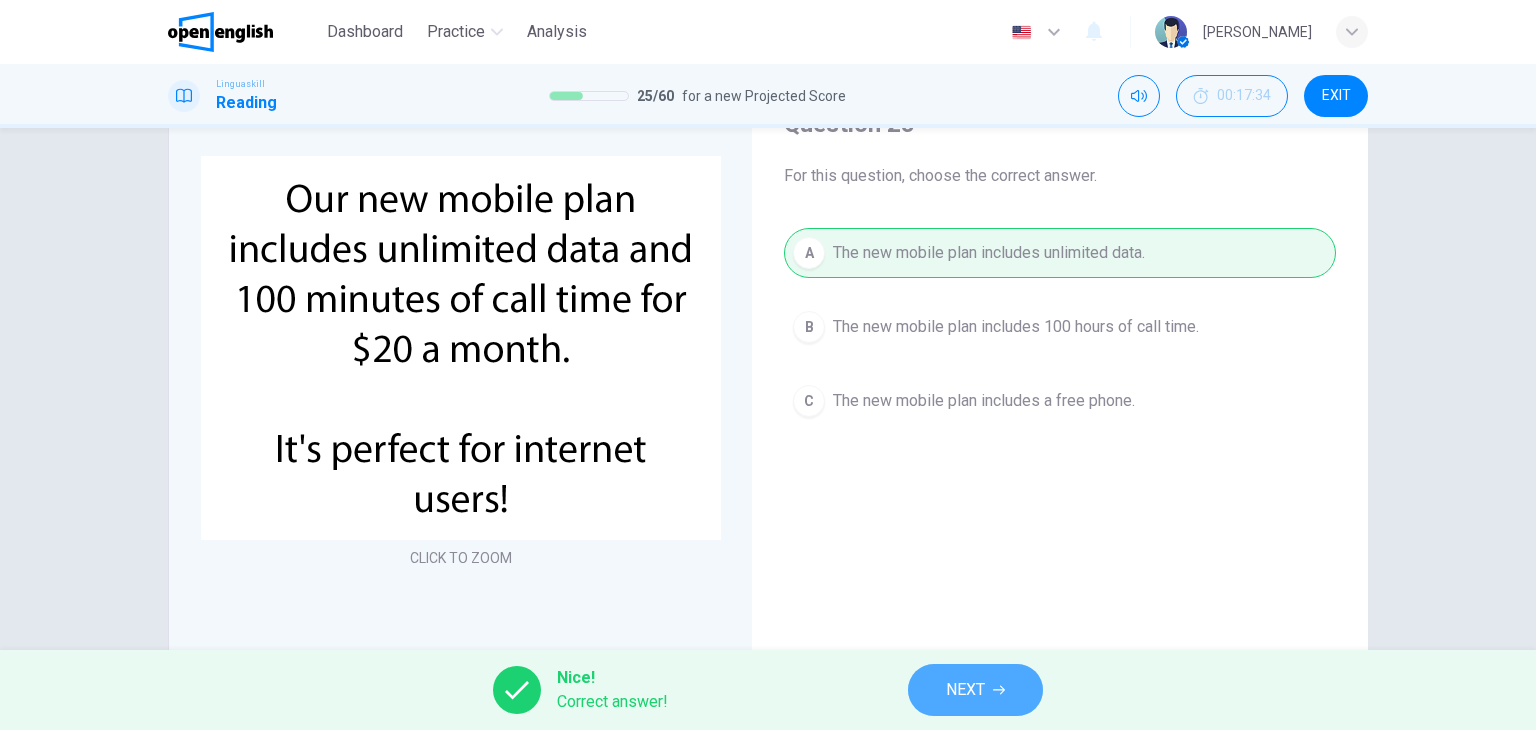 click on "NEXT" at bounding box center (975, 690) 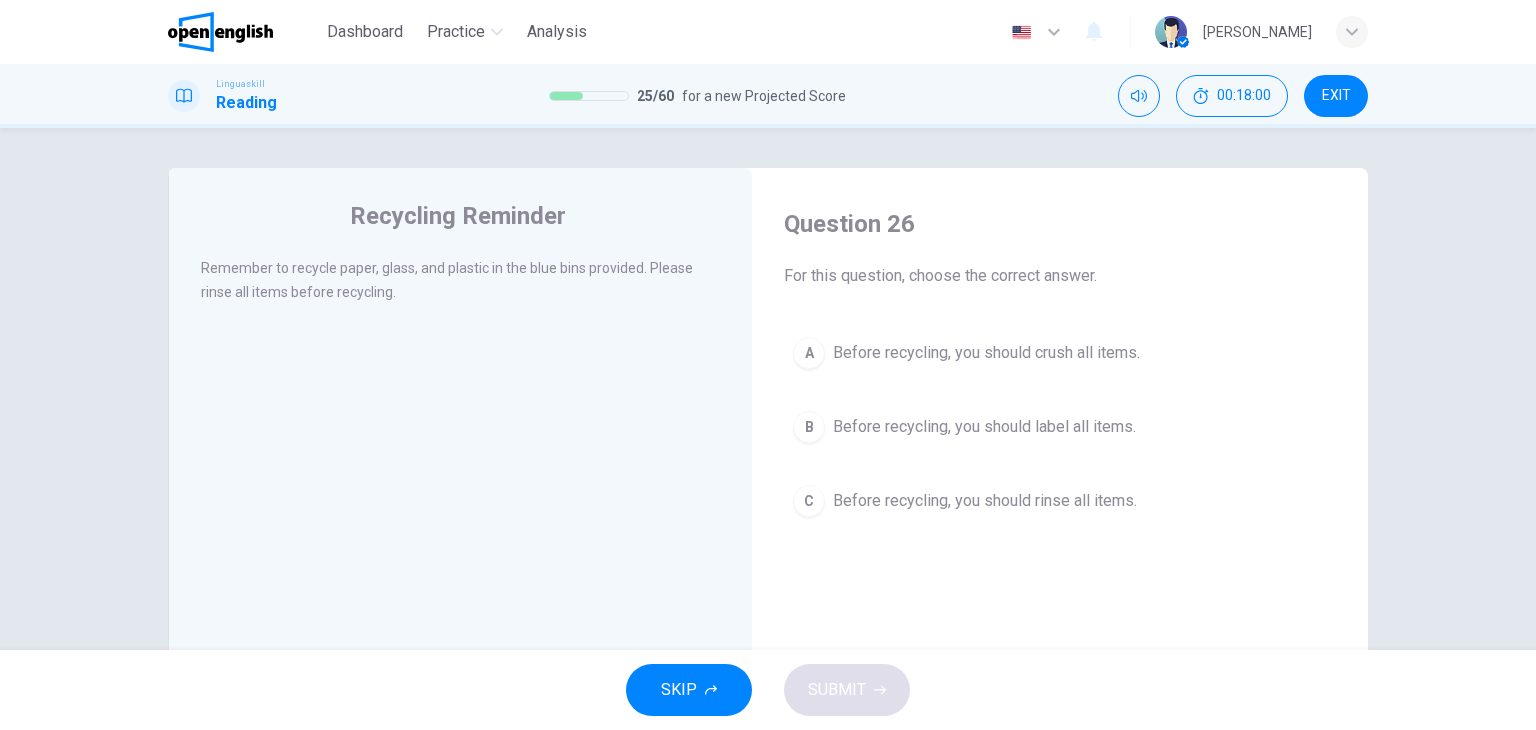 click on "C" at bounding box center [809, 501] 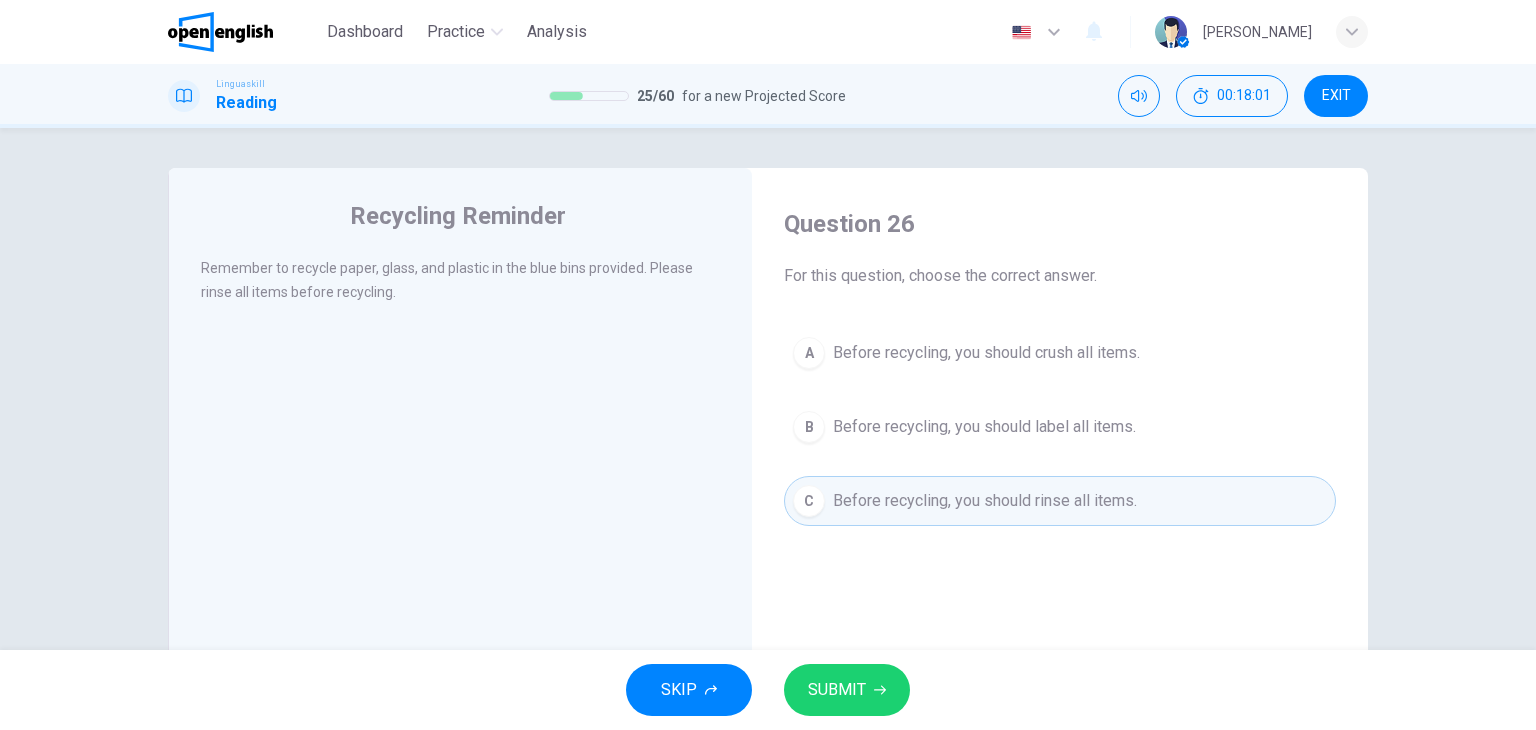 click on "SUBMIT" at bounding box center [837, 690] 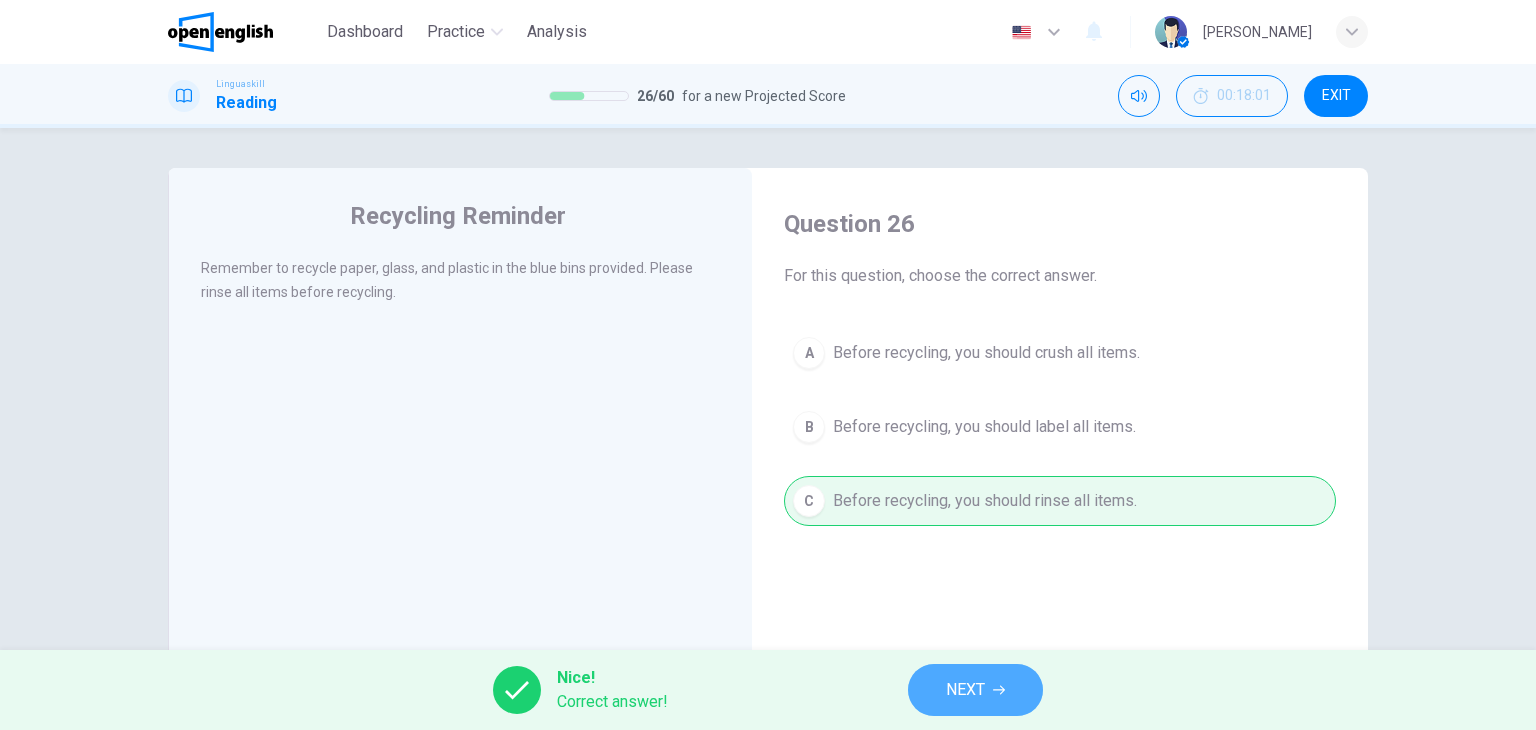 click on "NEXT" at bounding box center (965, 690) 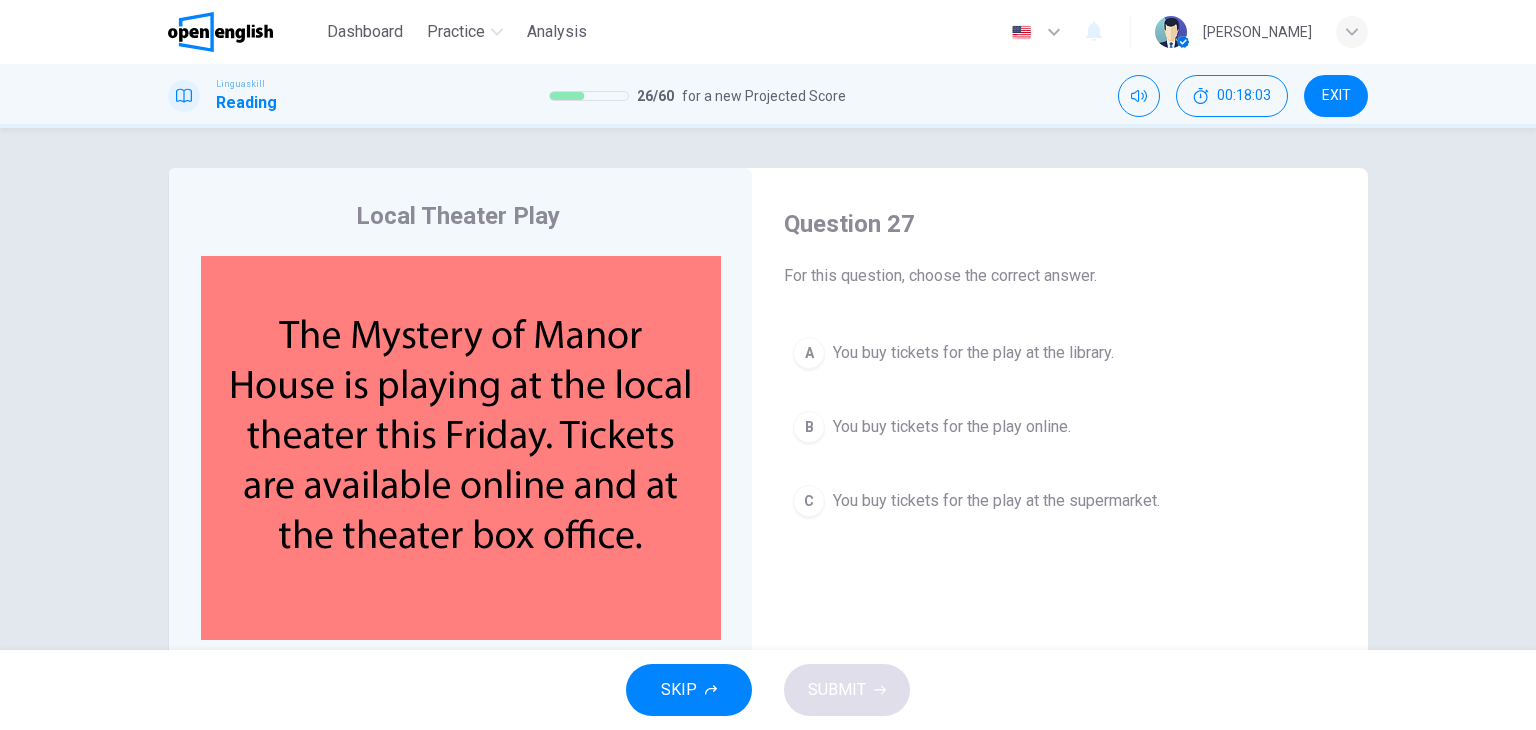 scroll, scrollTop: 100, scrollLeft: 0, axis: vertical 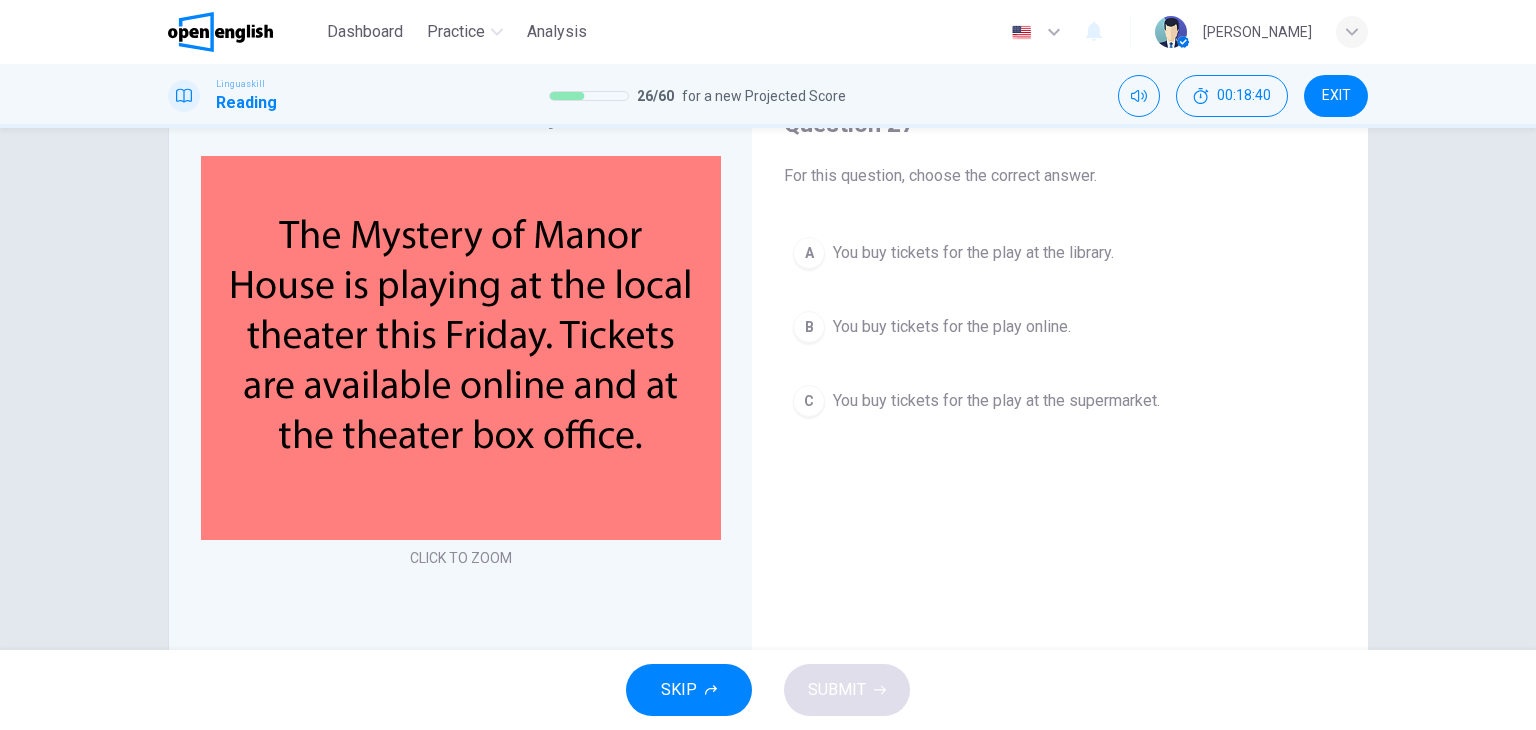 click on "B" at bounding box center (809, 327) 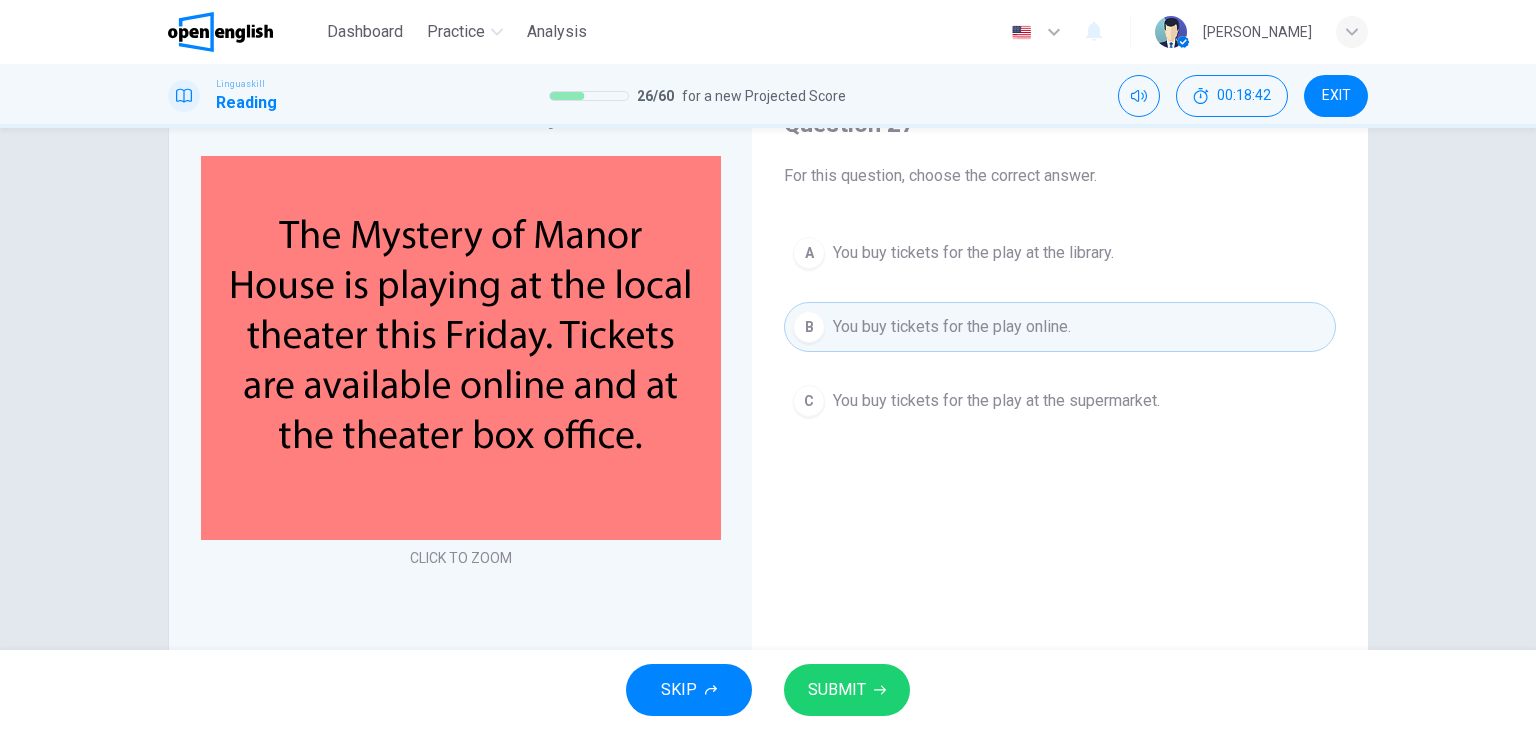 click on "SKIP SUBMIT" at bounding box center [768, 690] 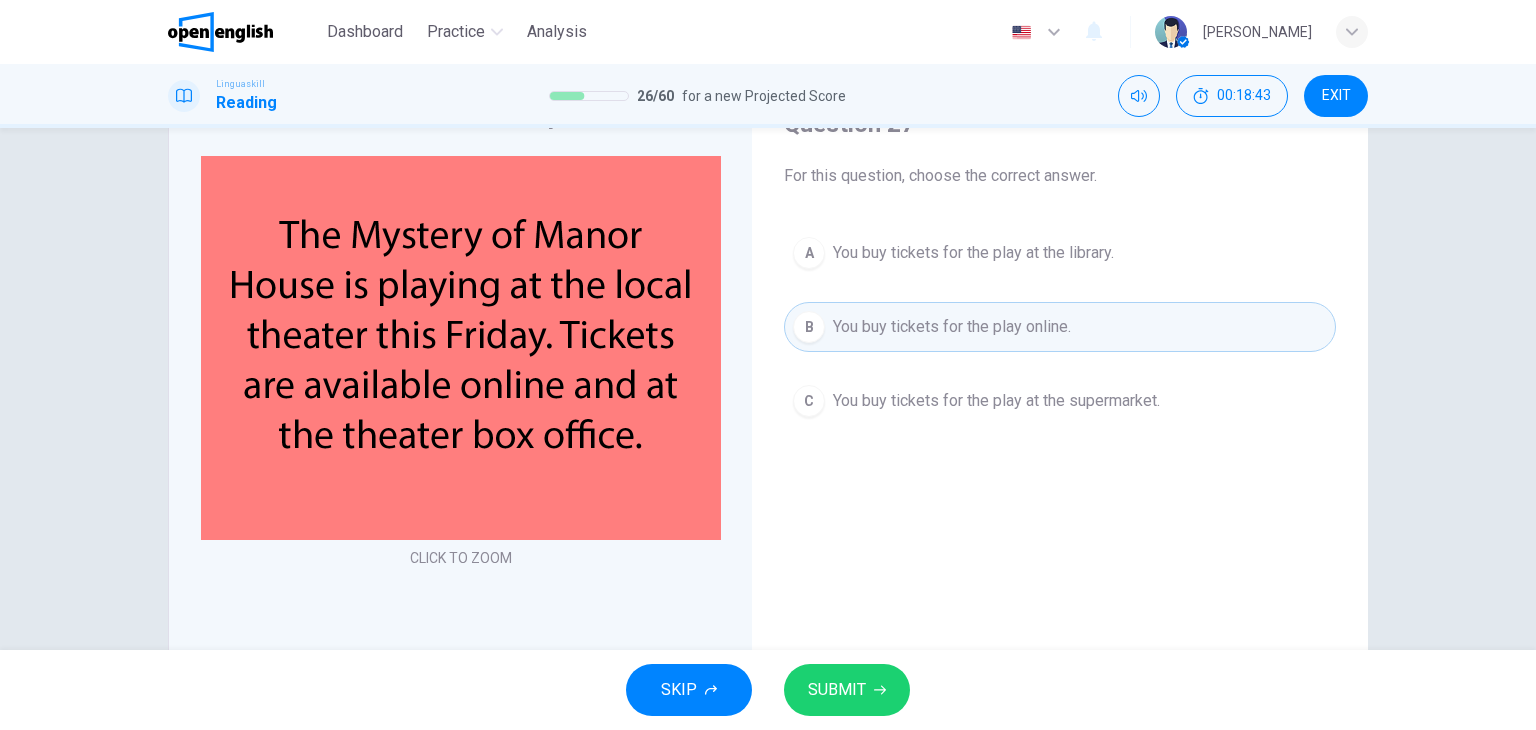 click on "SUBMIT" at bounding box center [847, 690] 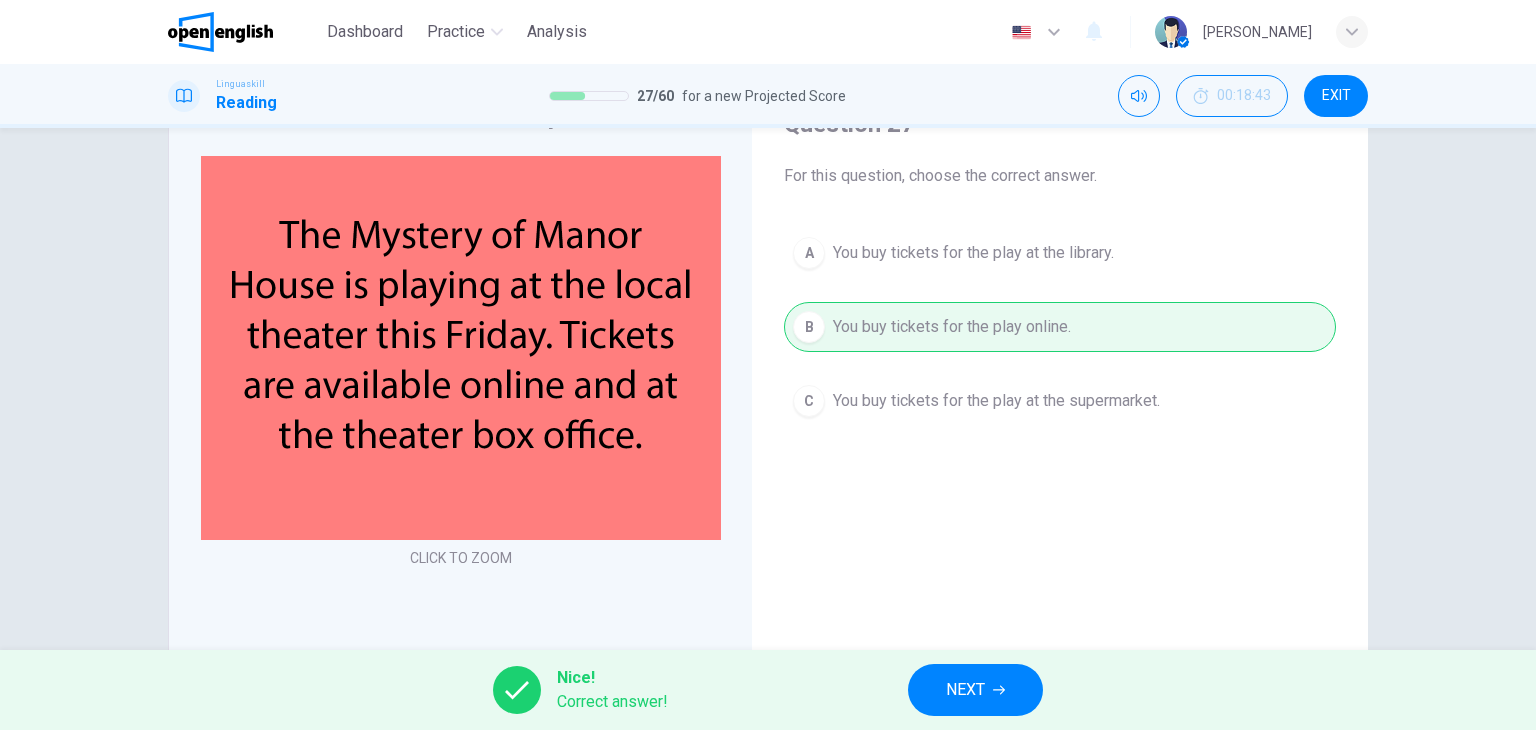 click on "NEXT" at bounding box center [975, 690] 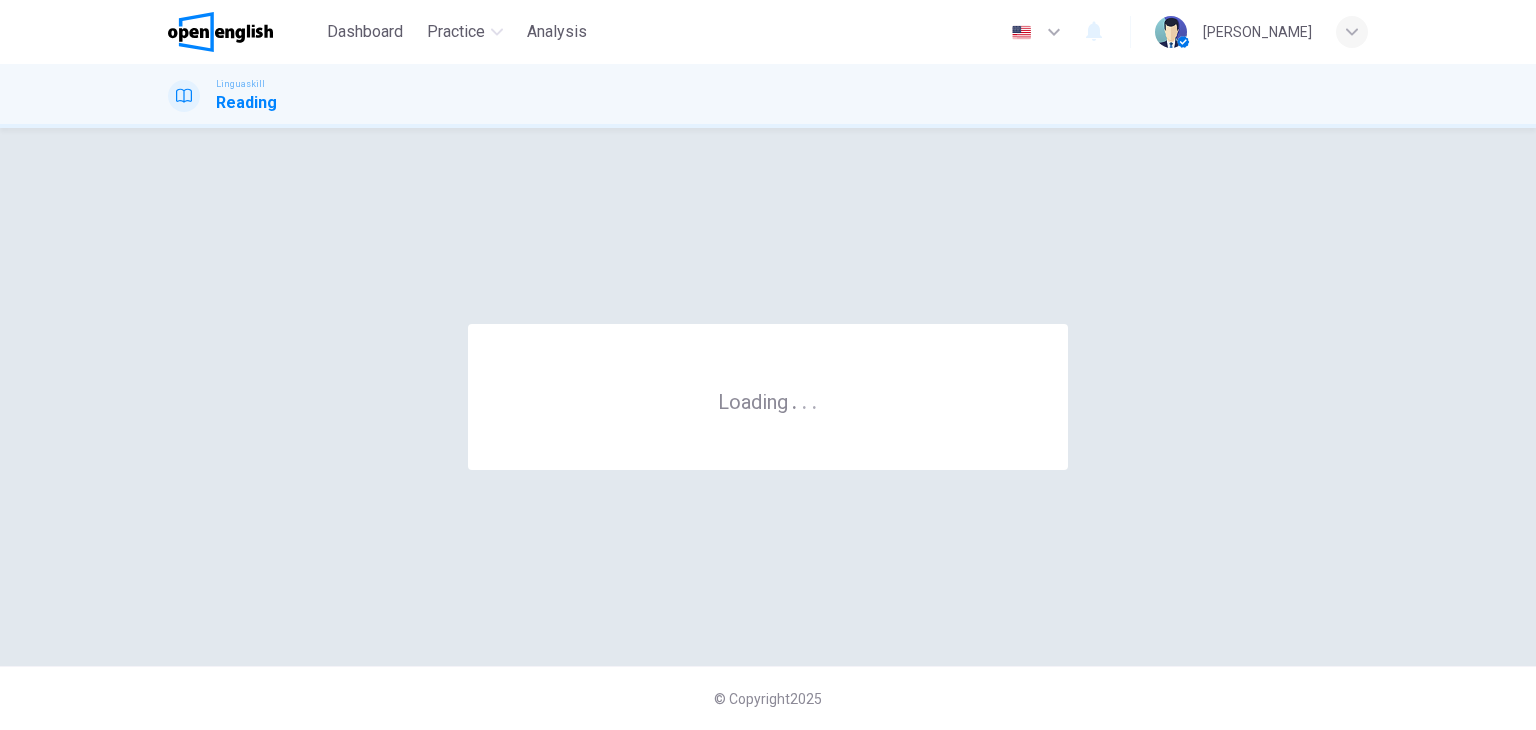 scroll, scrollTop: 0, scrollLeft: 0, axis: both 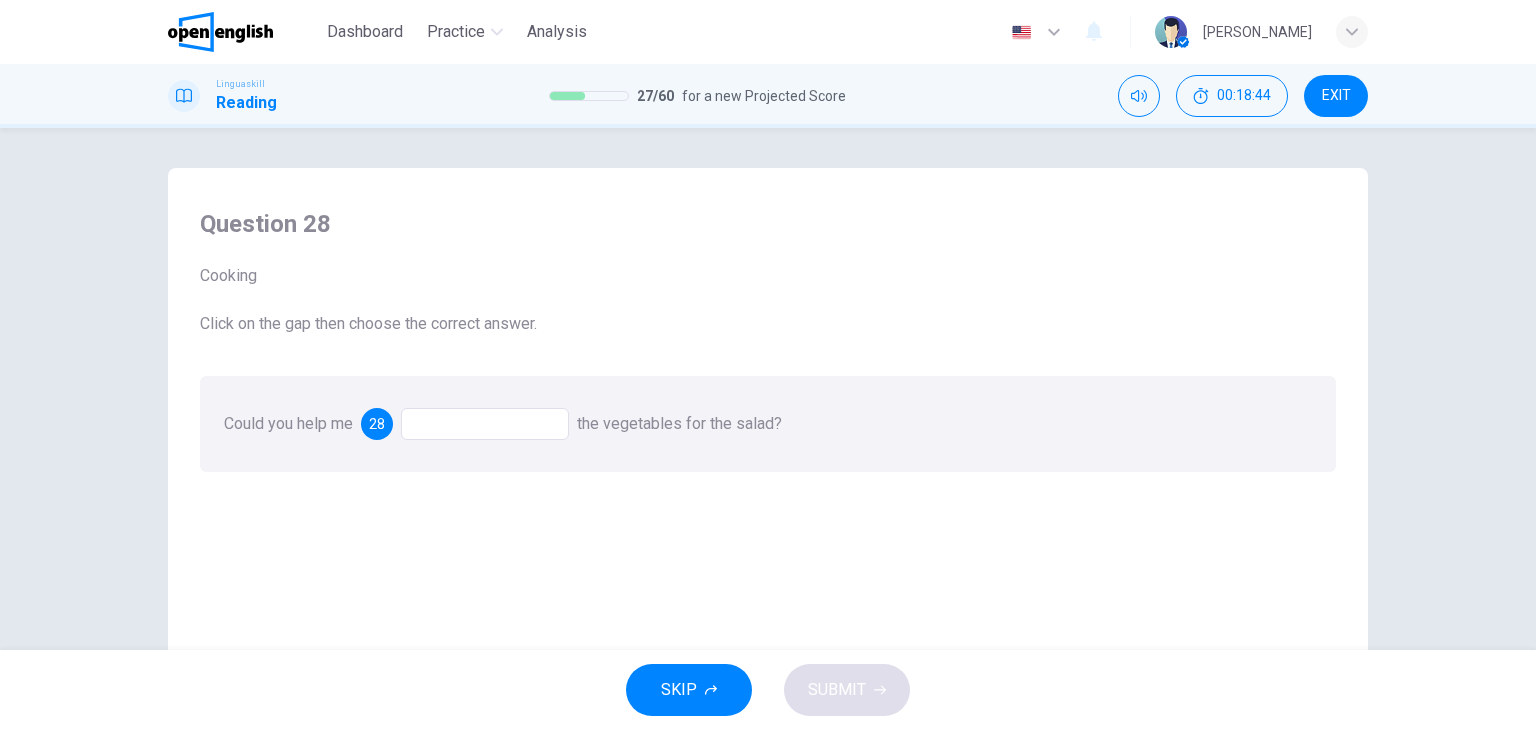 click at bounding box center [485, 424] 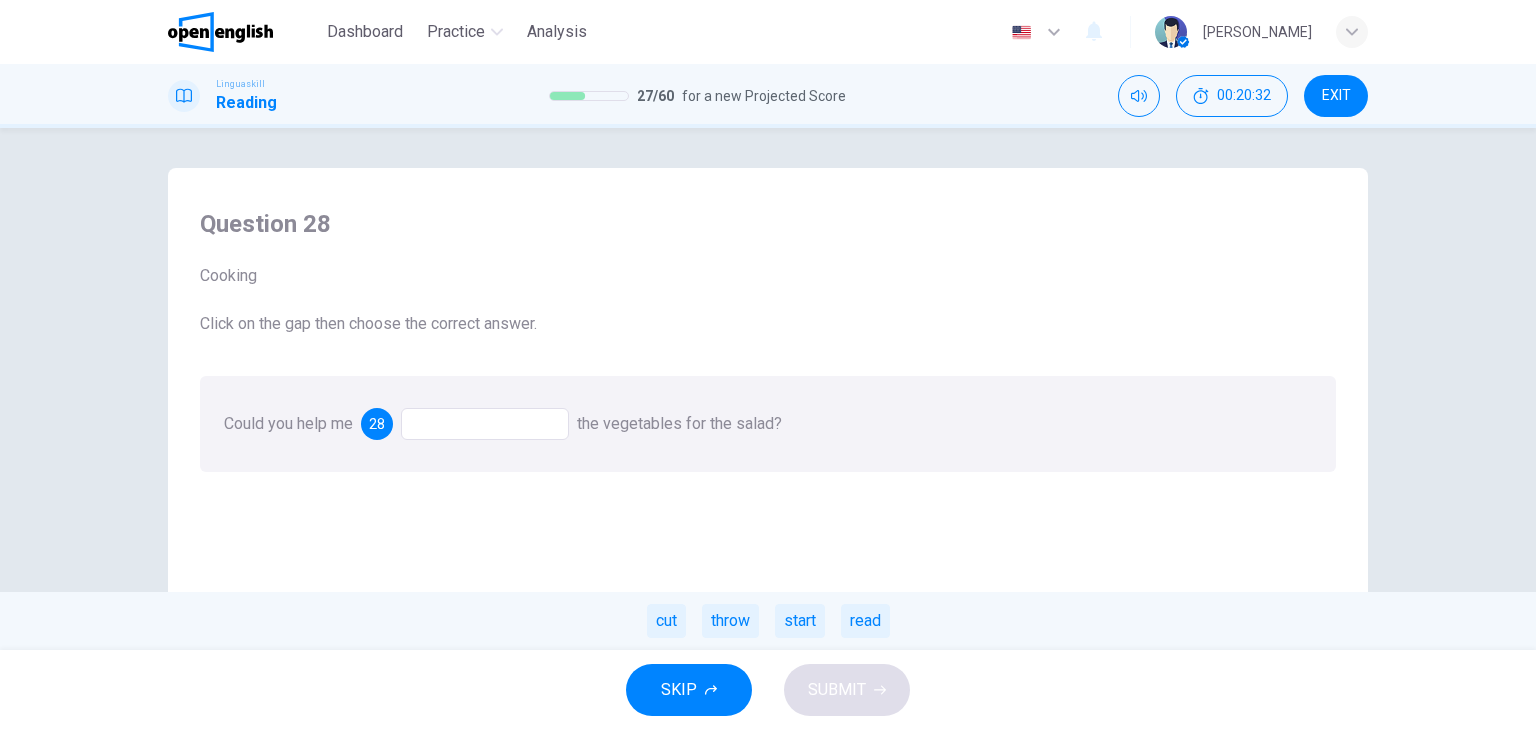 drag, startPoint x: 682, startPoint y: 629, endPoint x: 769, endPoint y: 640, distance: 87.69264 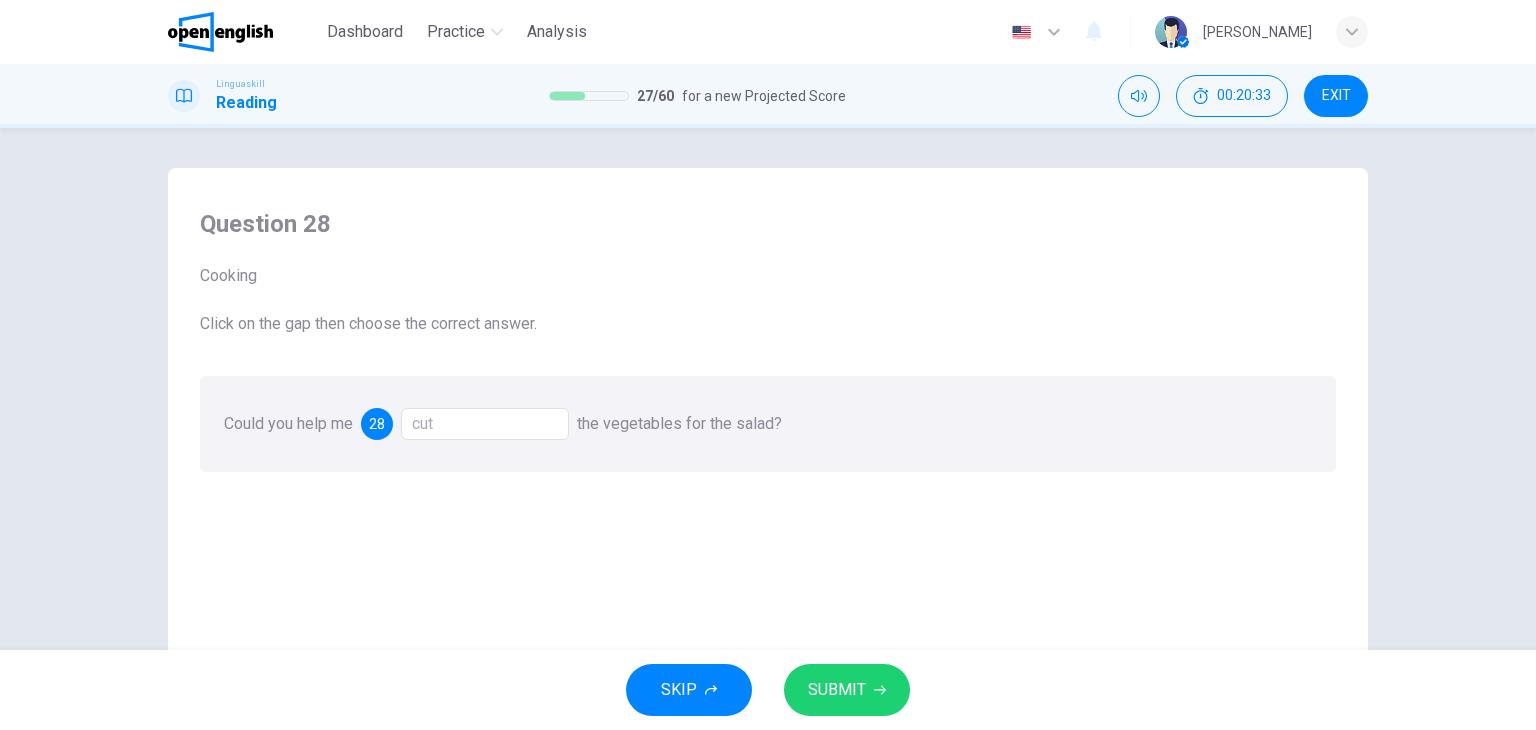 click on "SUBMIT" at bounding box center (837, 690) 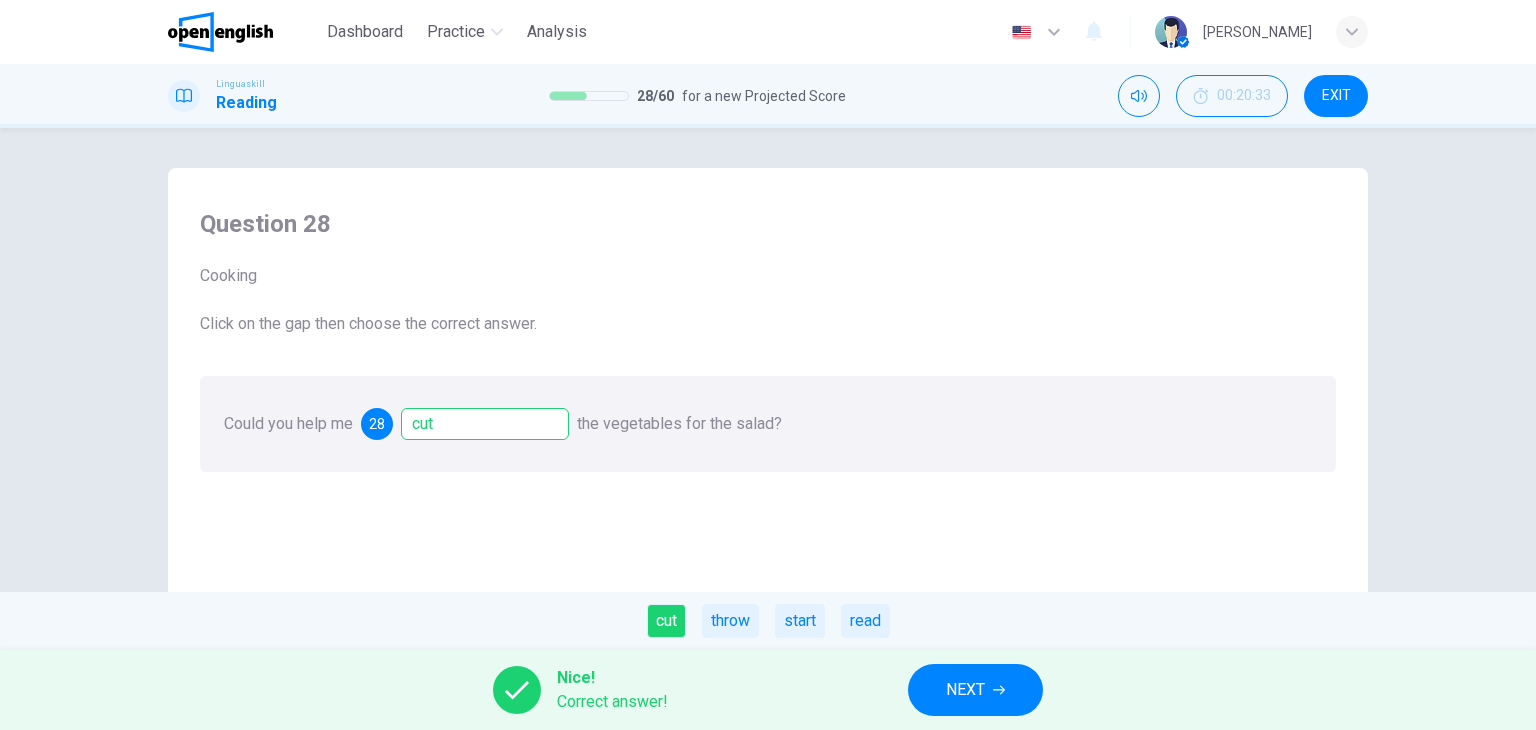 click on "NEXT" at bounding box center (975, 690) 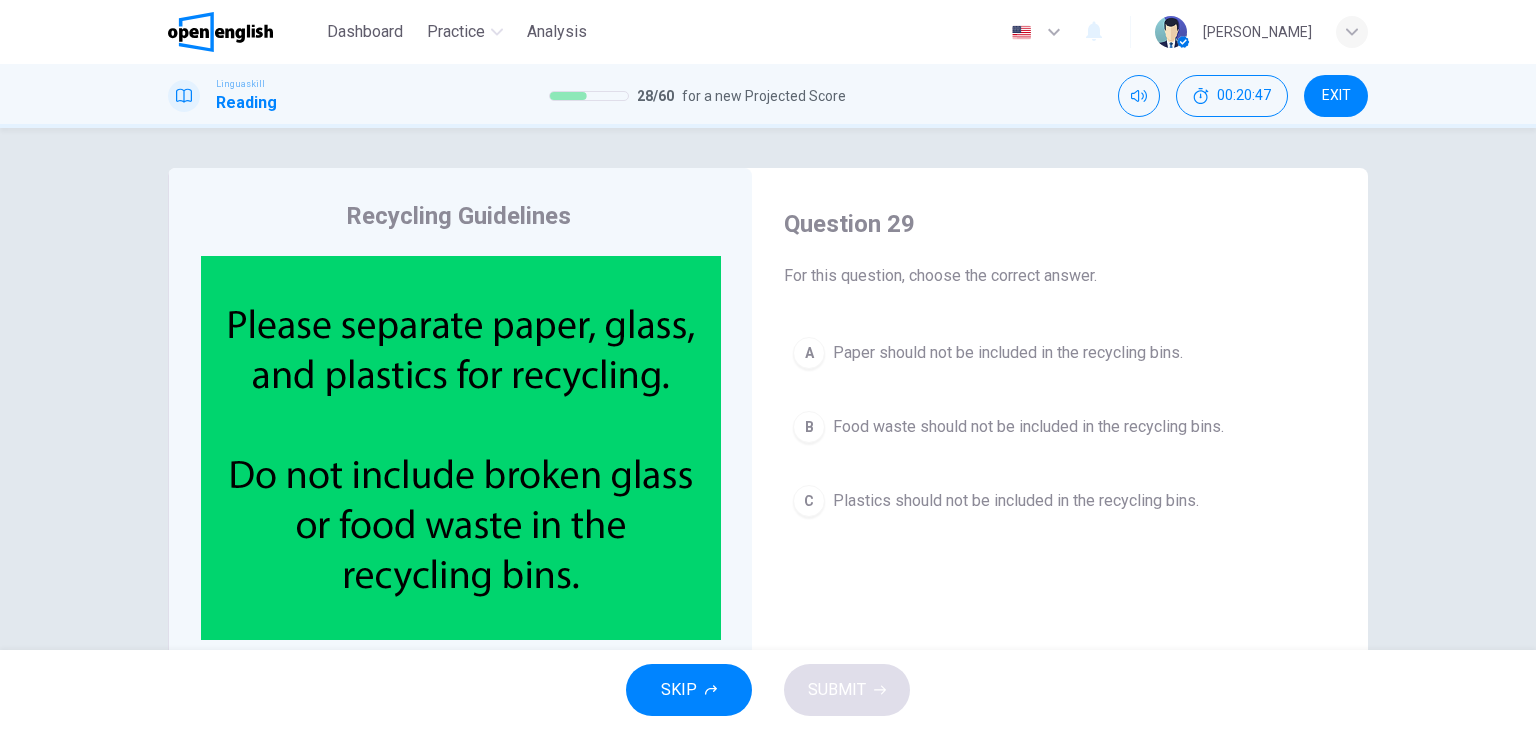 scroll, scrollTop: 100, scrollLeft: 0, axis: vertical 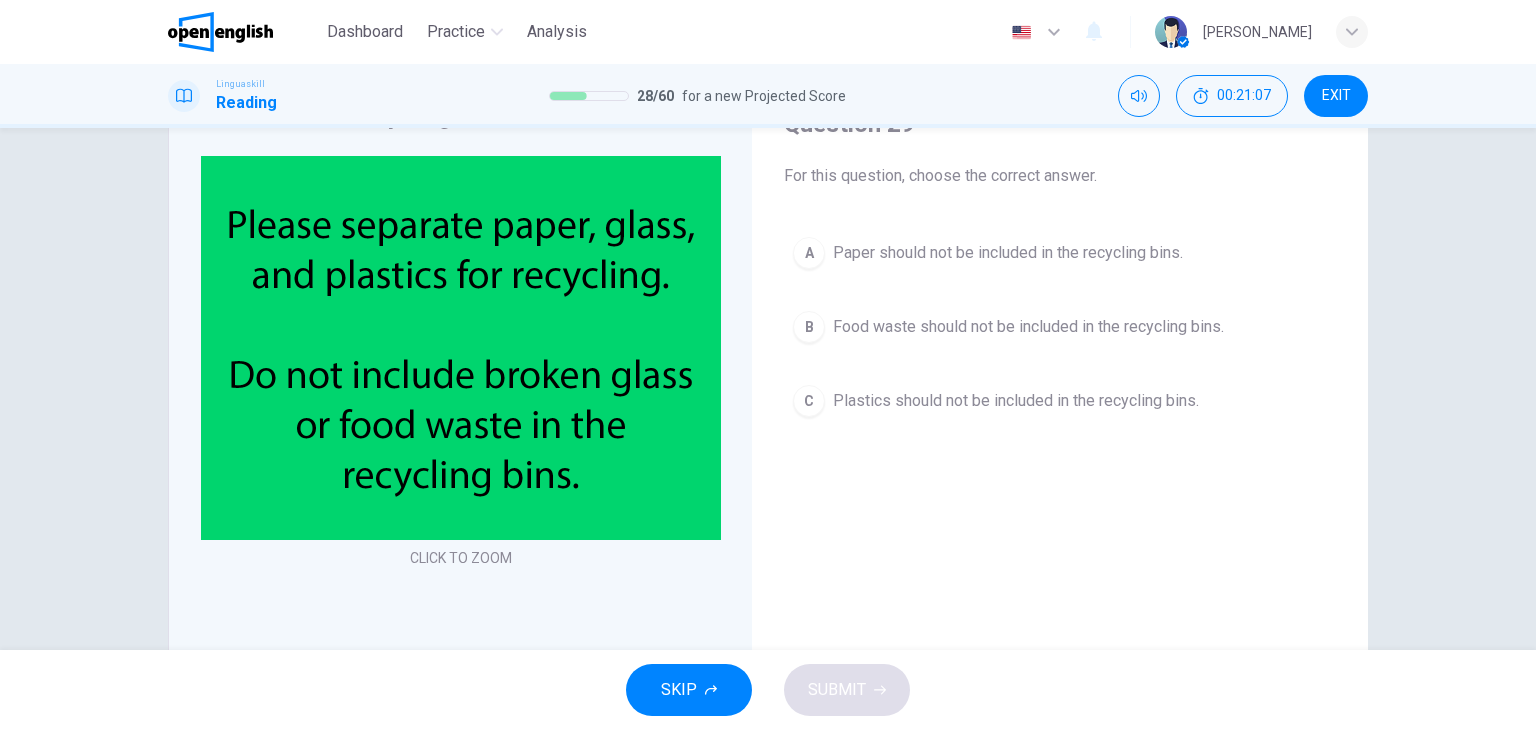 click on "B" at bounding box center [809, 327] 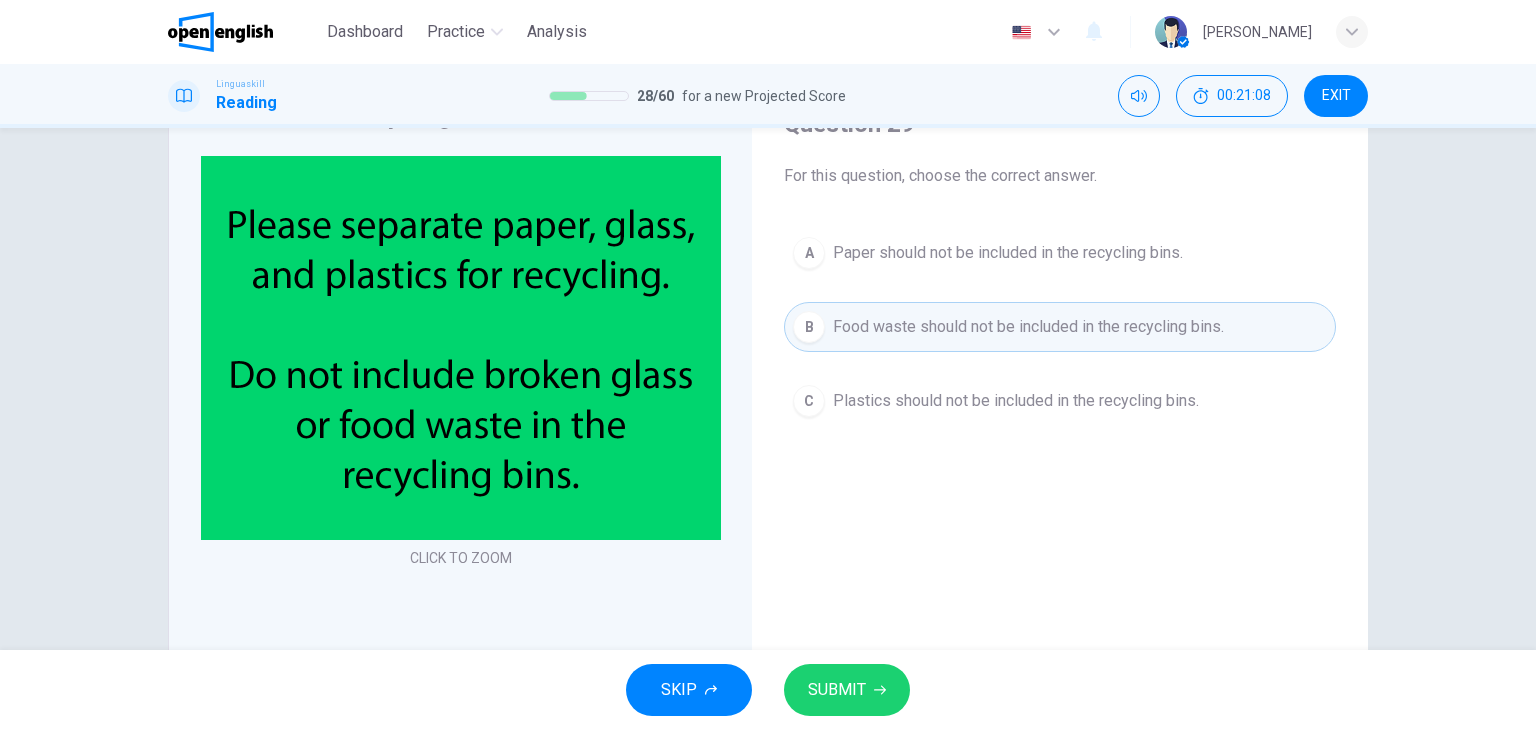 click on "SUBMIT" at bounding box center [847, 690] 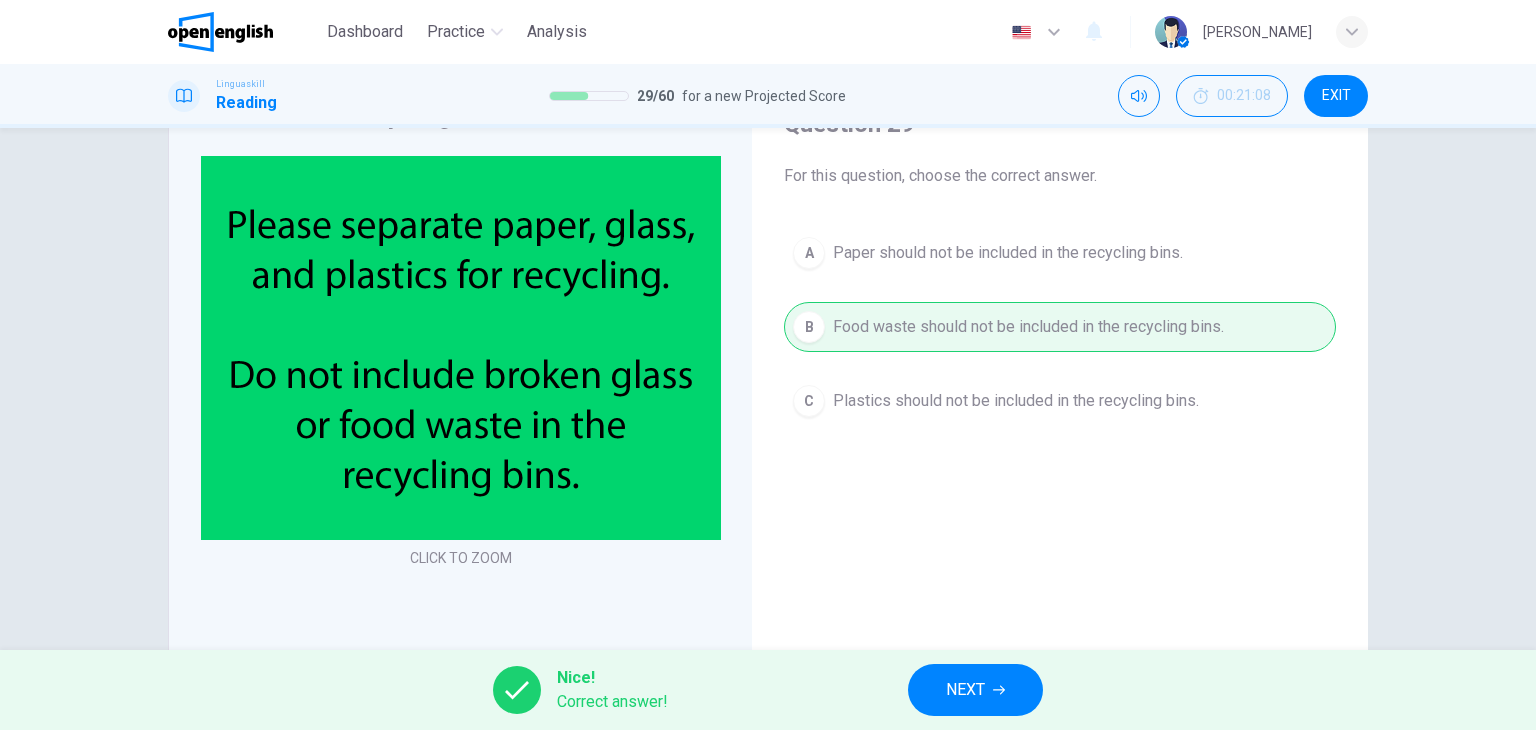 click on "NEXT" at bounding box center [965, 690] 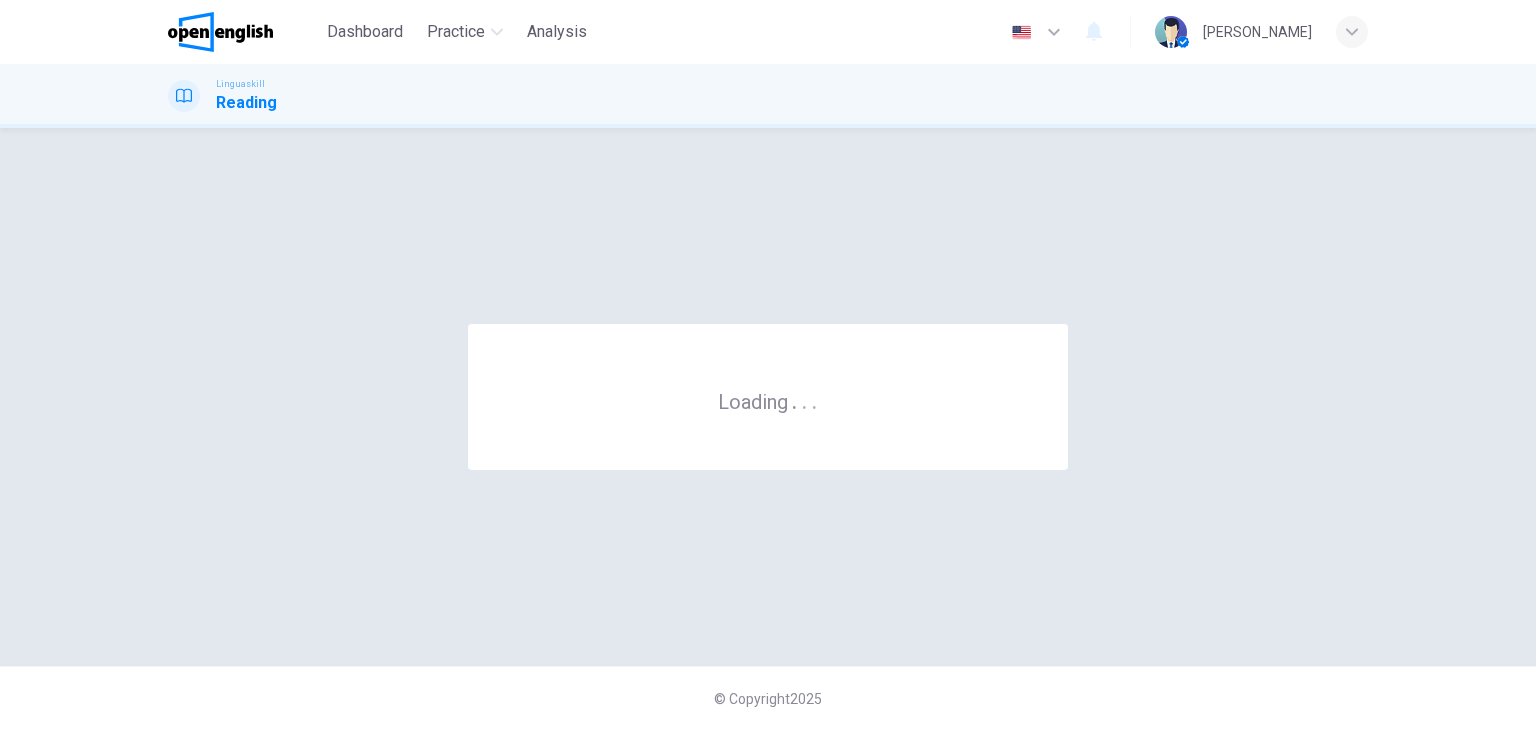 scroll, scrollTop: 0, scrollLeft: 0, axis: both 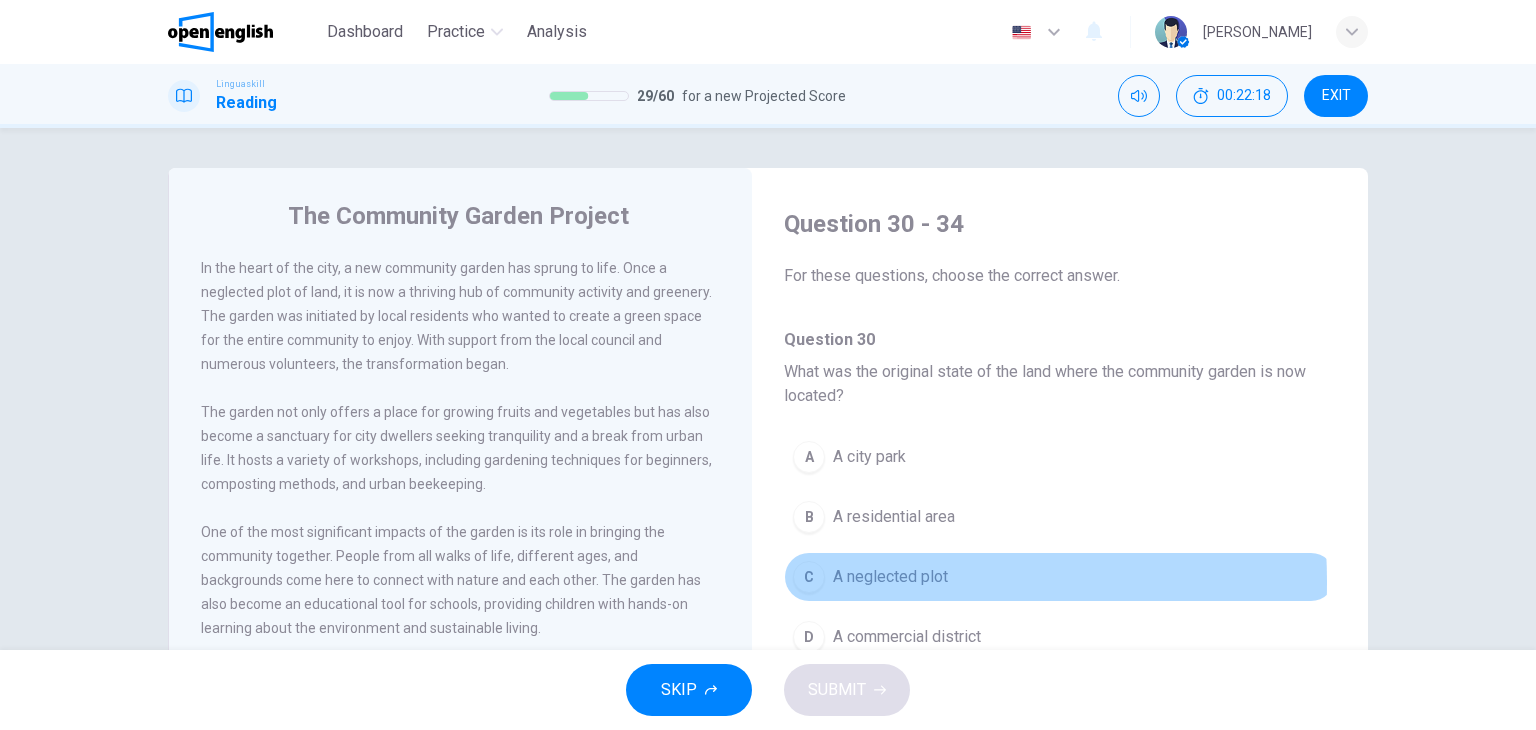 click on "C" at bounding box center [809, 577] 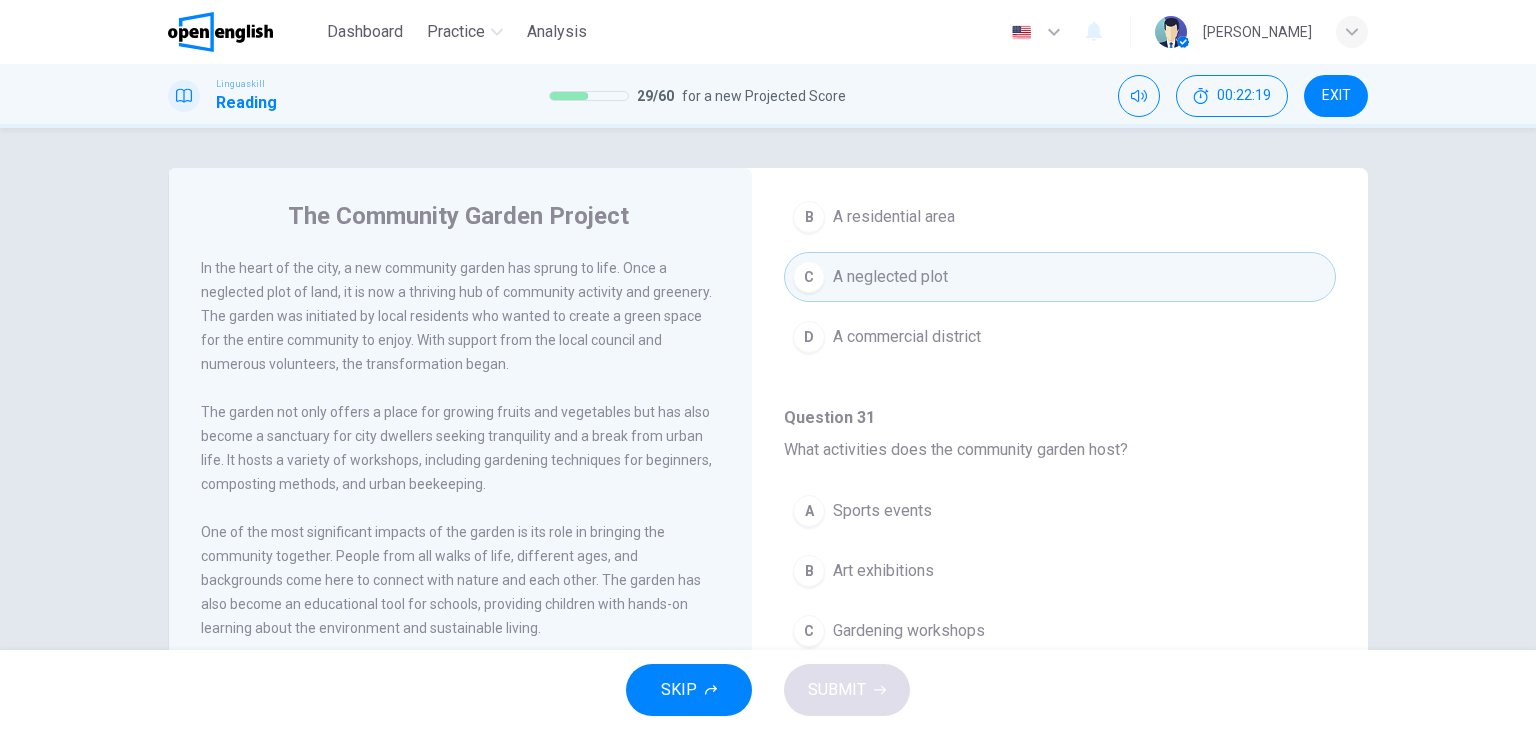 scroll, scrollTop: 400, scrollLeft: 0, axis: vertical 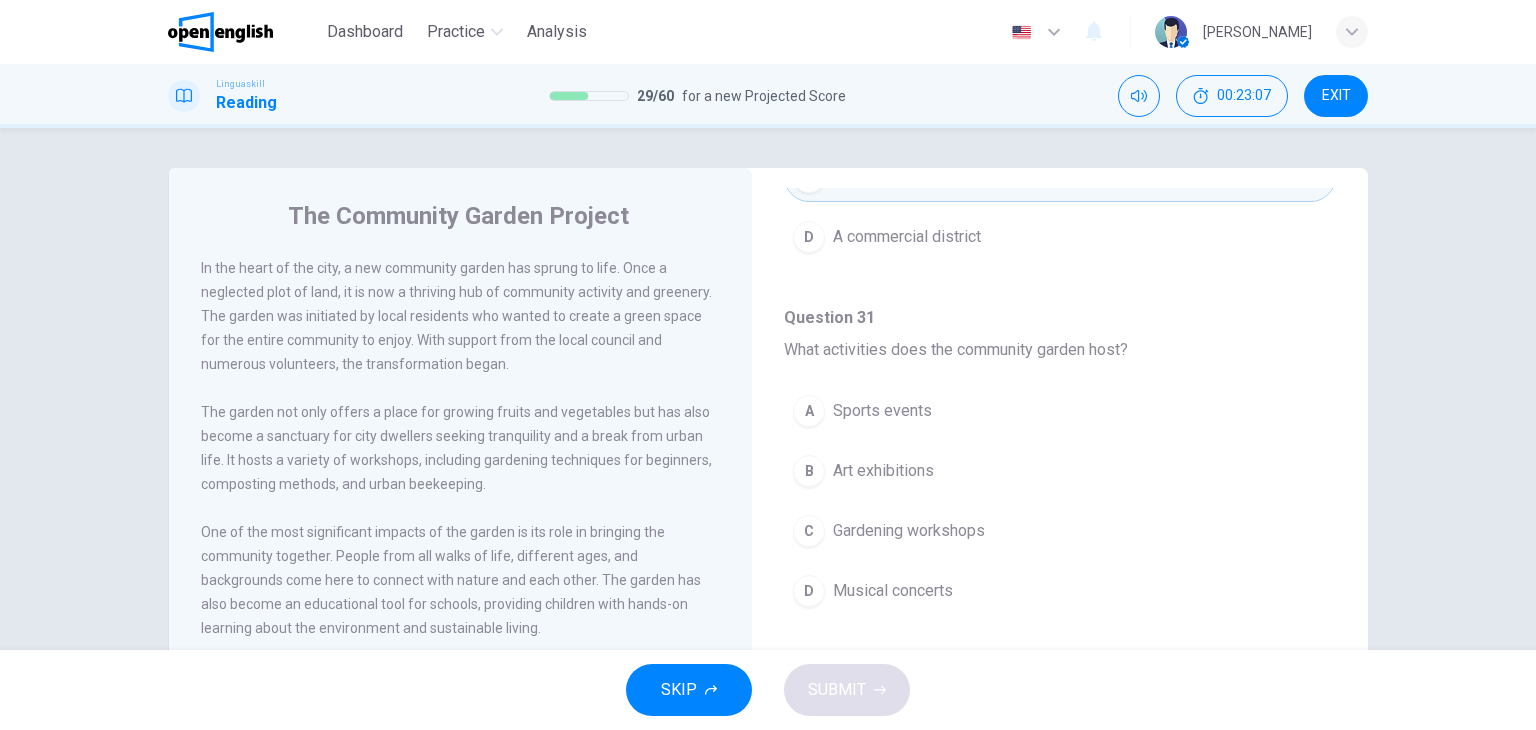 click on "C" at bounding box center [809, 531] 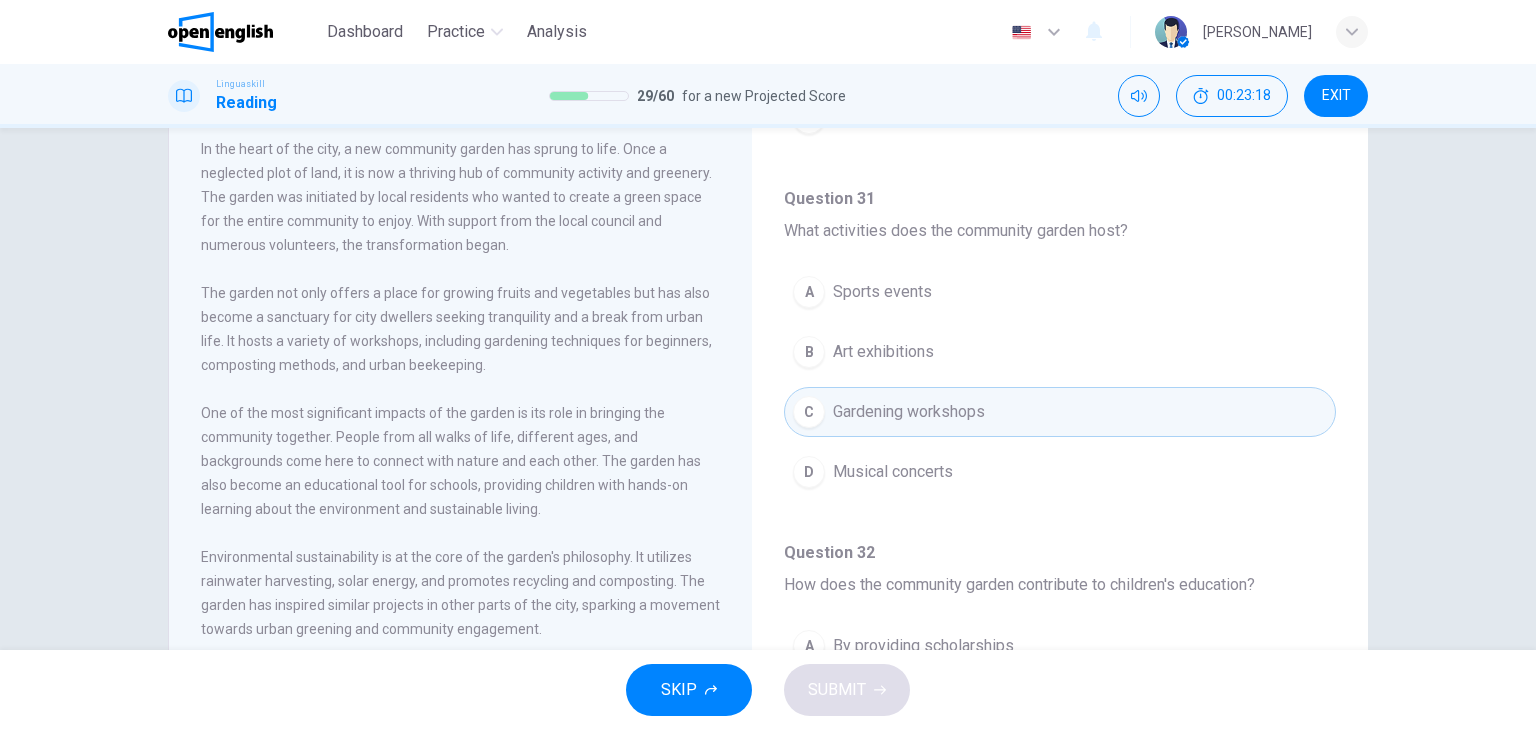 scroll, scrollTop: 0, scrollLeft: 0, axis: both 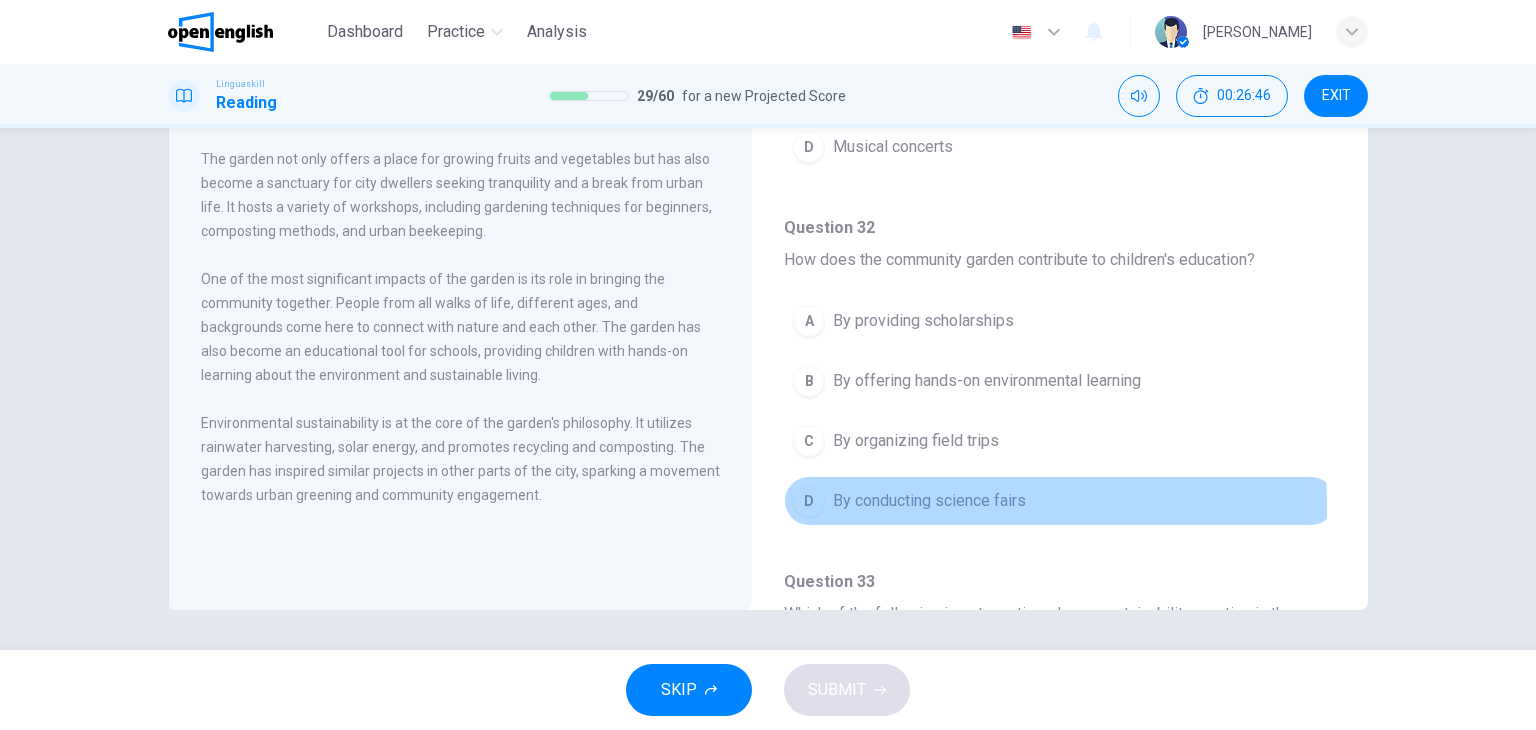 drag, startPoint x: 810, startPoint y: 503, endPoint x: 814, endPoint y: 493, distance: 10.770329 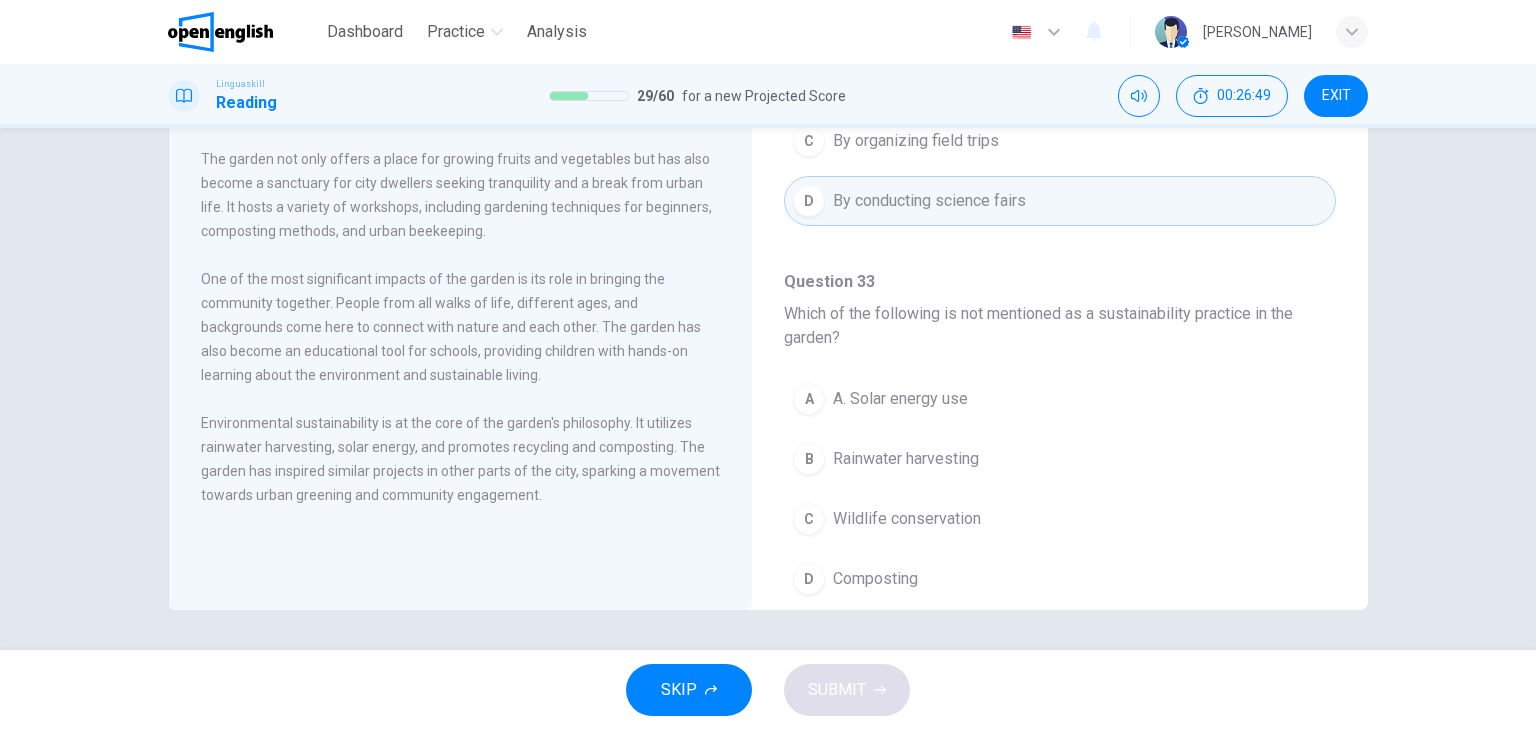 scroll, scrollTop: 991, scrollLeft: 0, axis: vertical 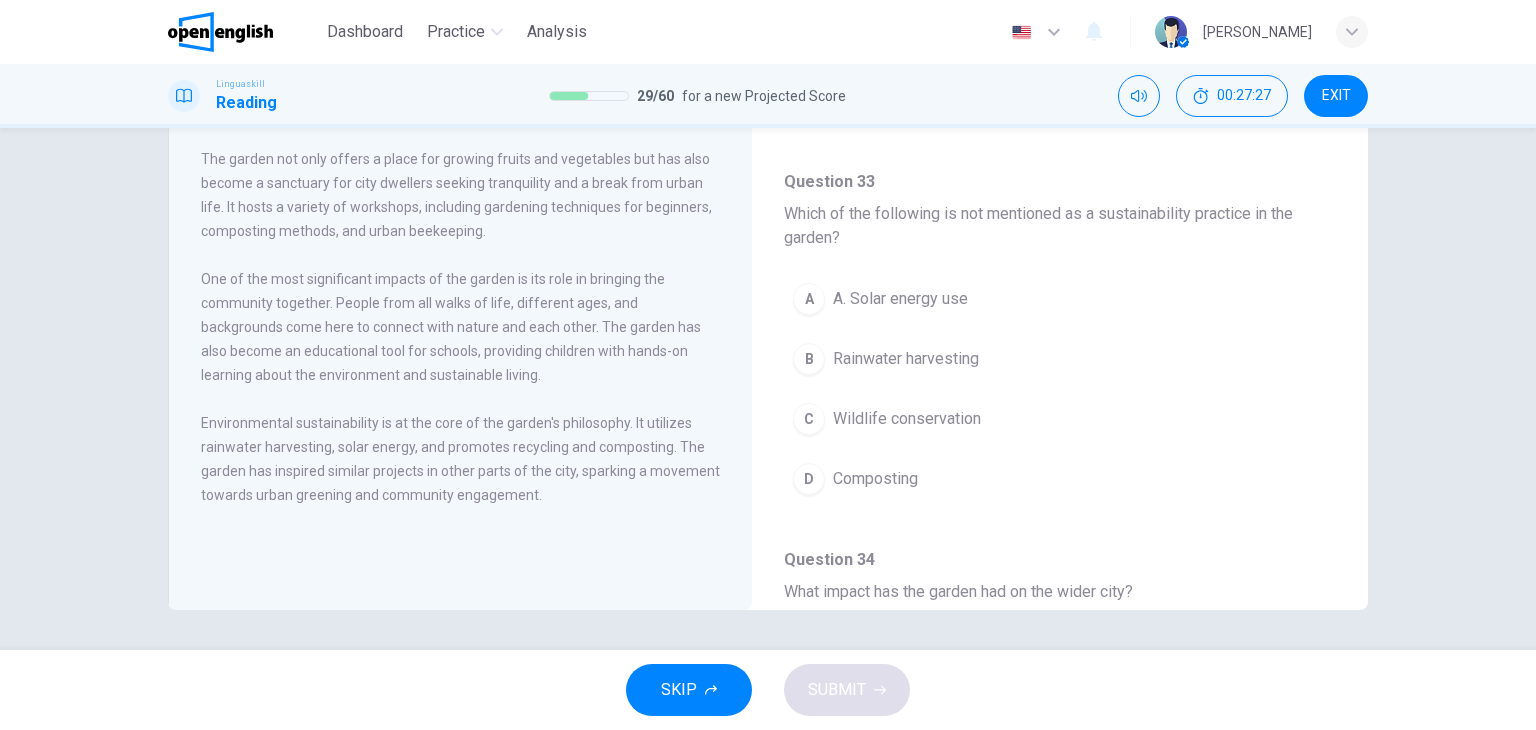 click on "C" at bounding box center (809, 419) 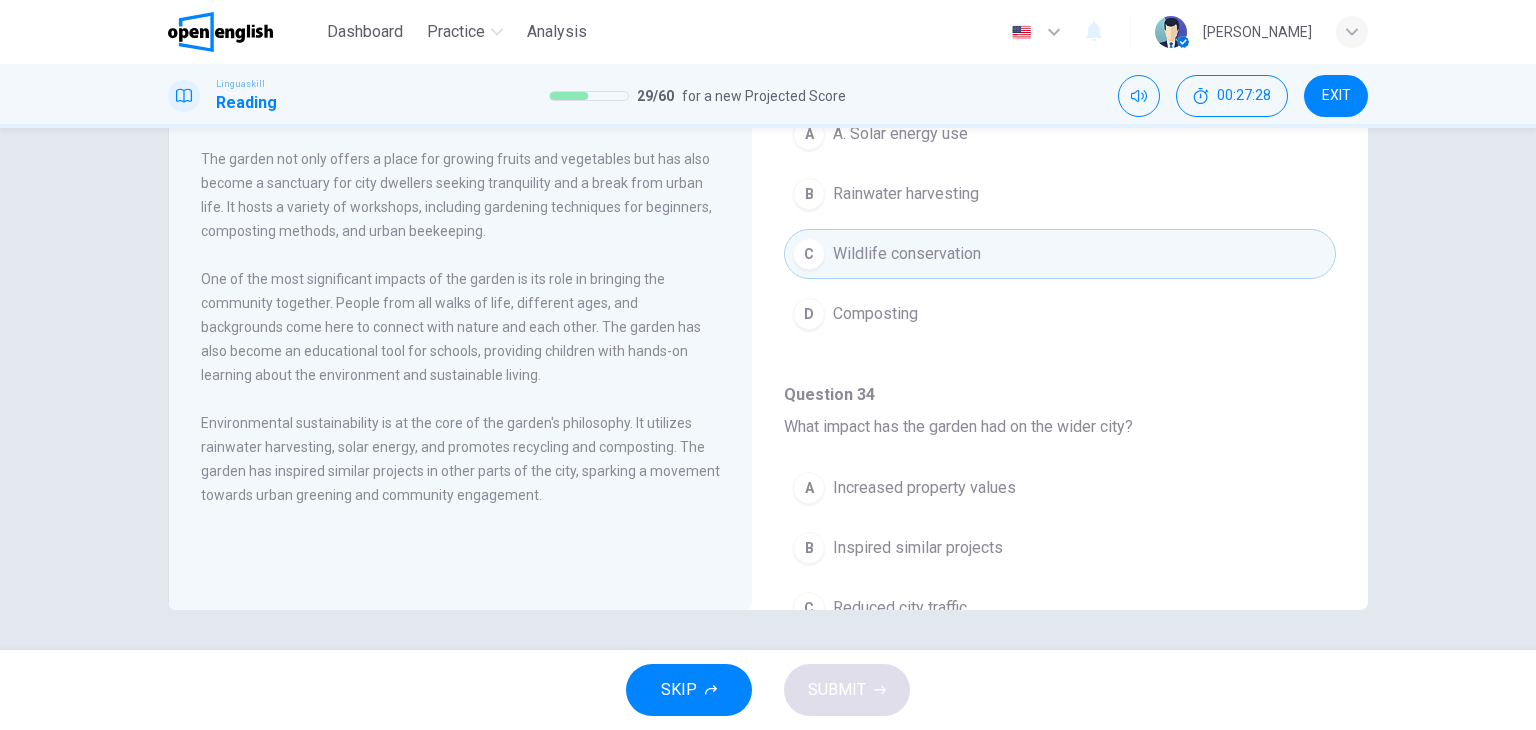 scroll, scrollTop: 1291, scrollLeft: 0, axis: vertical 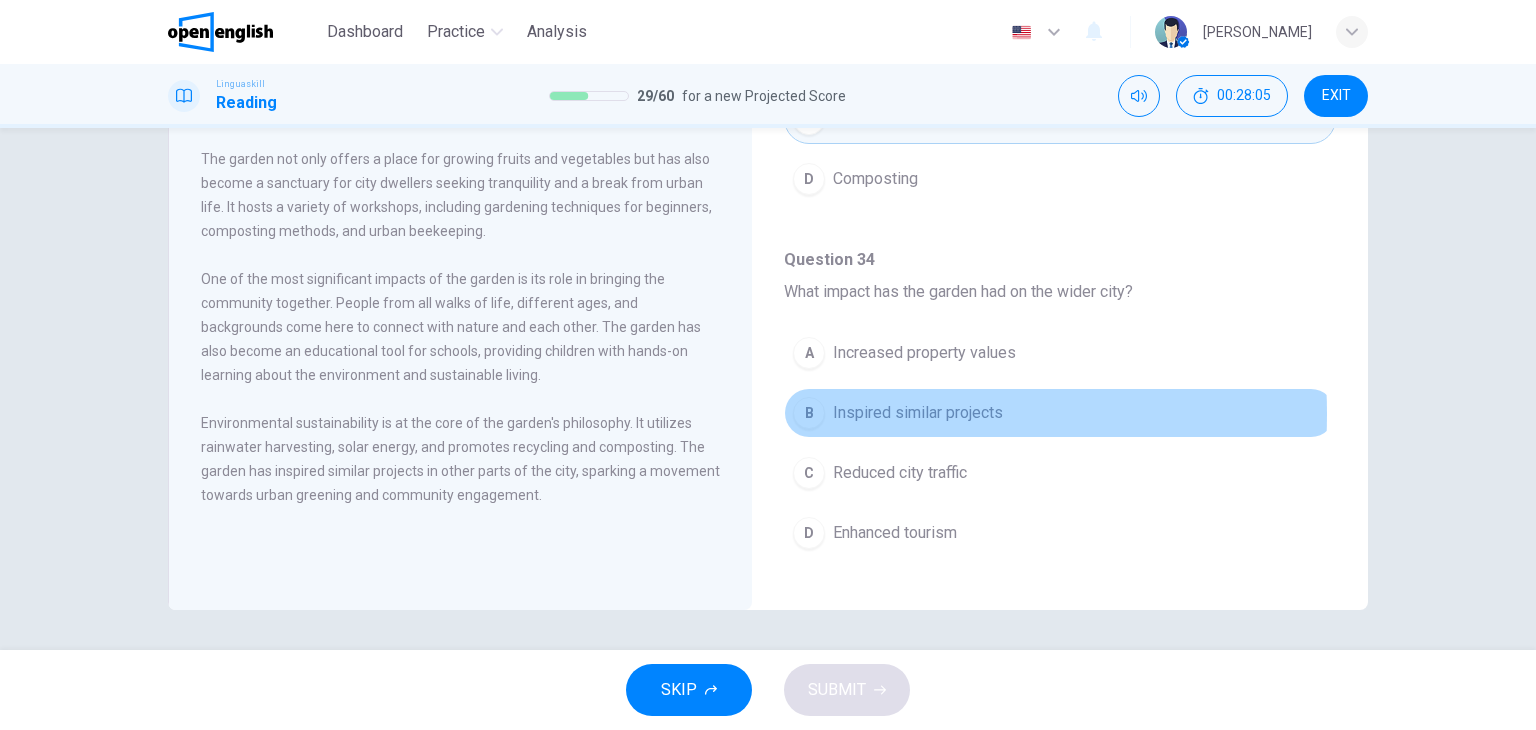 click on "B" at bounding box center [809, 413] 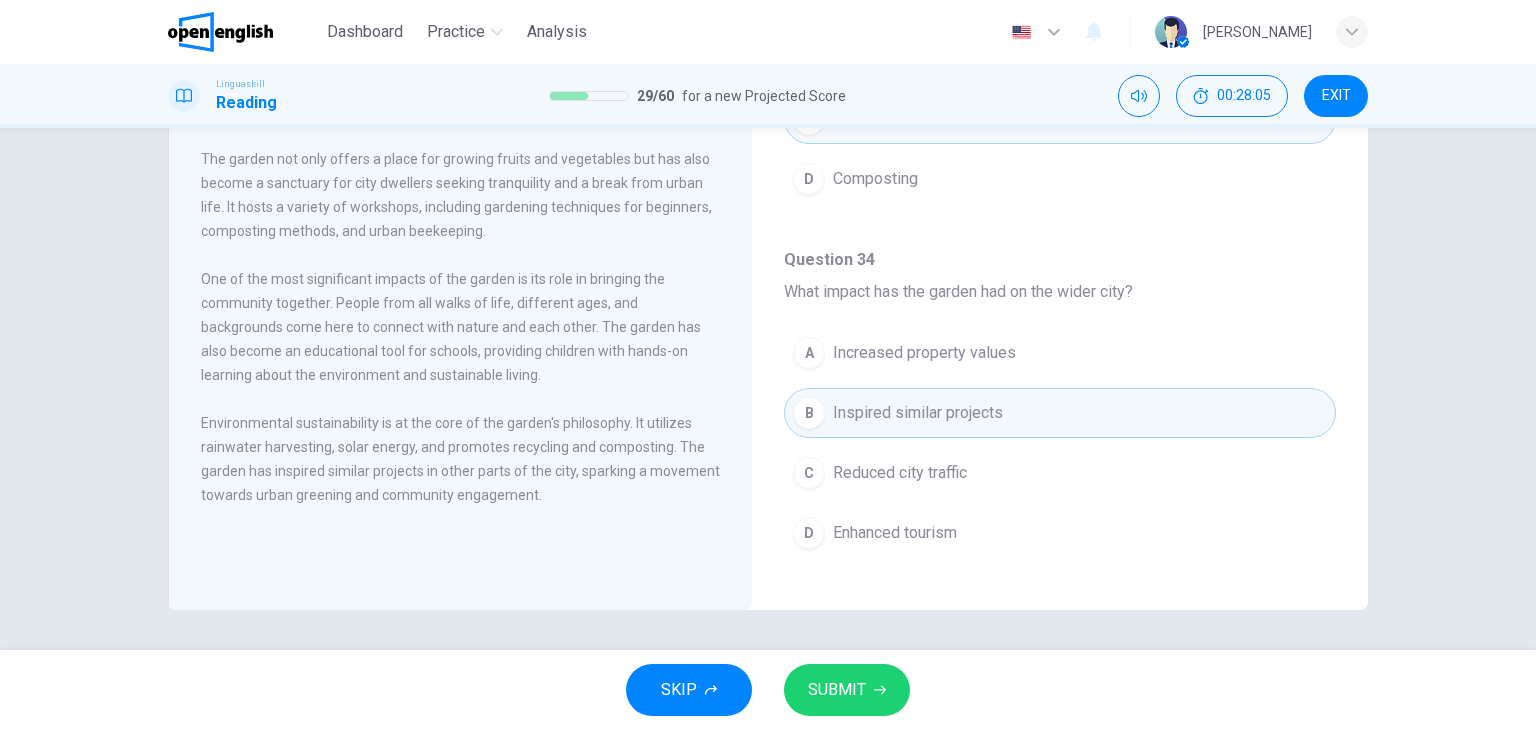 click on "SUBMIT" at bounding box center [837, 690] 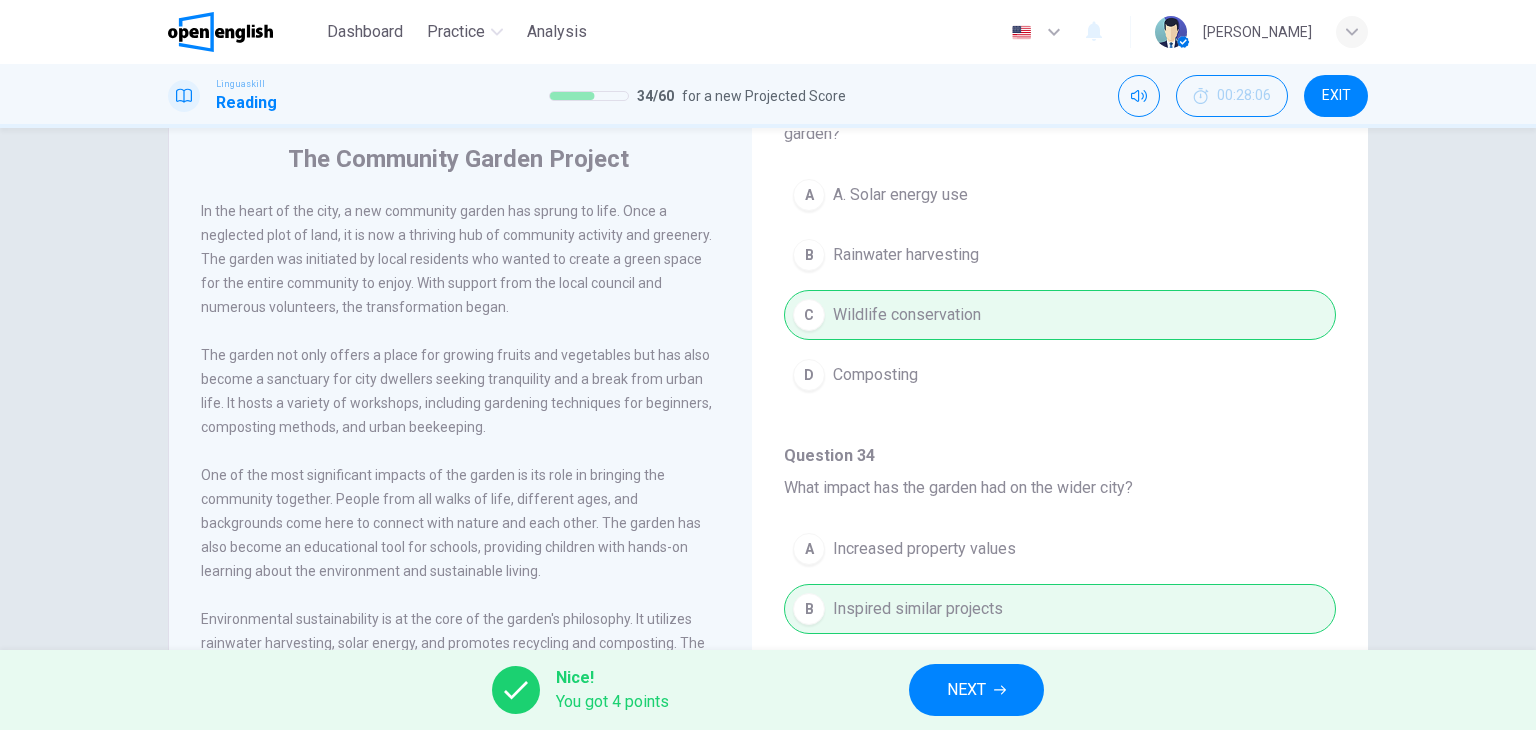 scroll, scrollTop: 53, scrollLeft: 0, axis: vertical 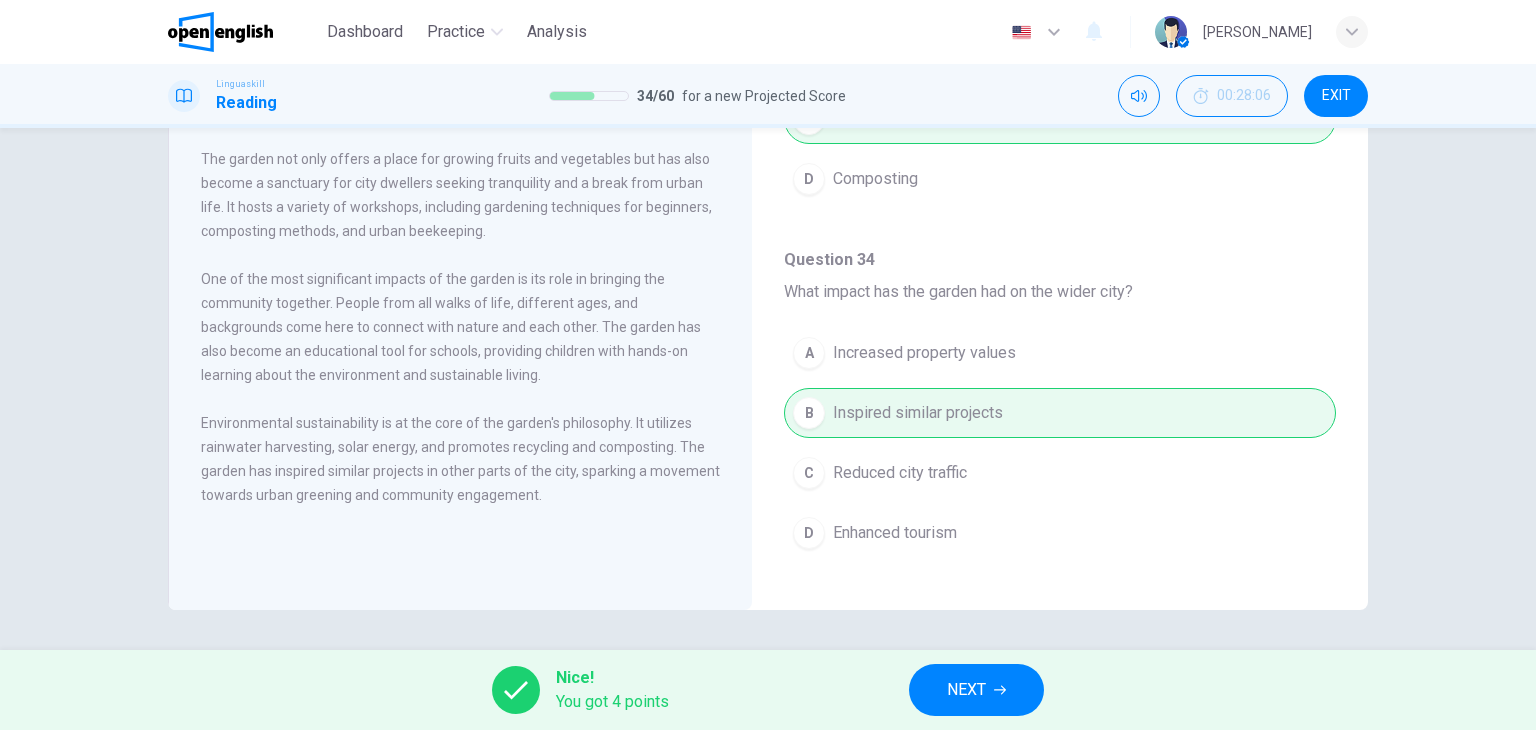 click on "NEXT" at bounding box center (966, 690) 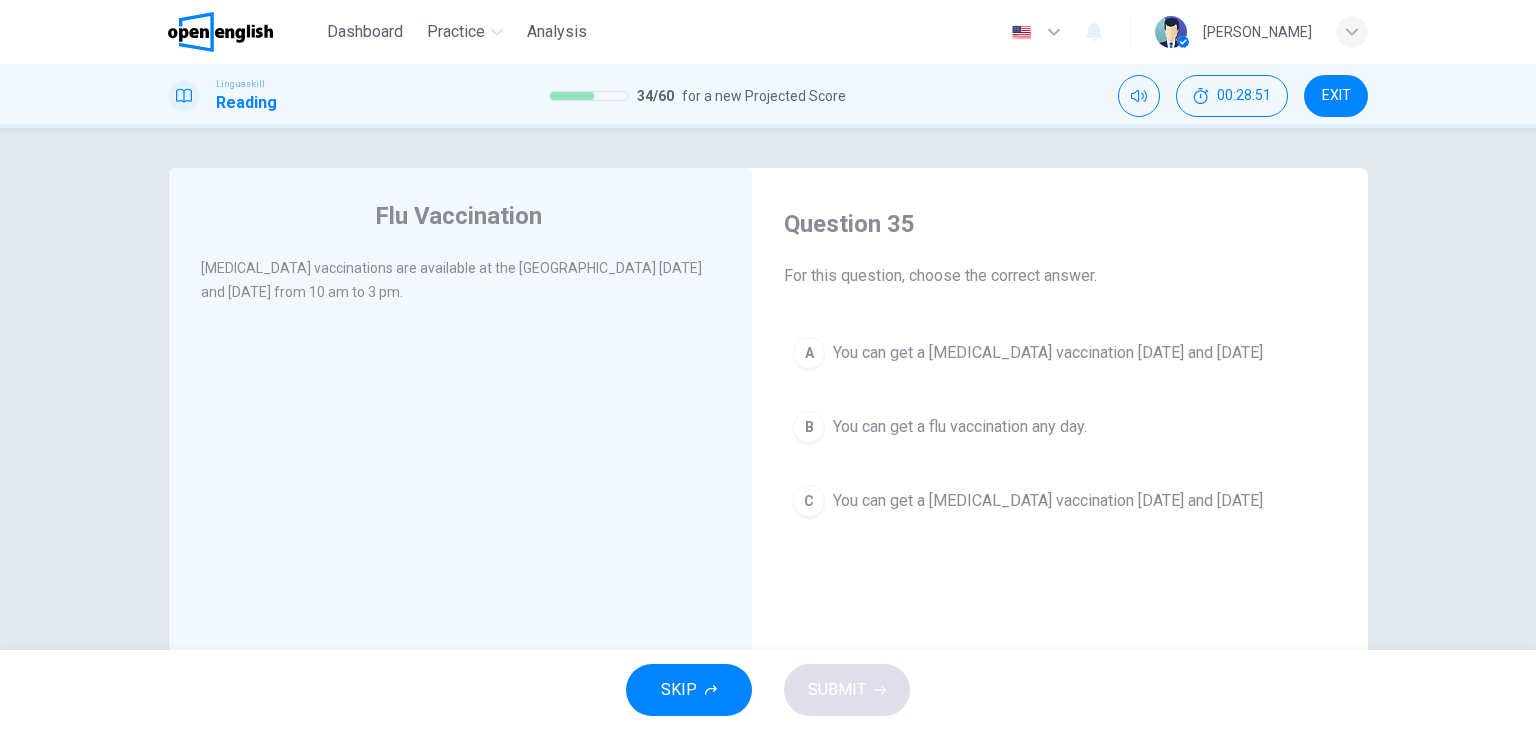 click on "A You can get a [MEDICAL_DATA] vaccination [DATE] and [DATE]" at bounding box center [1060, 353] 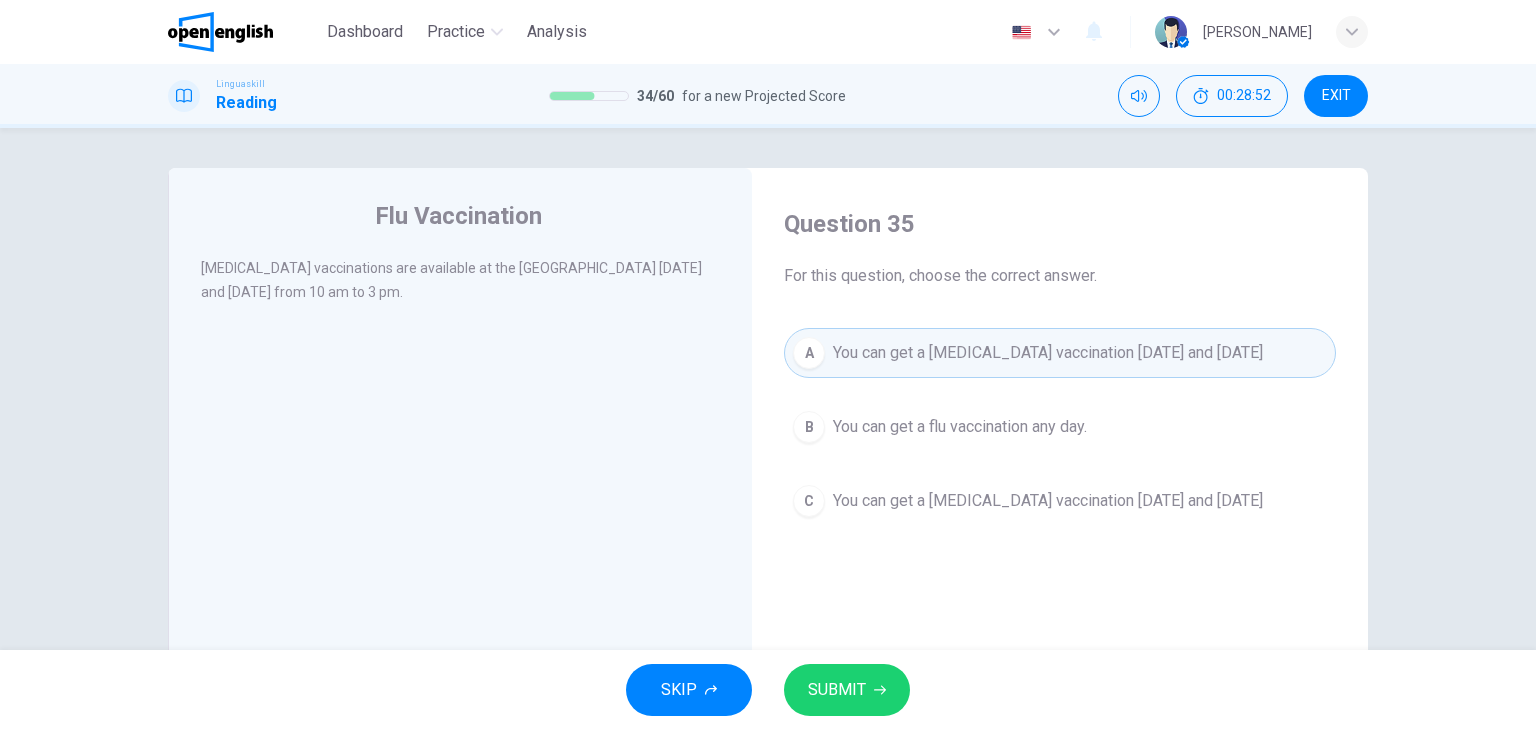 click on "SUBMIT" at bounding box center (847, 690) 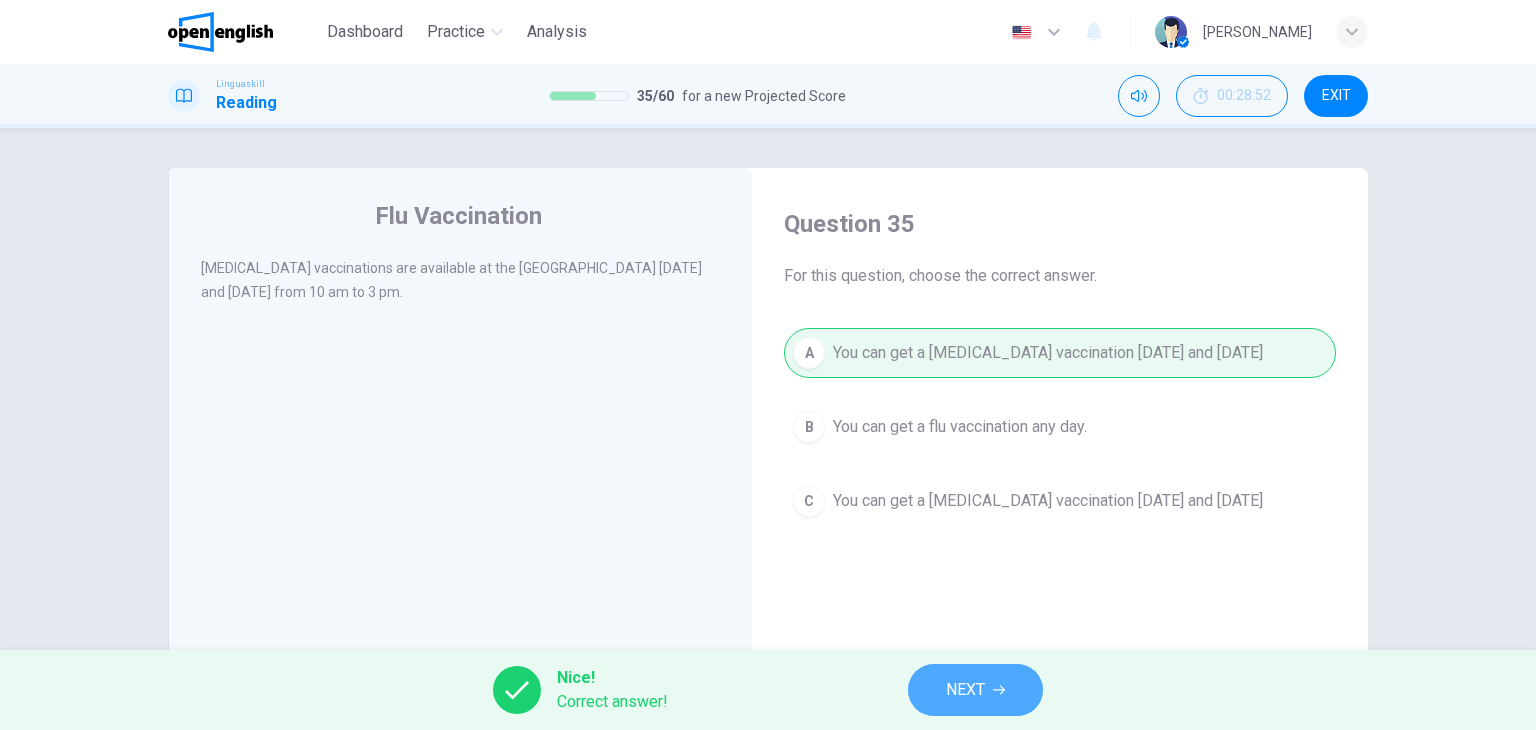 click on "NEXT" at bounding box center [965, 690] 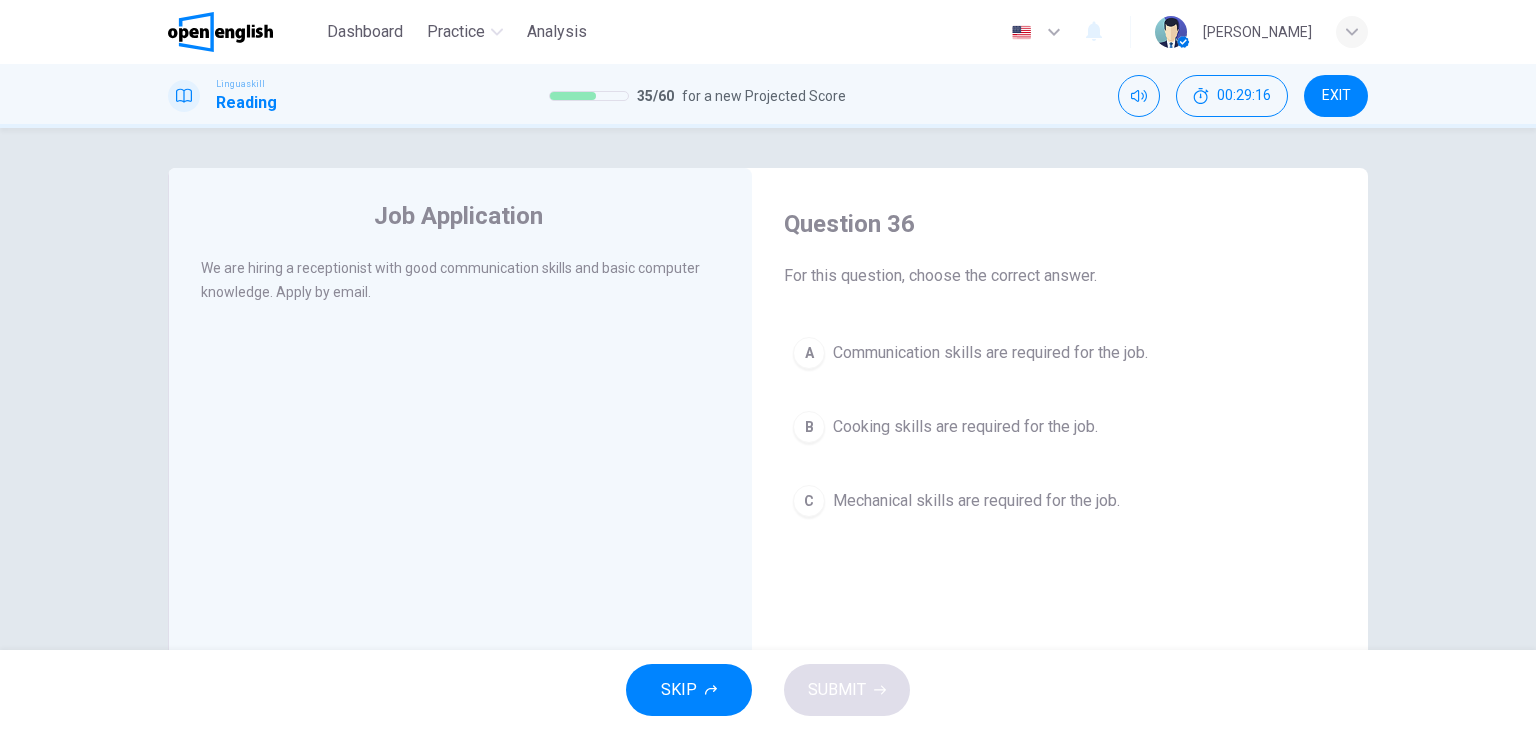 click on "A" at bounding box center [809, 353] 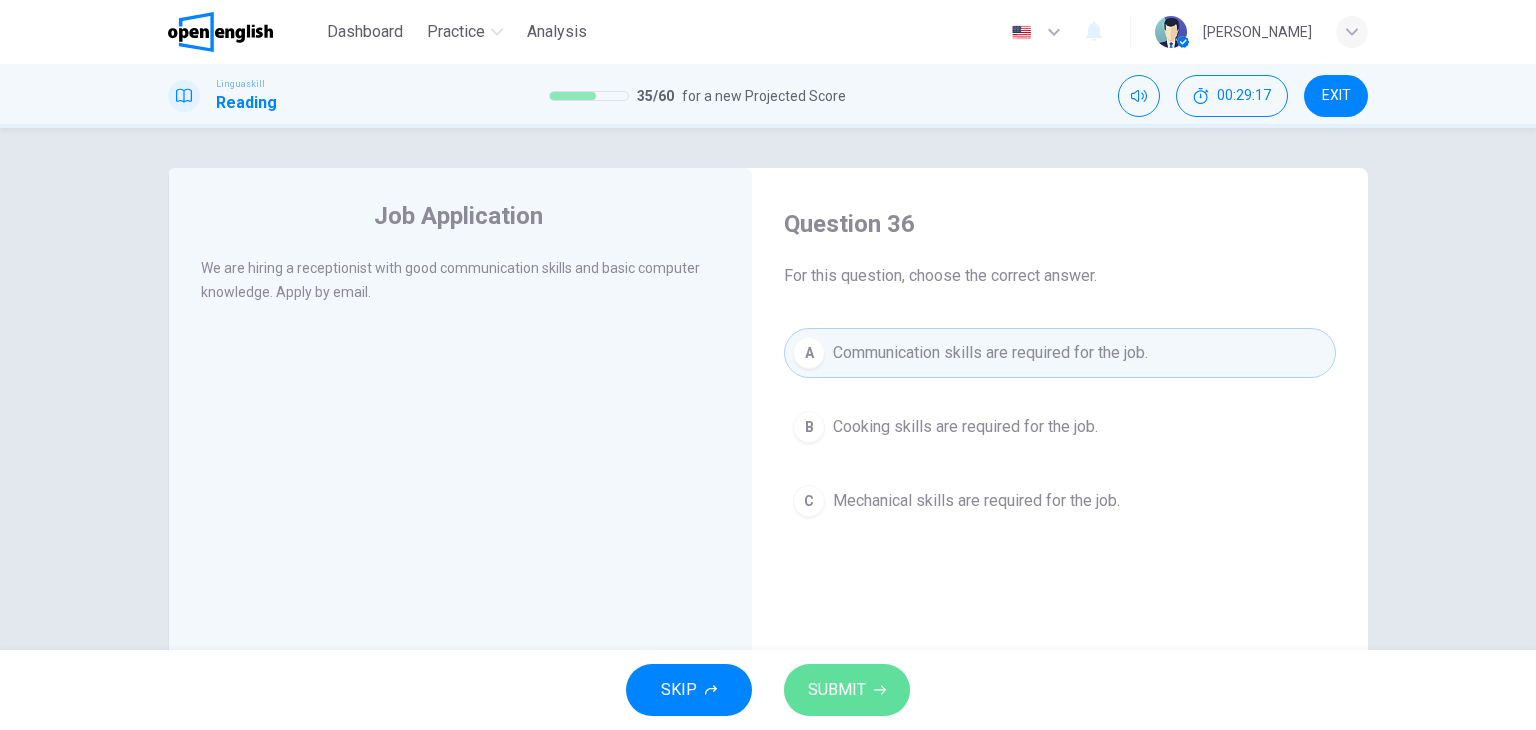 click on "SUBMIT" at bounding box center (837, 690) 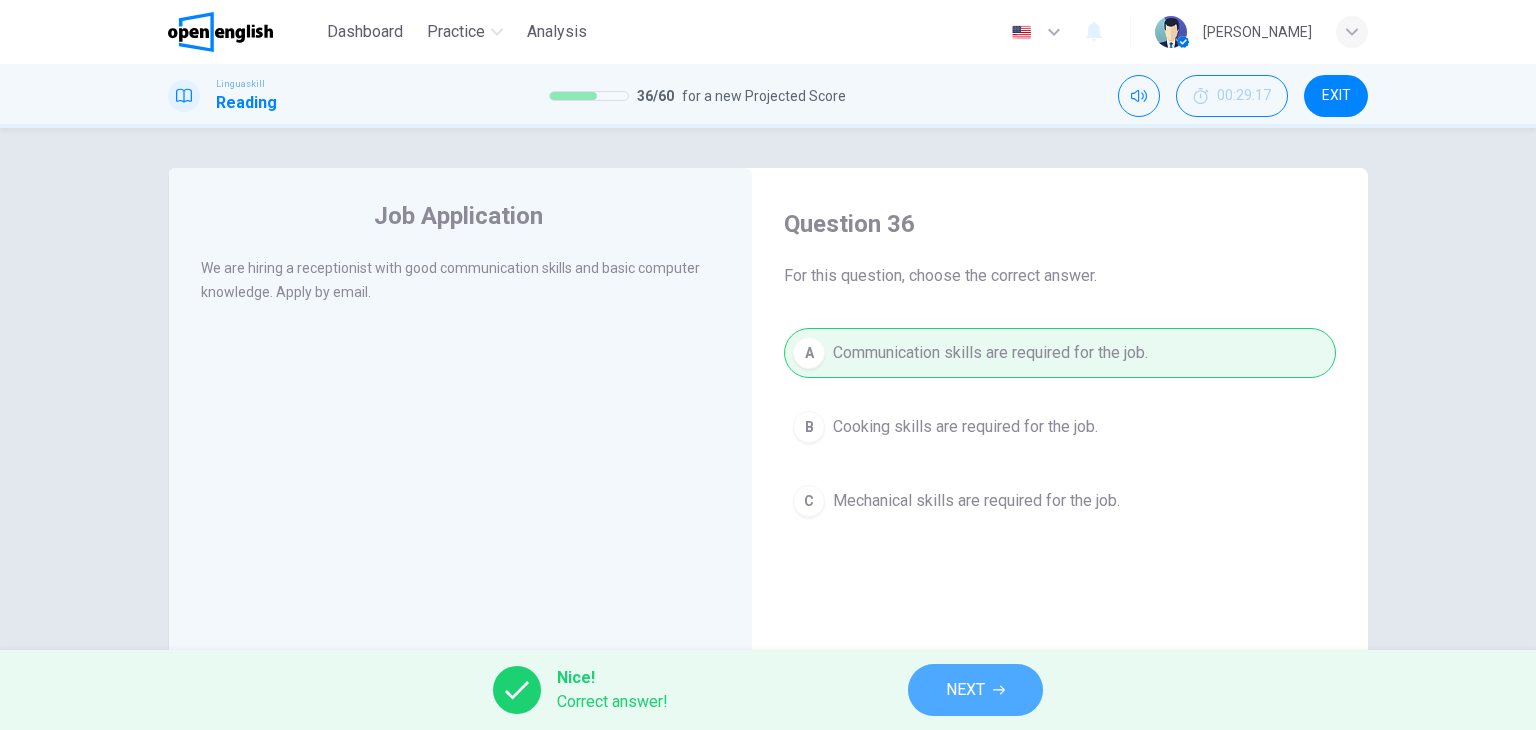 click on "NEXT" at bounding box center [965, 690] 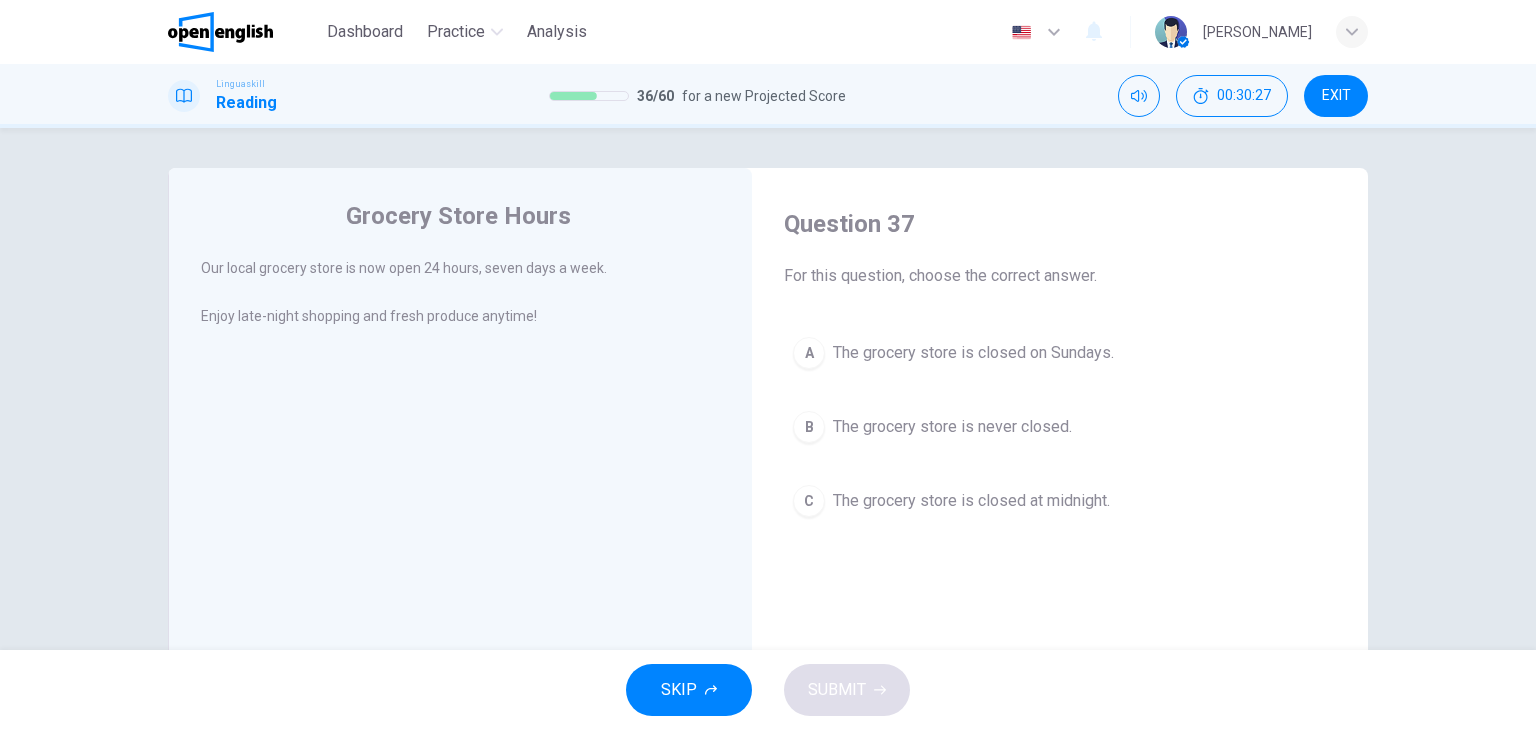 click on "B" at bounding box center (809, 427) 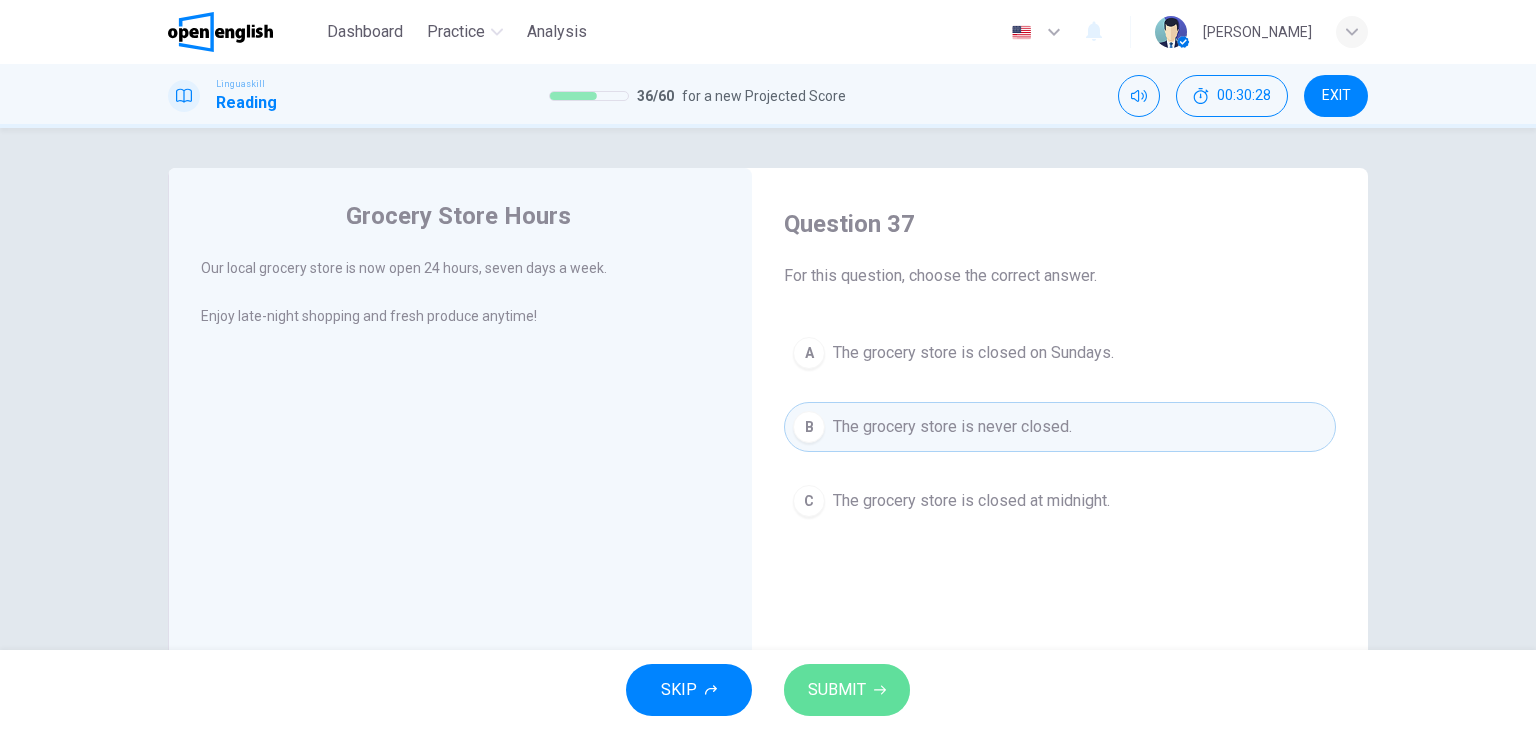 click on "SUBMIT" at bounding box center [837, 690] 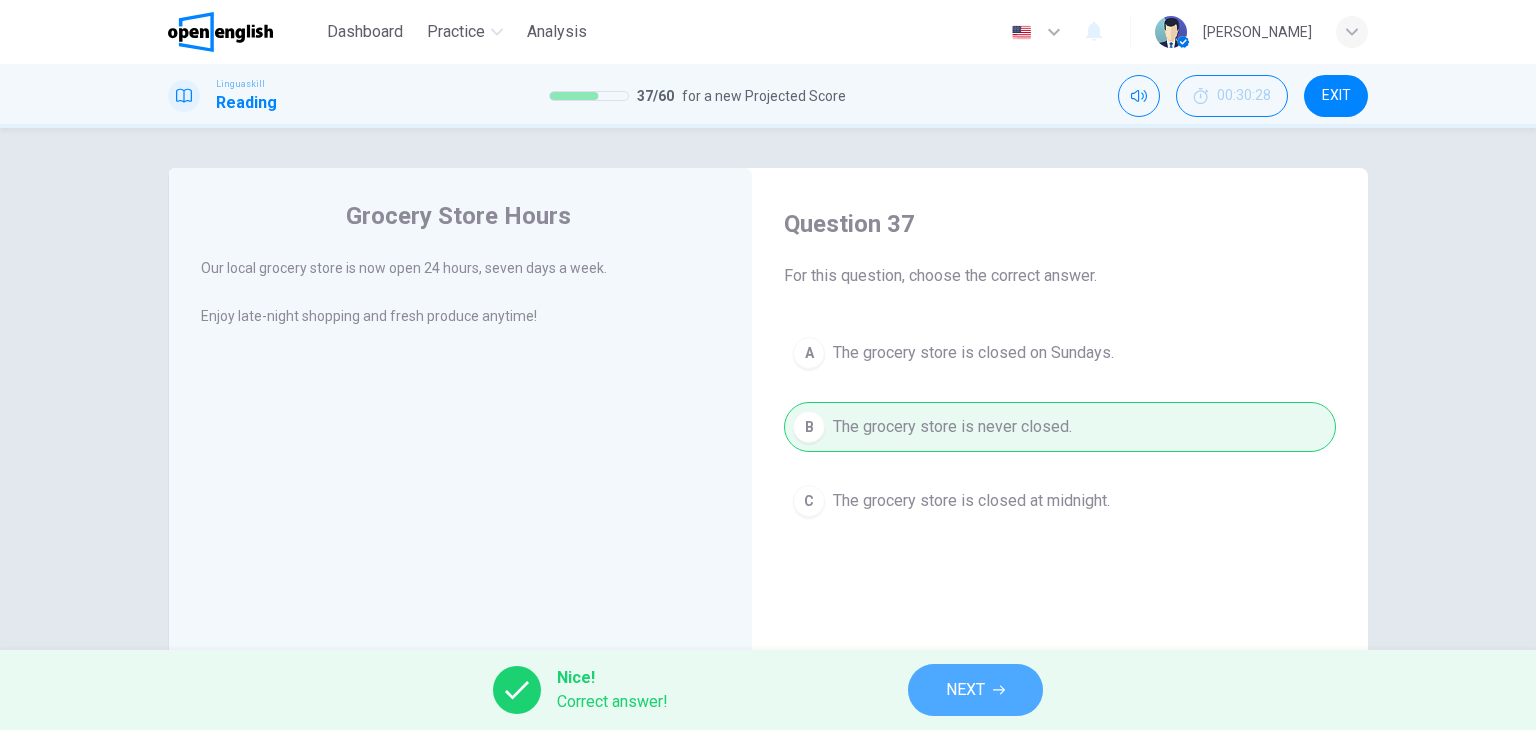 click on "NEXT" at bounding box center (975, 690) 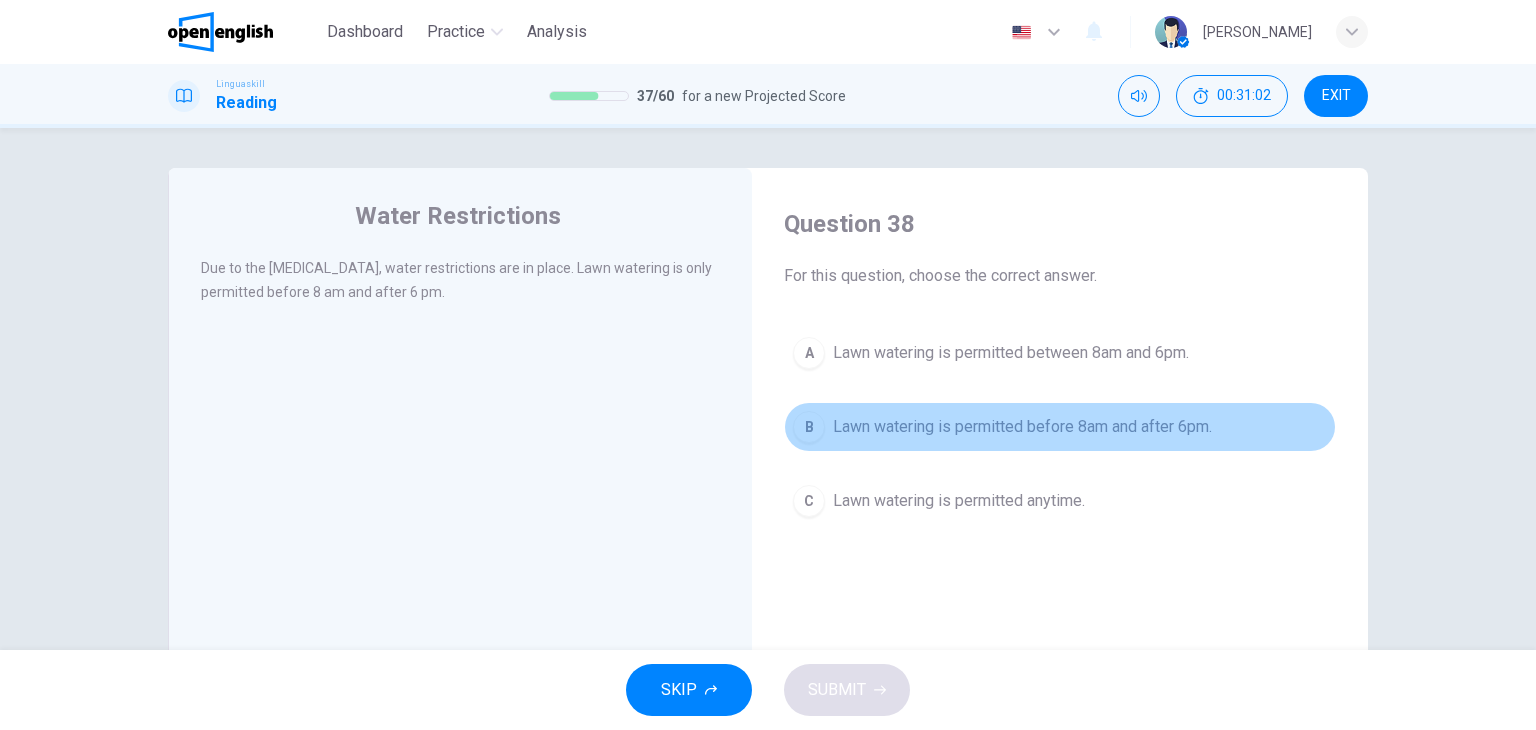 click on "B" at bounding box center [809, 427] 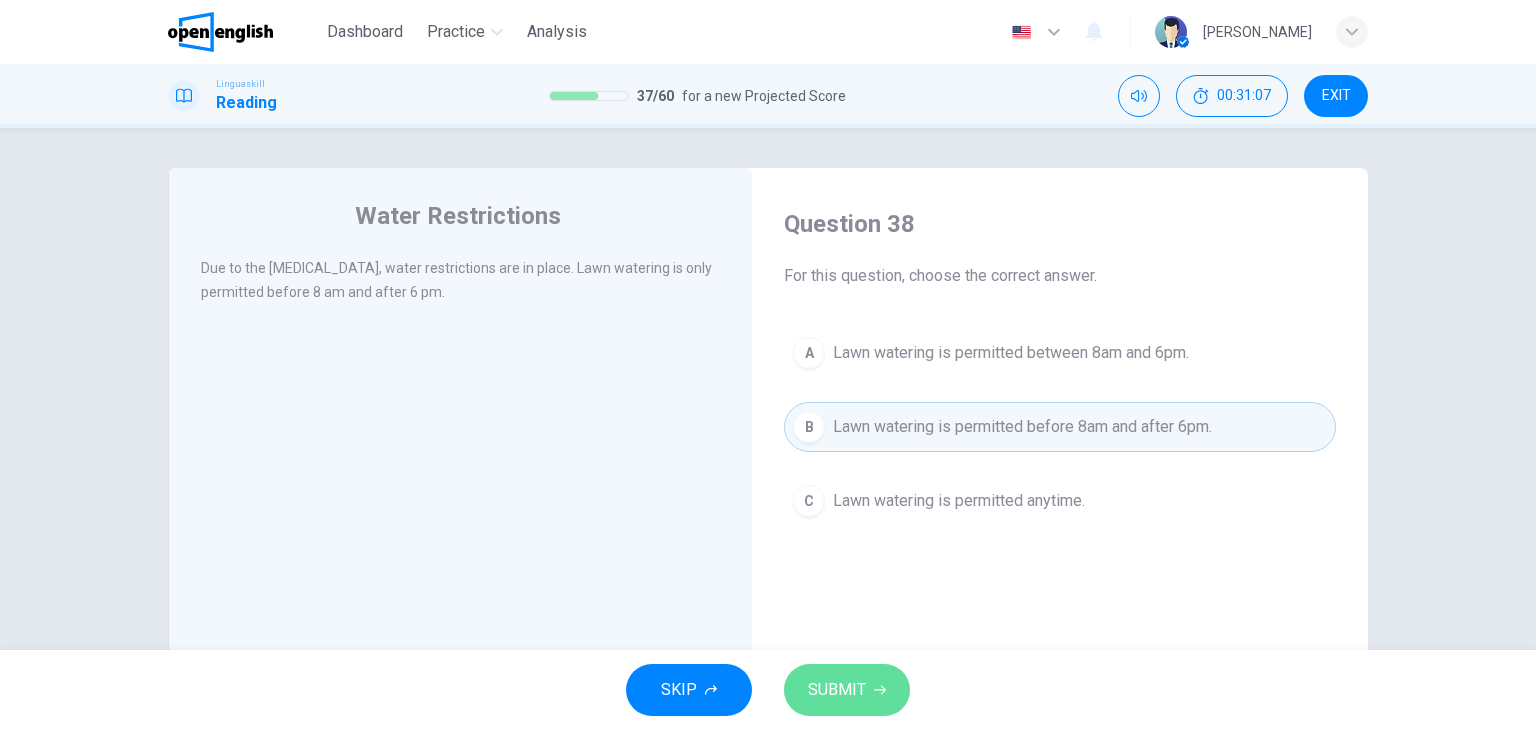 click on "SUBMIT" at bounding box center [847, 690] 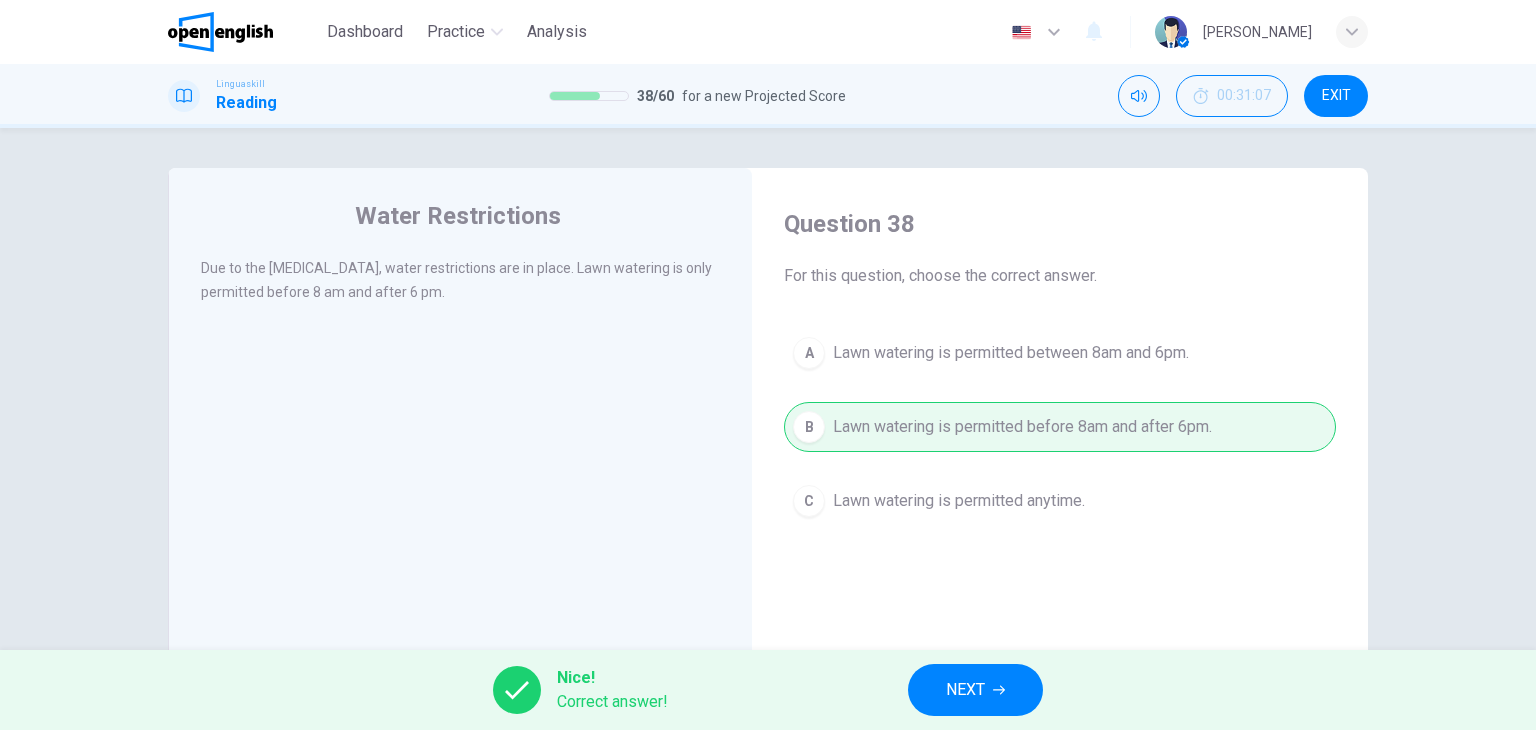 click on "NEXT" at bounding box center [975, 690] 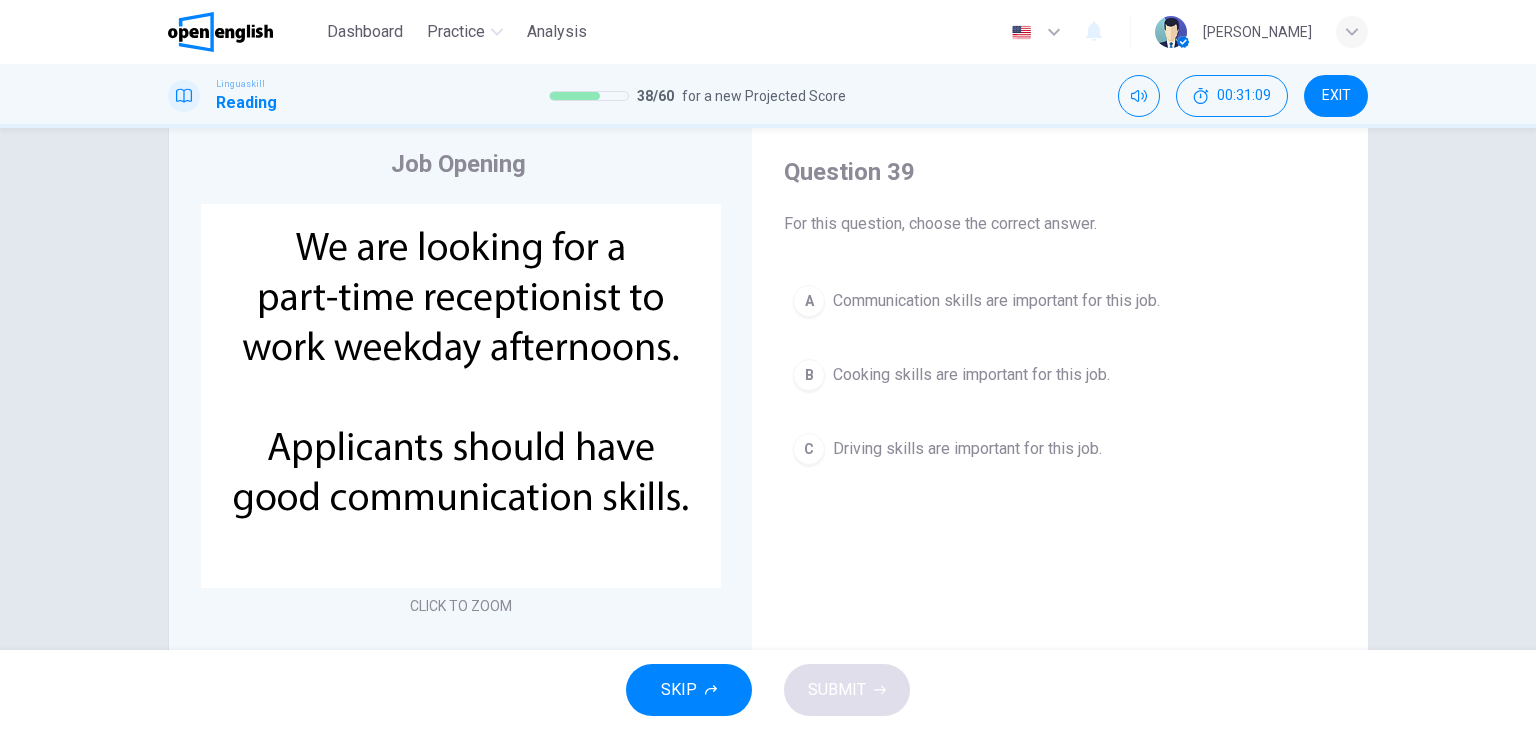 scroll, scrollTop: 100, scrollLeft: 0, axis: vertical 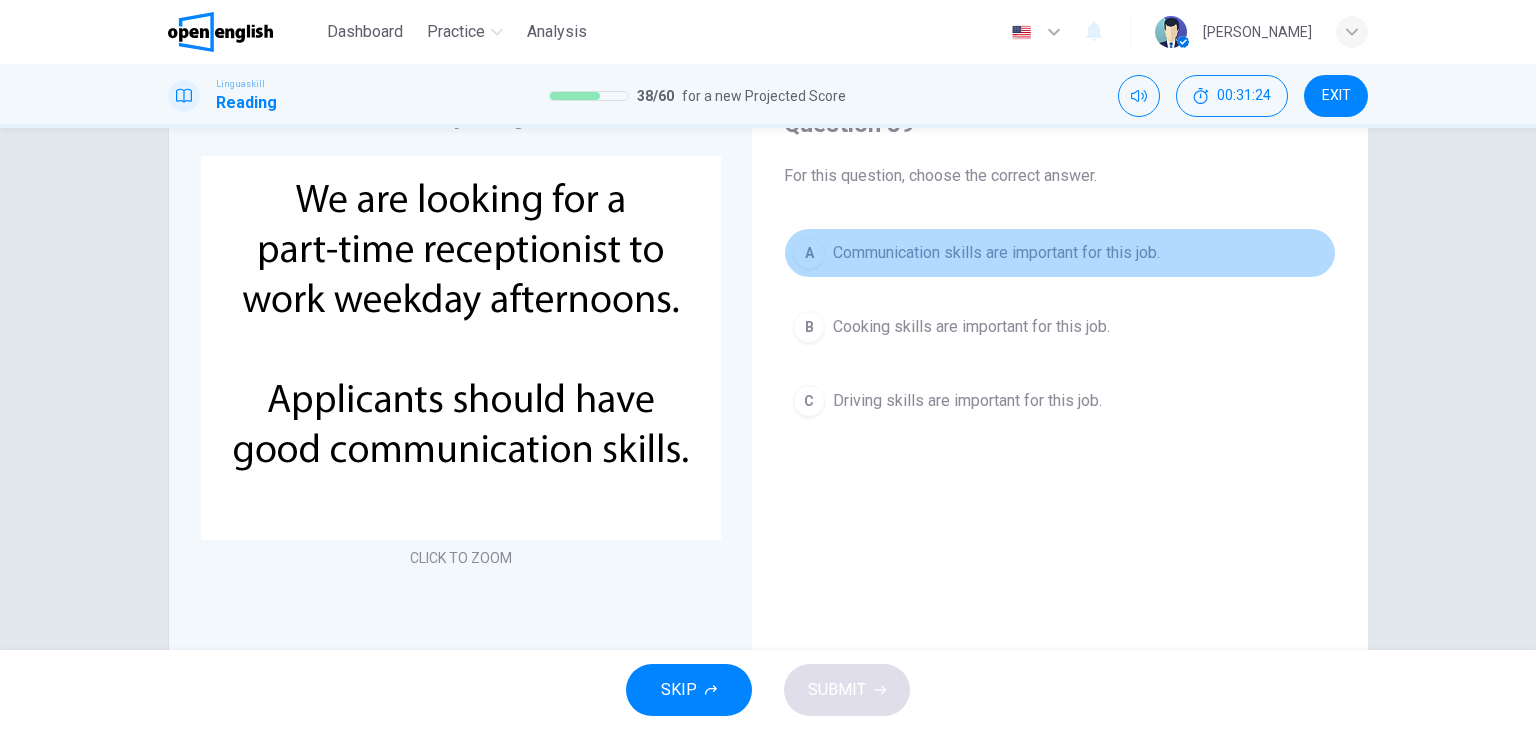 click on "A" at bounding box center [809, 253] 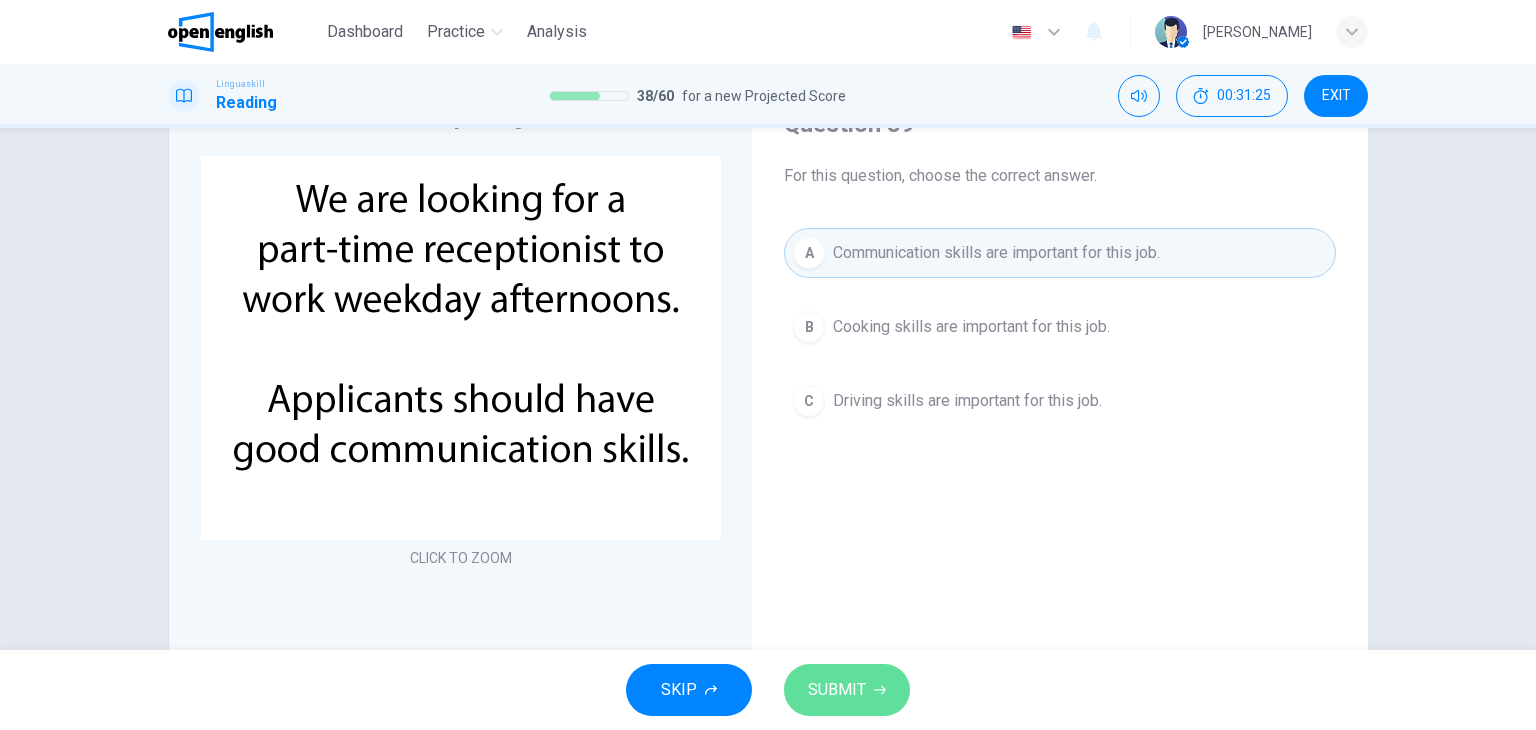 click on "SUBMIT" at bounding box center [847, 690] 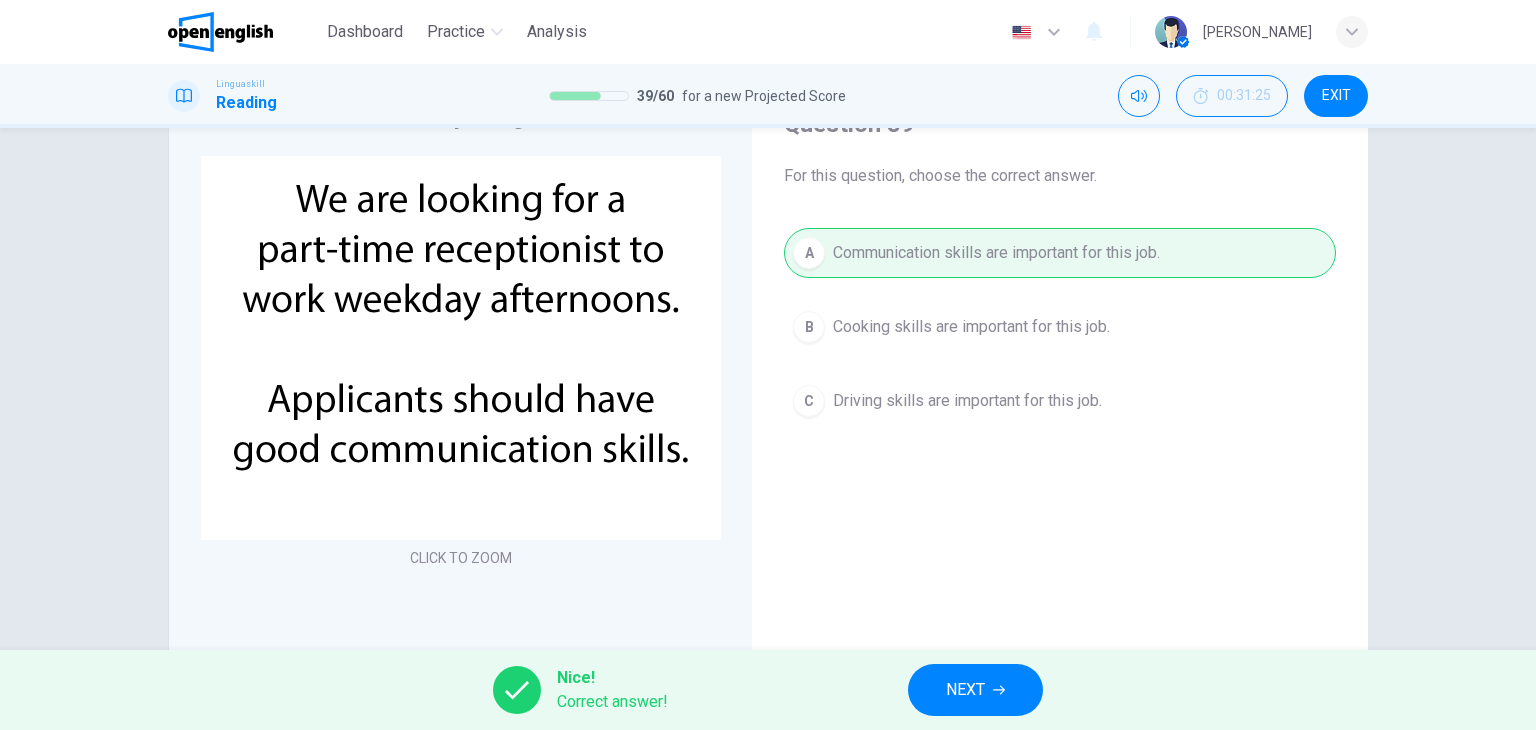 click on "NEXT" at bounding box center [975, 690] 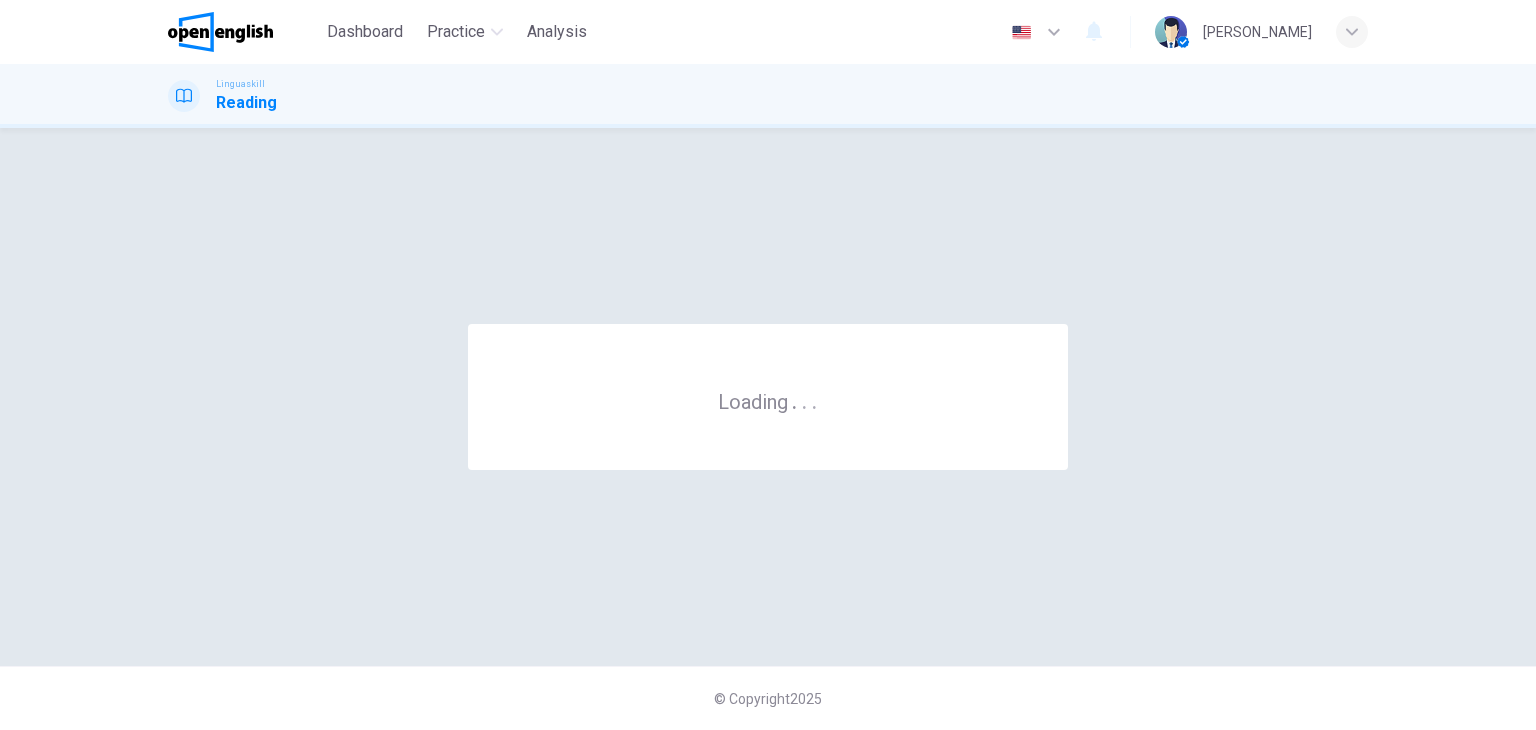 scroll, scrollTop: 0, scrollLeft: 0, axis: both 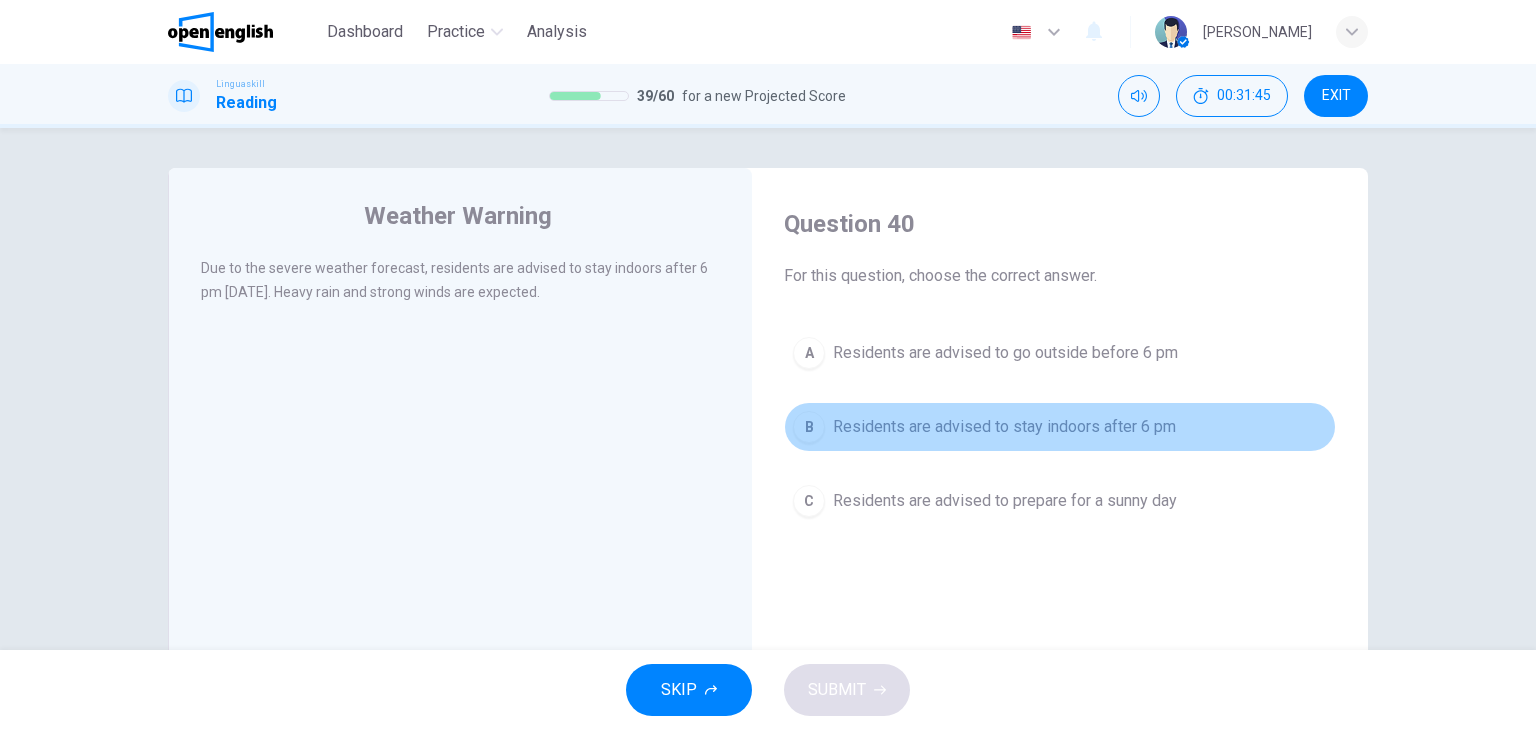 click on "B" at bounding box center [809, 427] 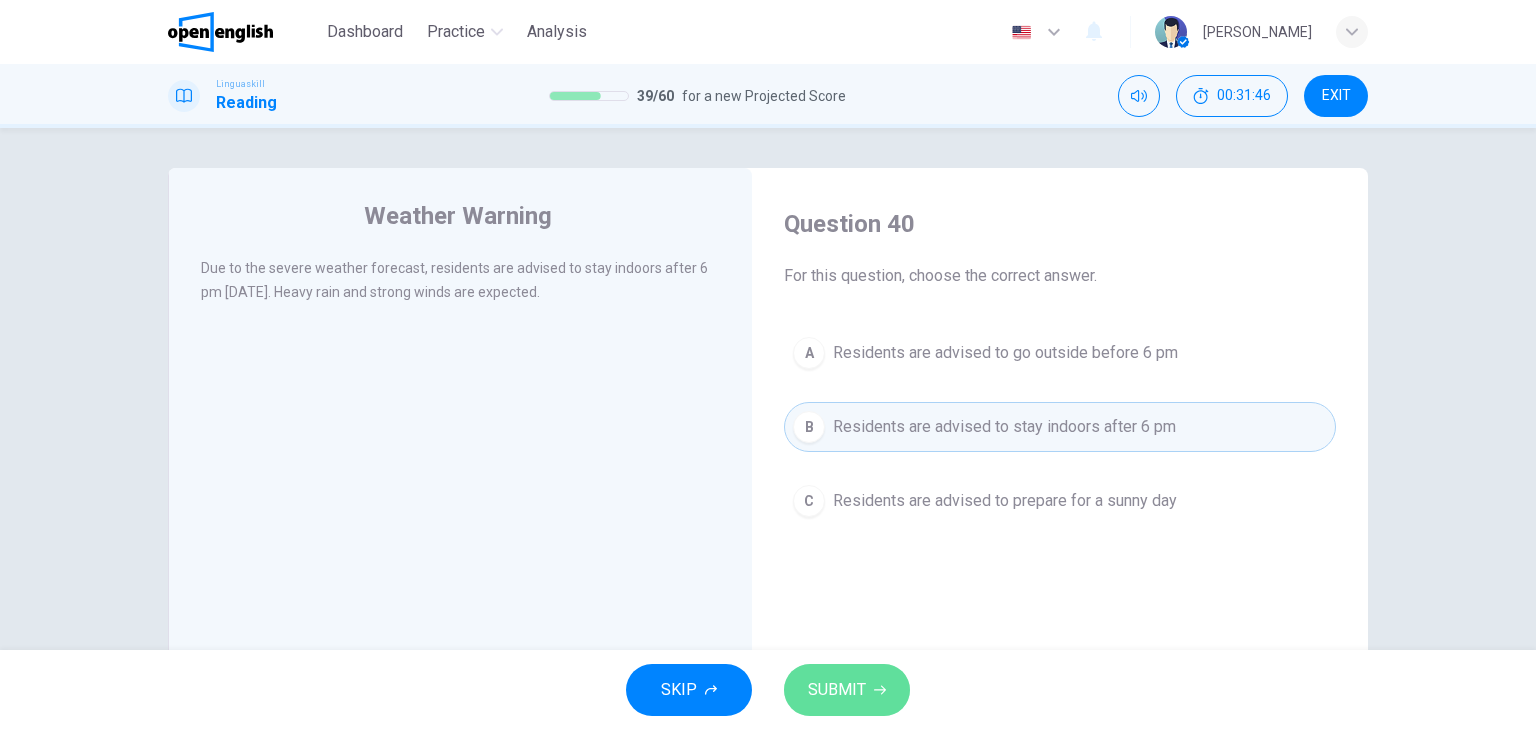 click on "SUBMIT" at bounding box center (837, 690) 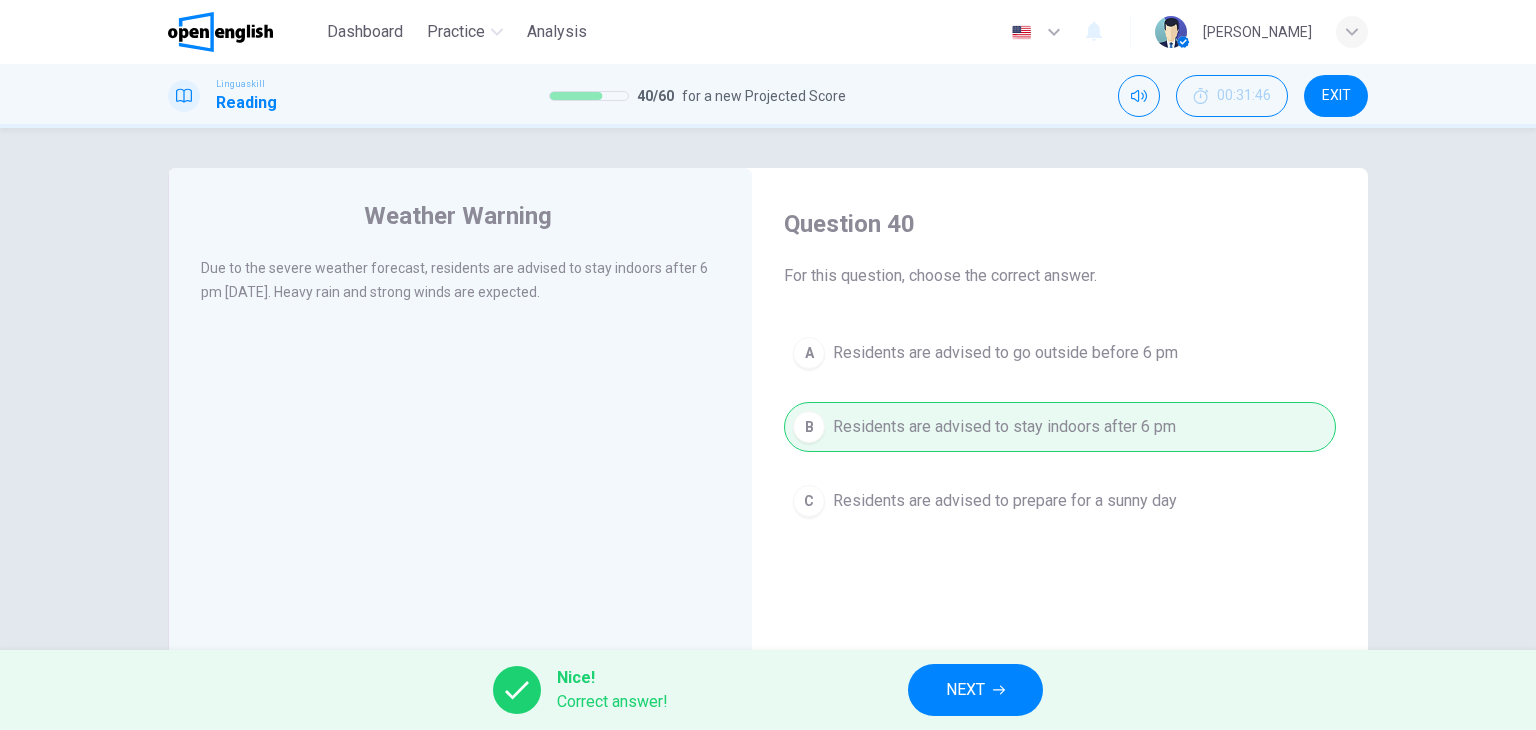 click on "NEXT" at bounding box center [975, 690] 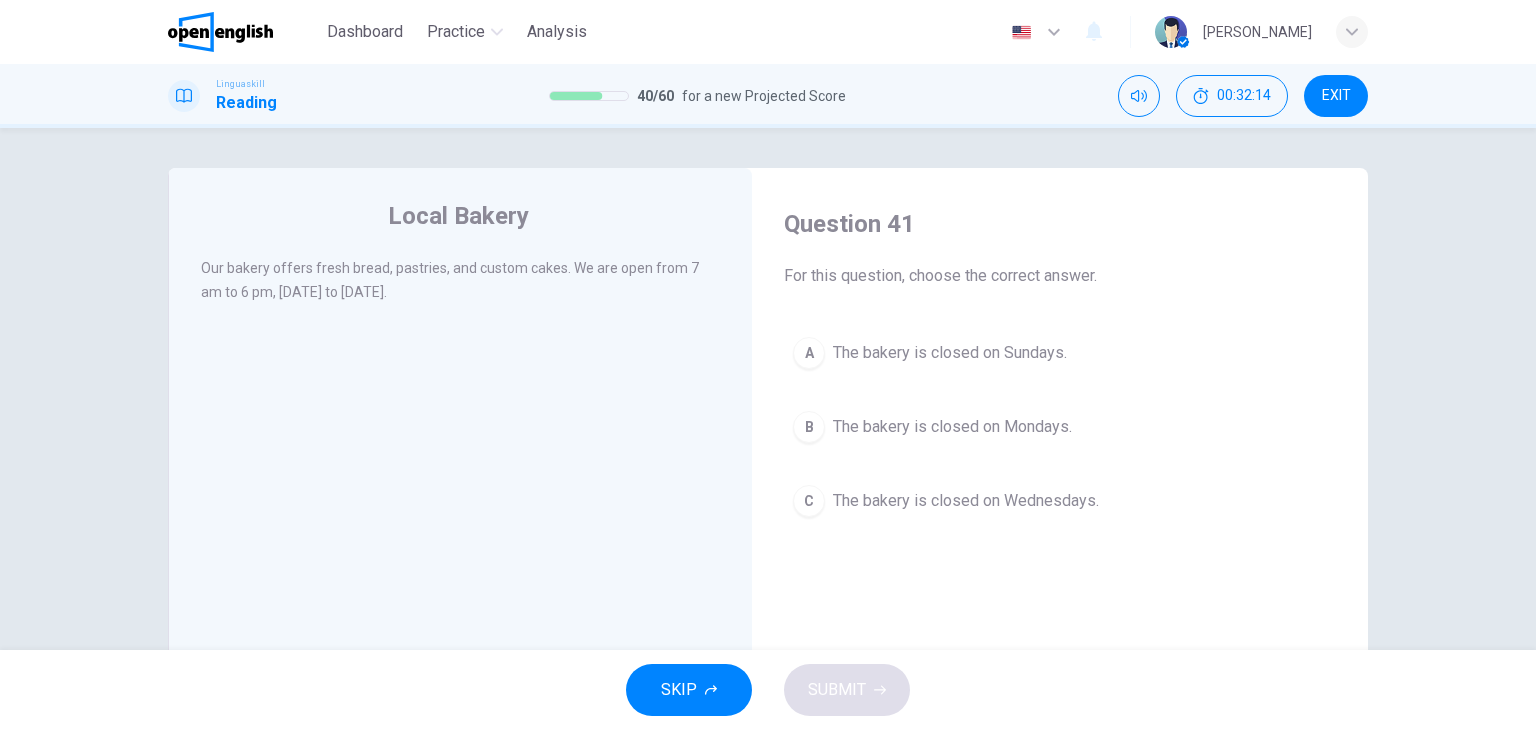 click on "B" at bounding box center [809, 427] 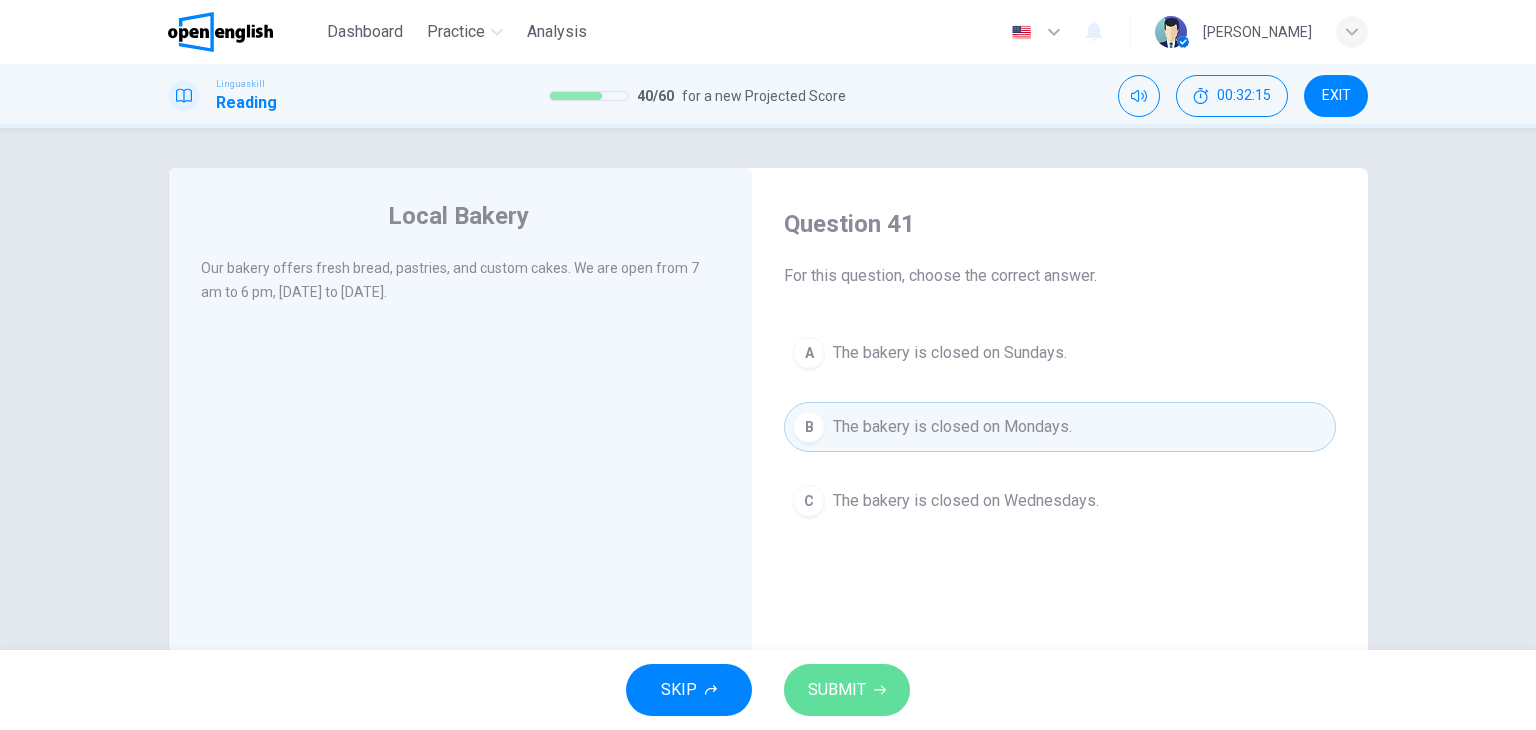 click on "SUBMIT" at bounding box center (837, 690) 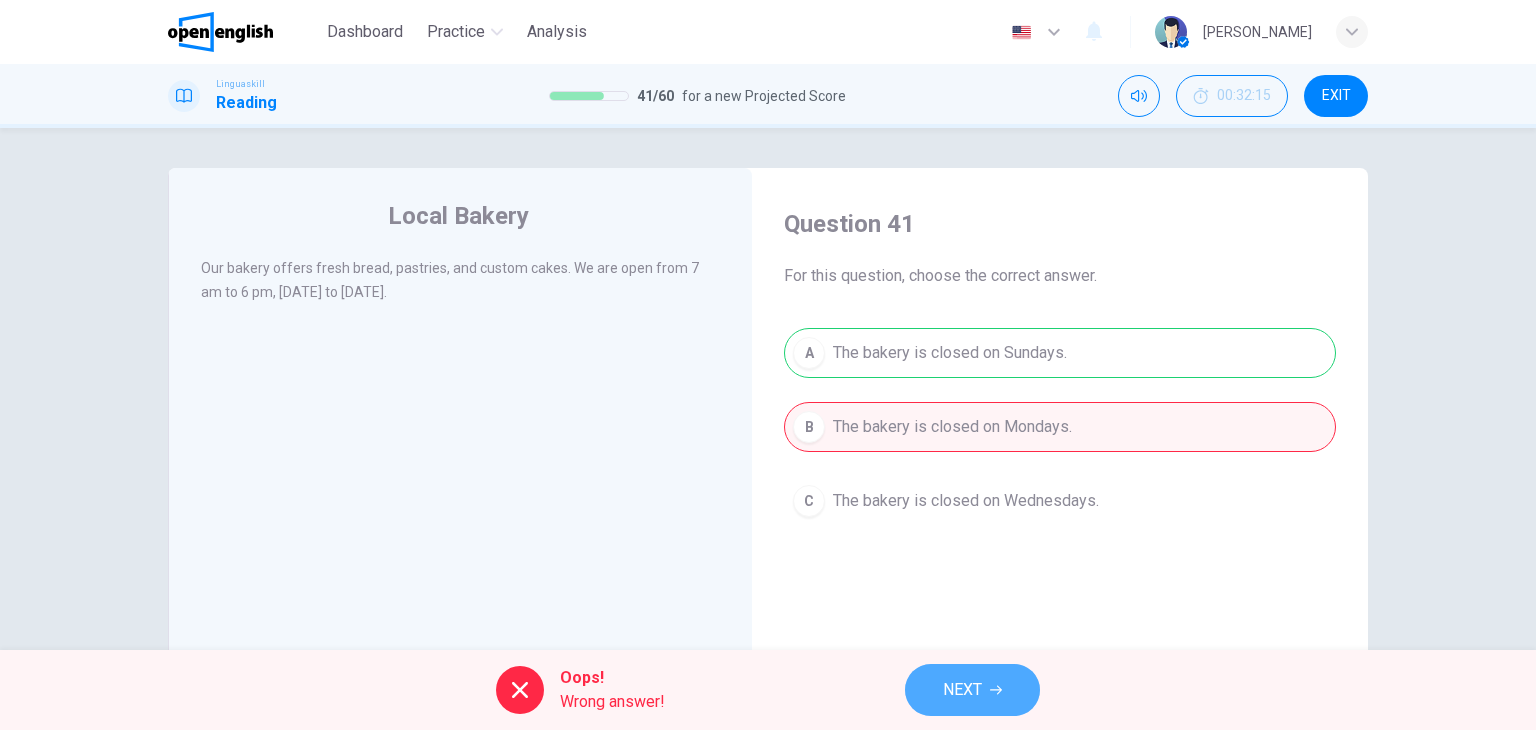 click on "NEXT" at bounding box center [972, 690] 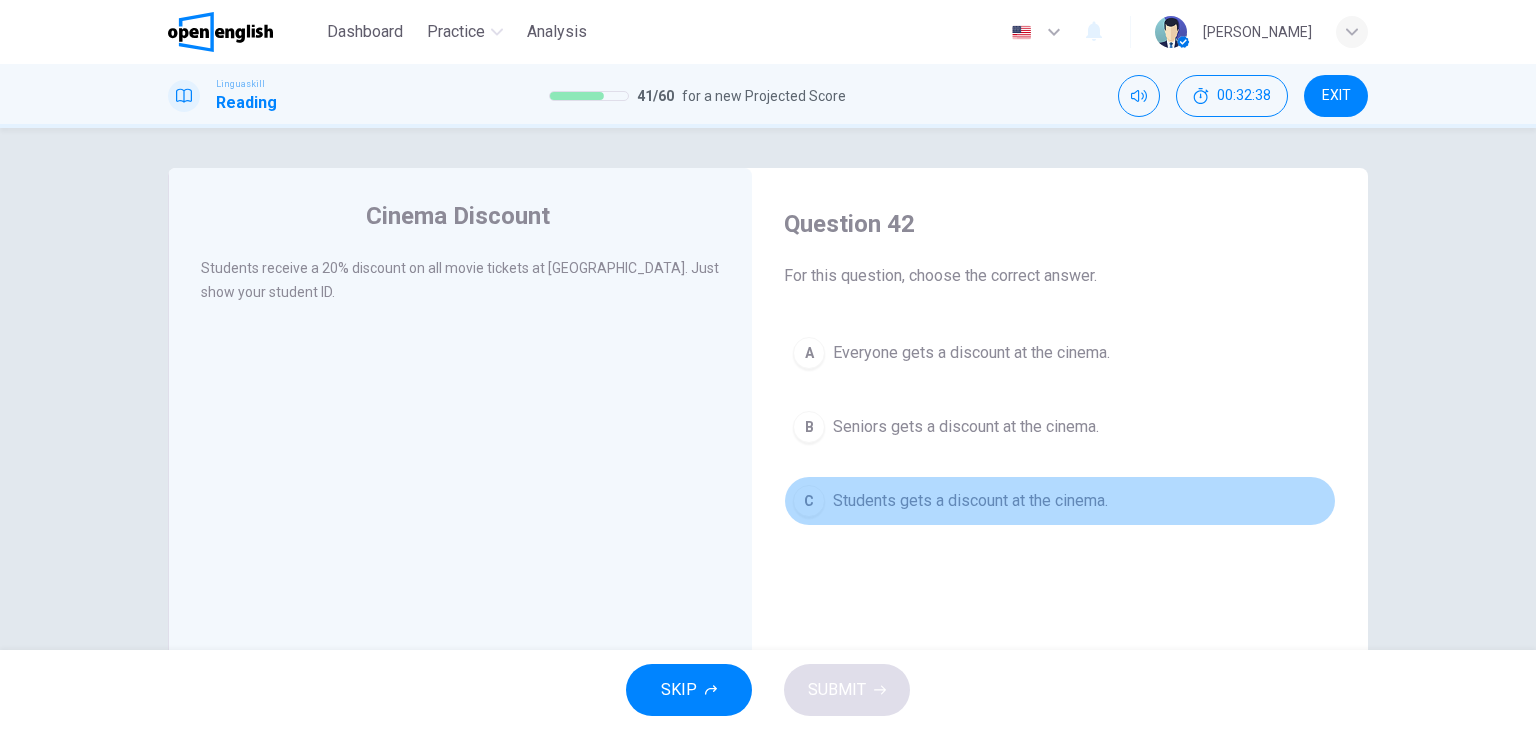click on "C" at bounding box center (809, 501) 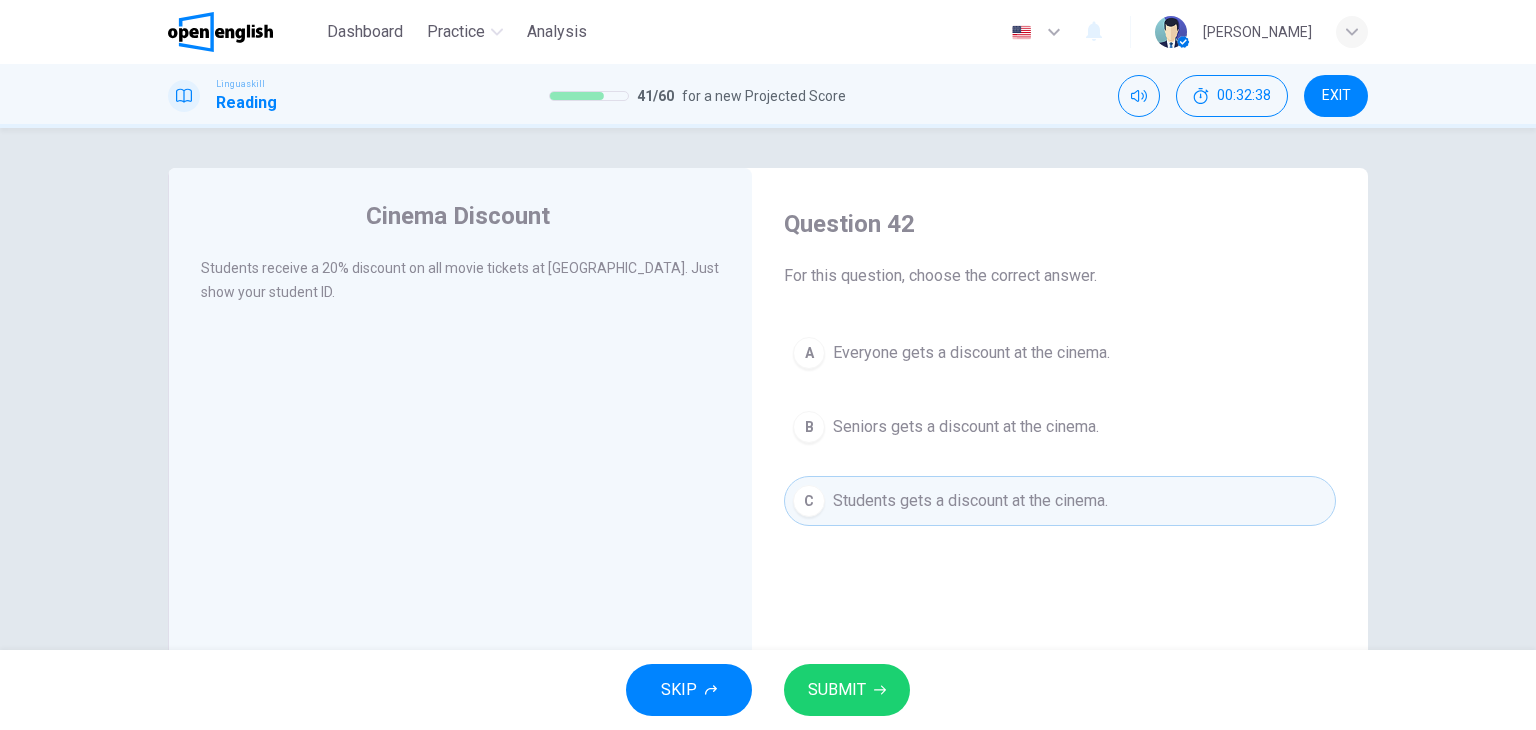 click on "SUBMIT" at bounding box center [837, 690] 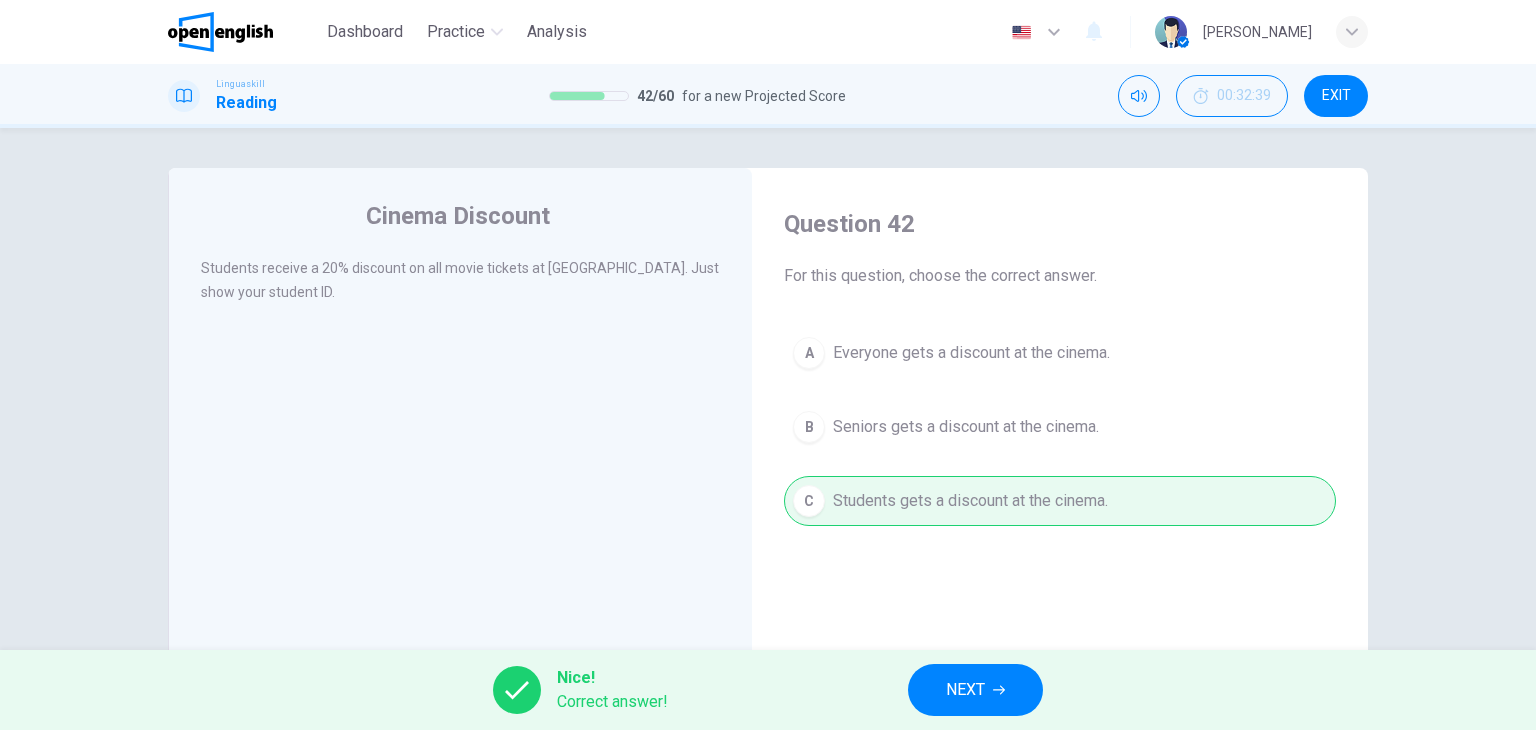 click on "NEXT" at bounding box center (975, 690) 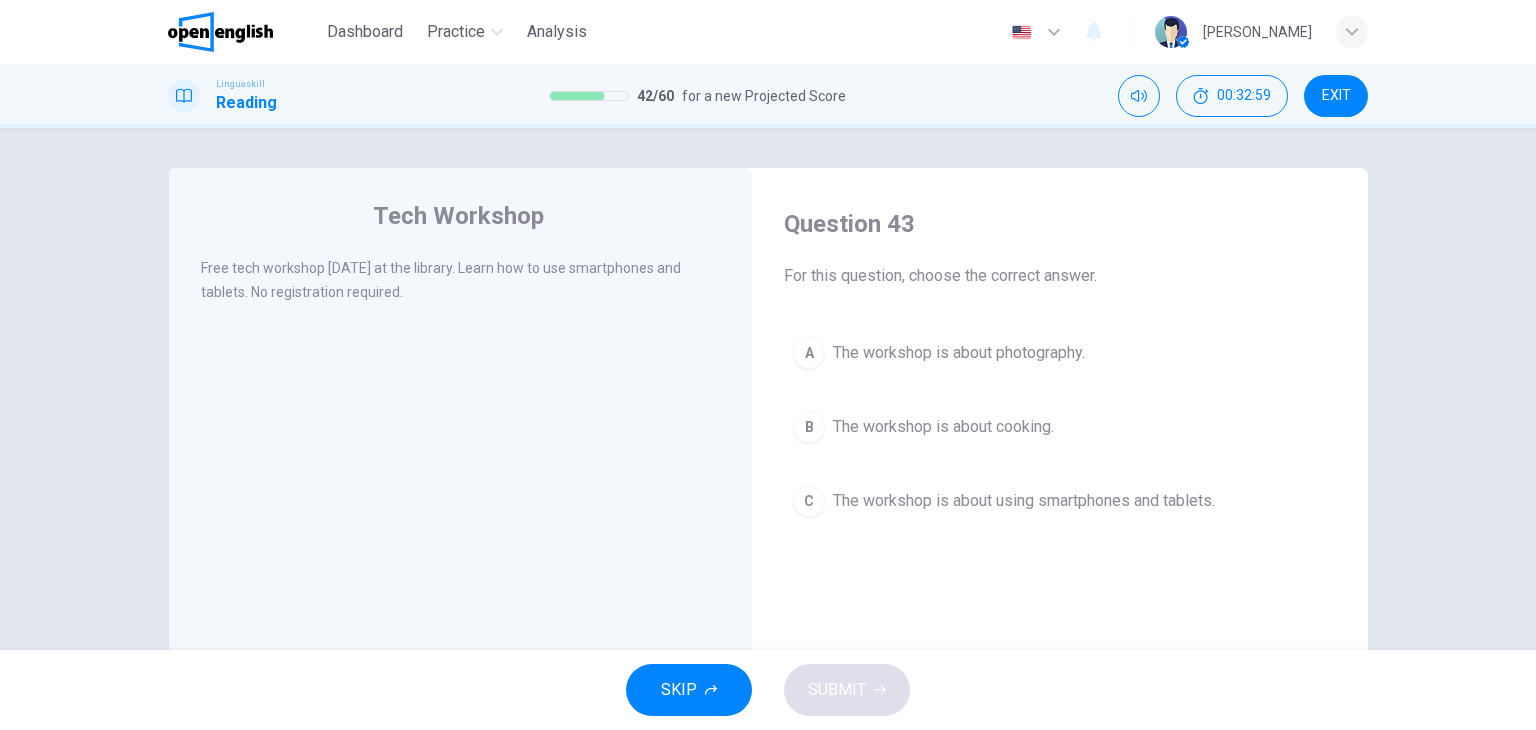 click on "C" at bounding box center (809, 501) 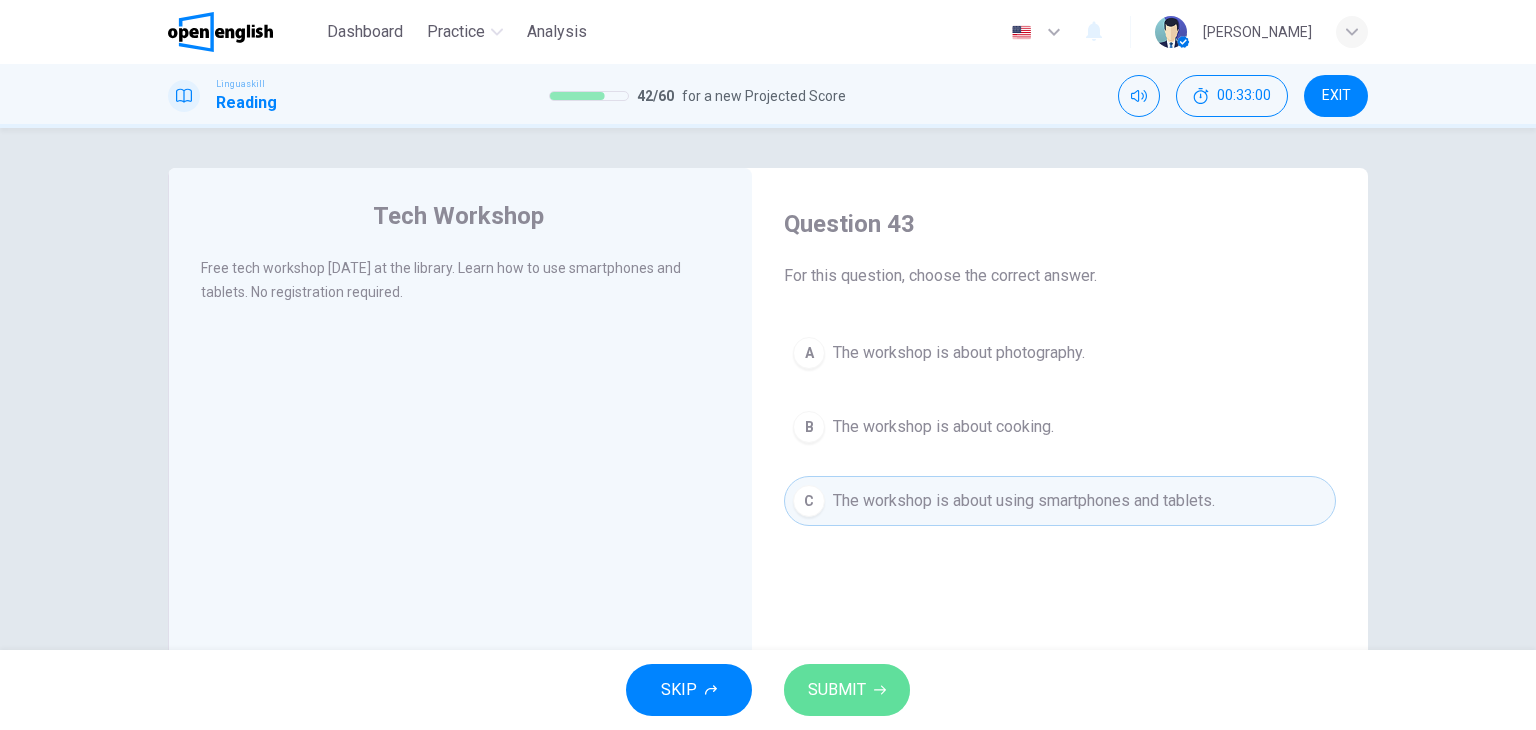 click on "SUBMIT" at bounding box center (837, 690) 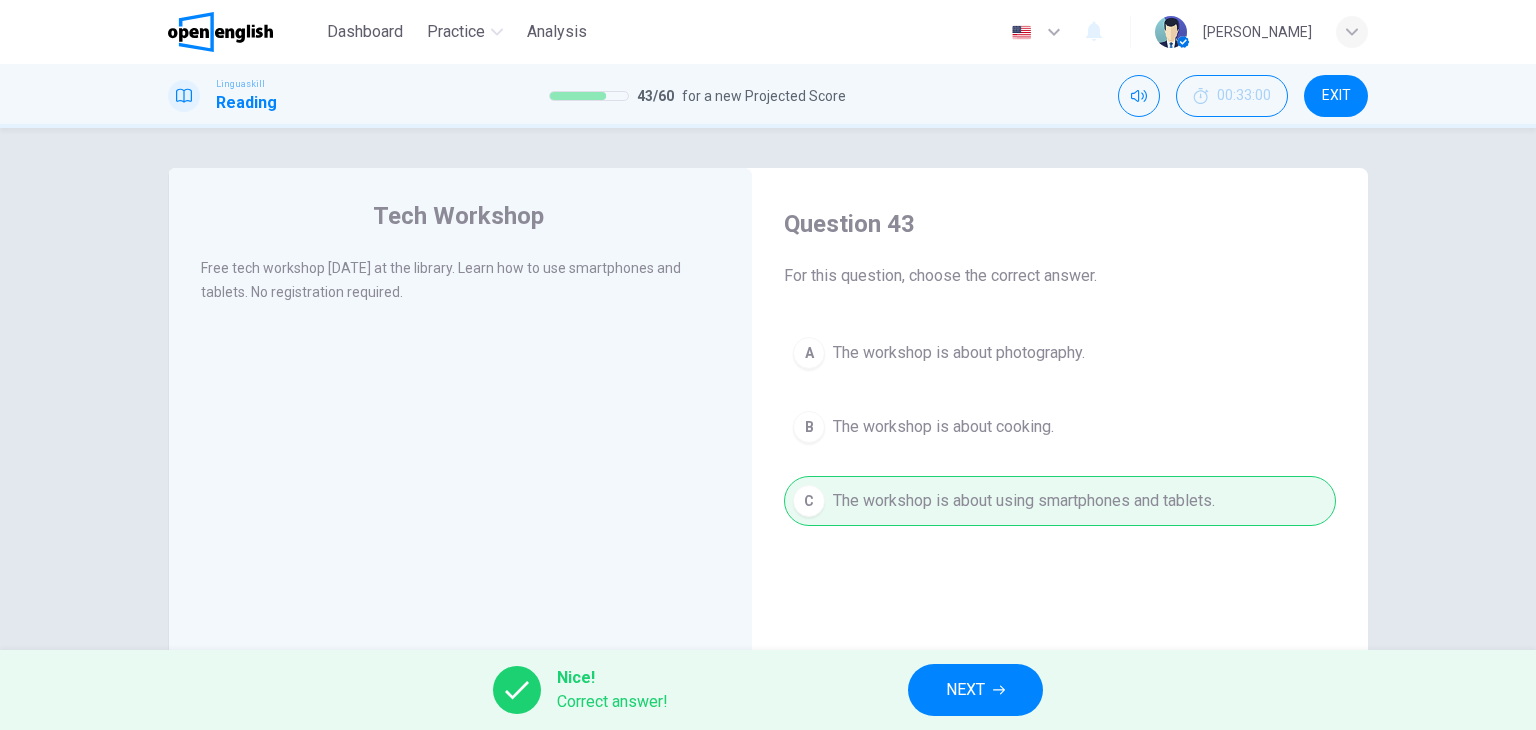 click on "NEXT" at bounding box center (975, 690) 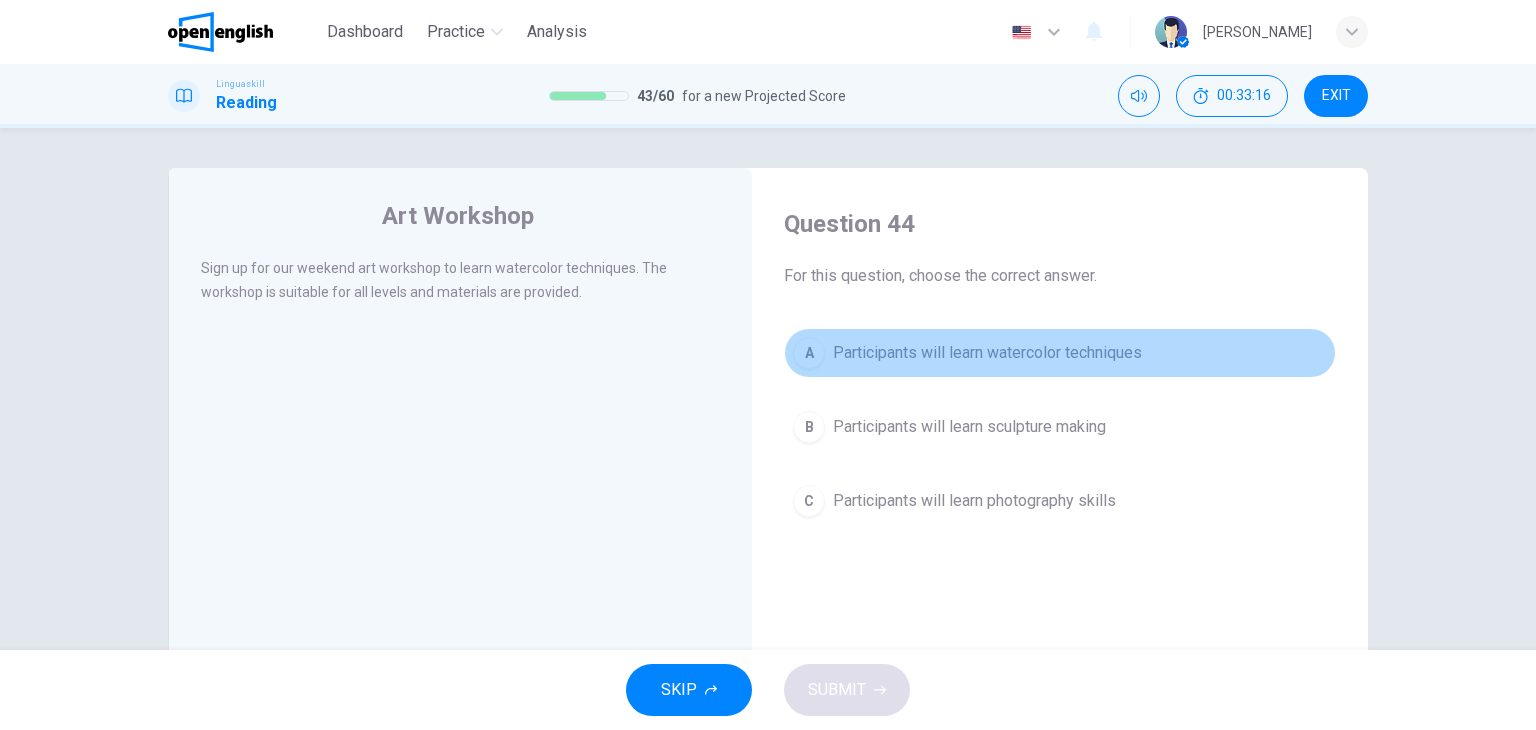 drag, startPoint x: 802, startPoint y: 354, endPoint x: 821, endPoint y: 412, distance: 61.03278 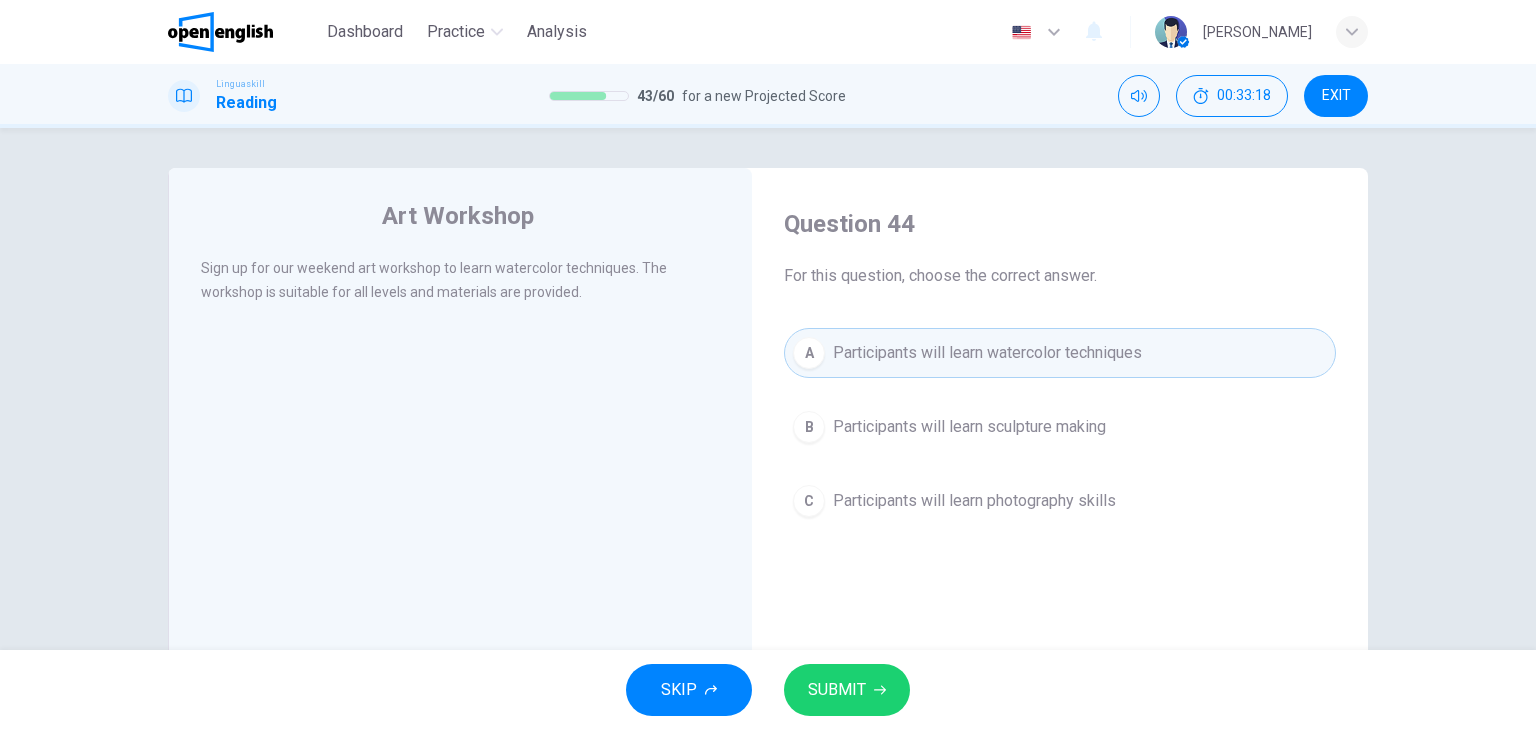click on "SUBMIT" at bounding box center (847, 690) 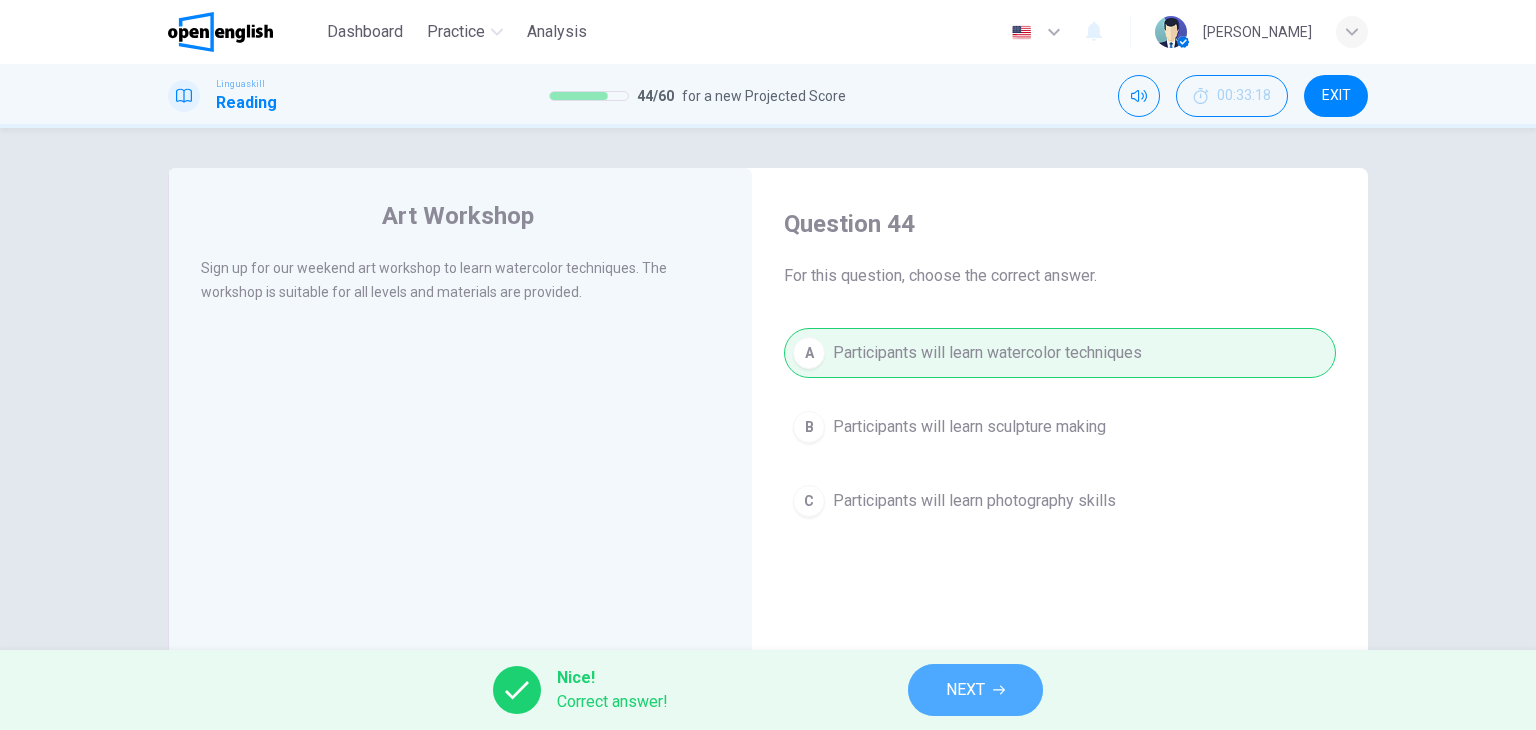 click on "NEXT" at bounding box center [975, 690] 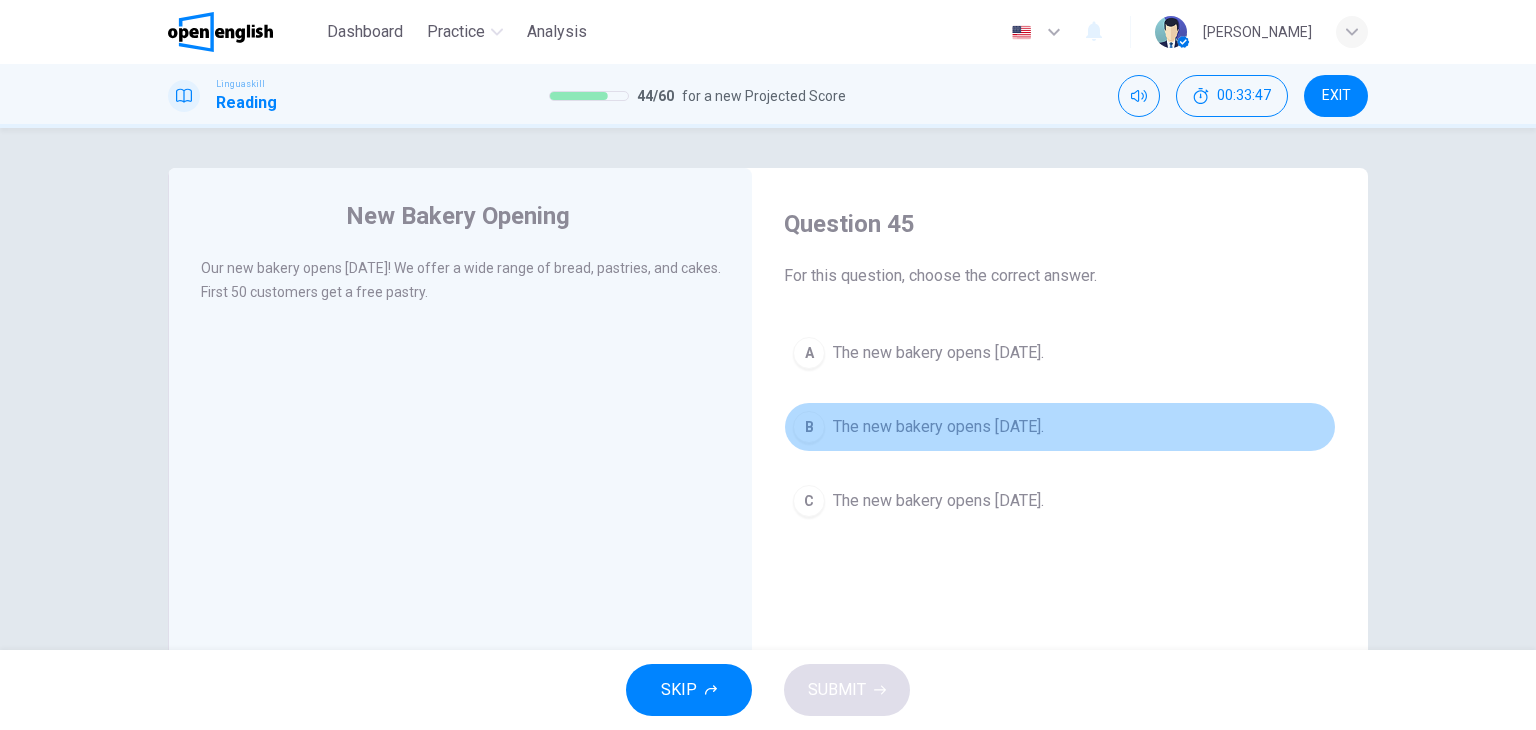 click on "B" at bounding box center (809, 427) 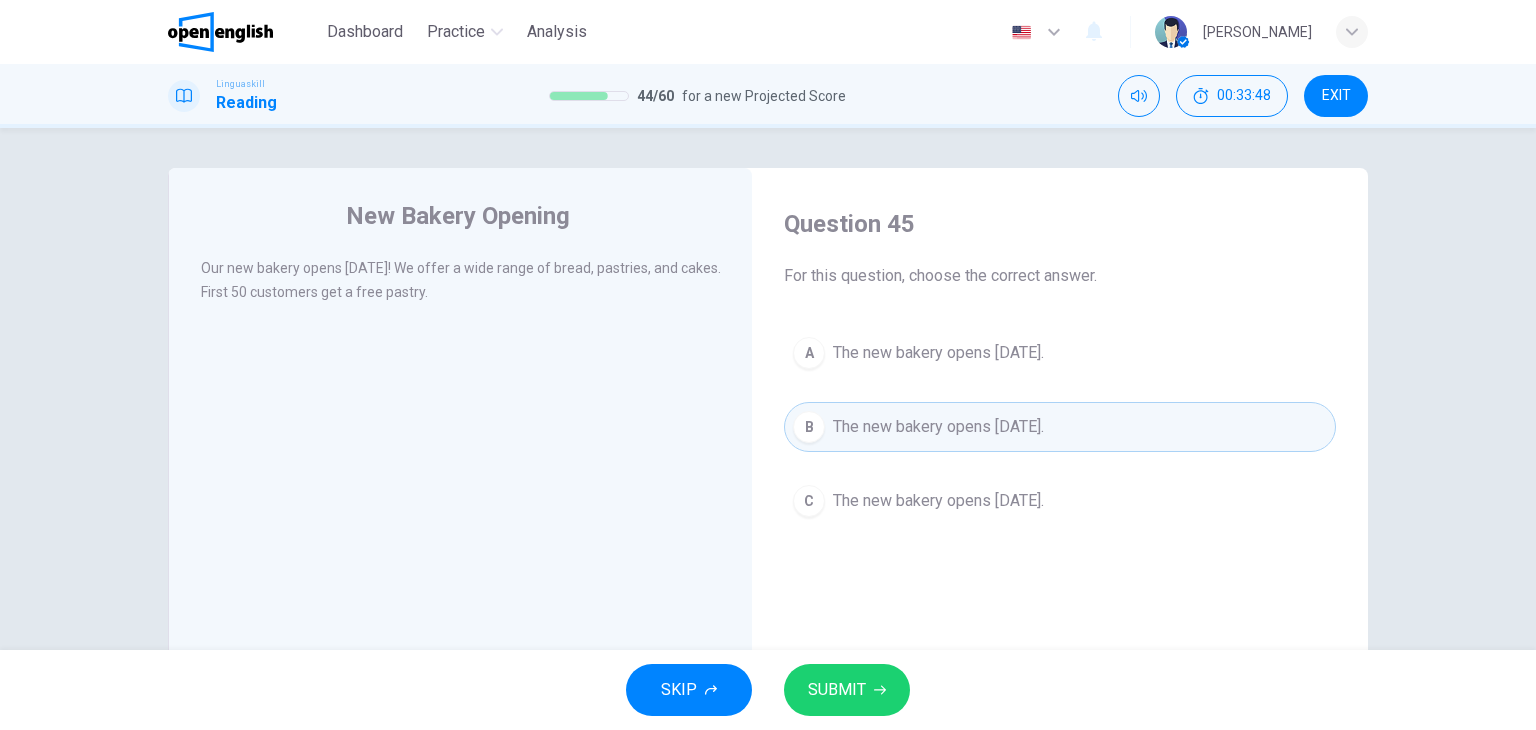 click on "SUBMIT" at bounding box center [837, 690] 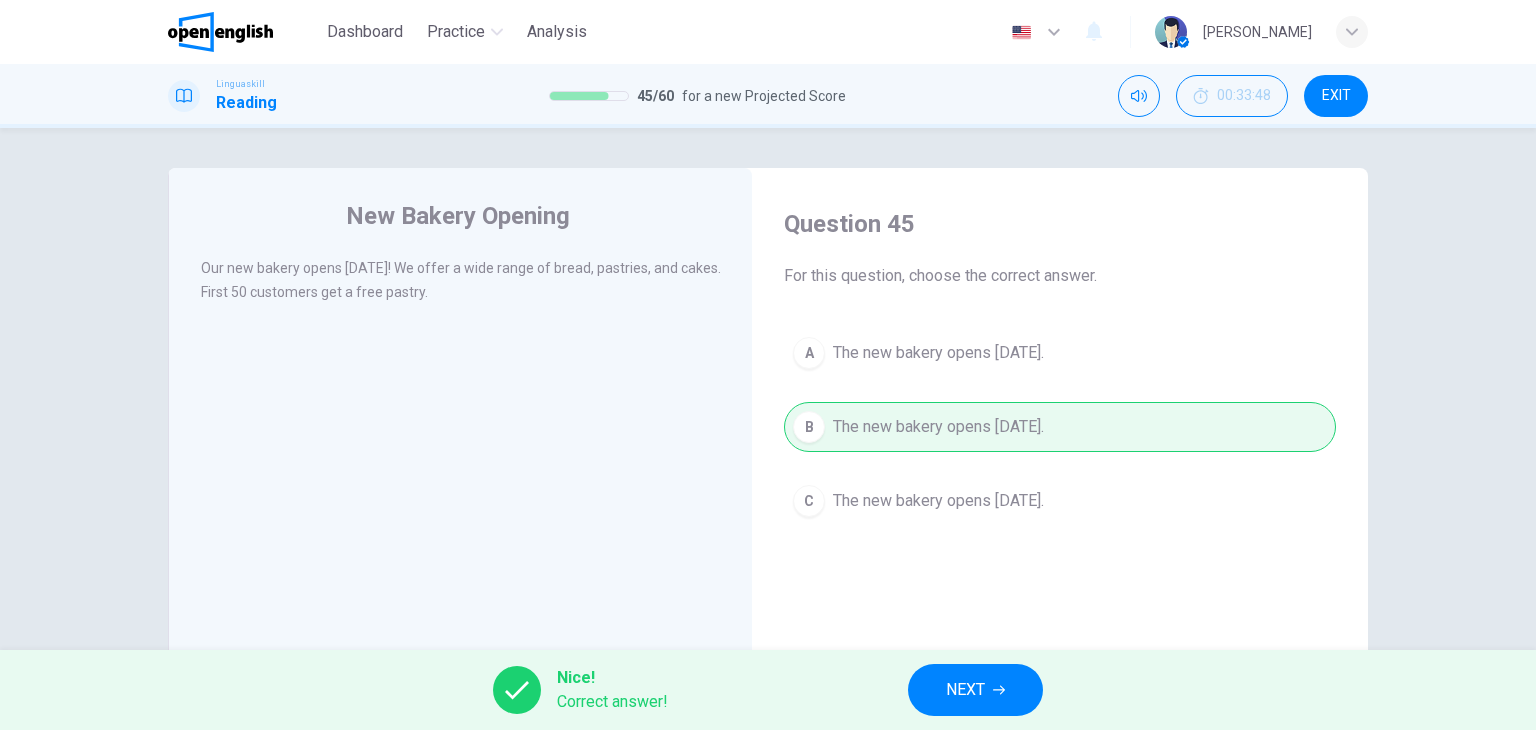 click on "NEXT" at bounding box center [975, 690] 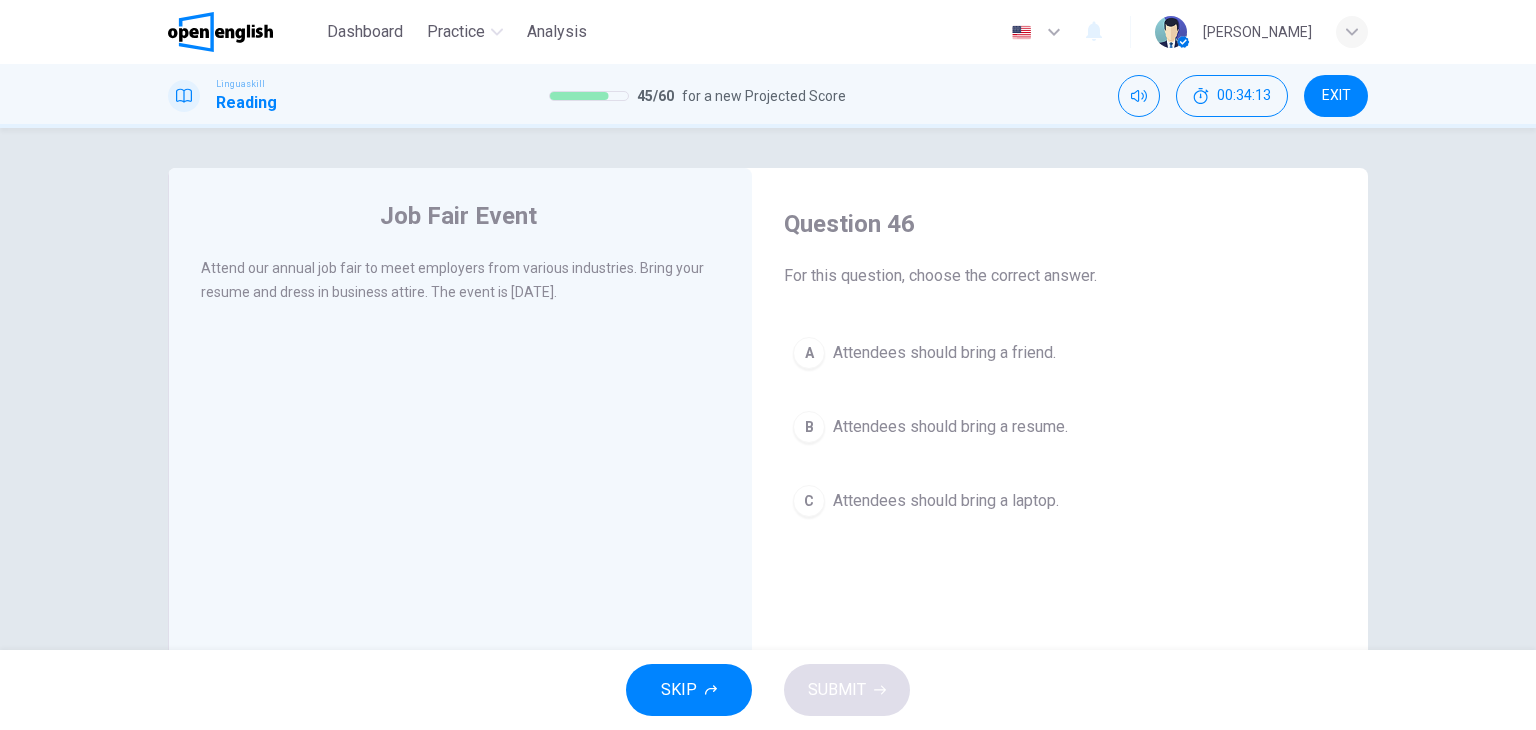 drag, startPoint x: 800, startPoint y: 436, endPoint x: 816, endPoint y: 528, distance: 93.38094 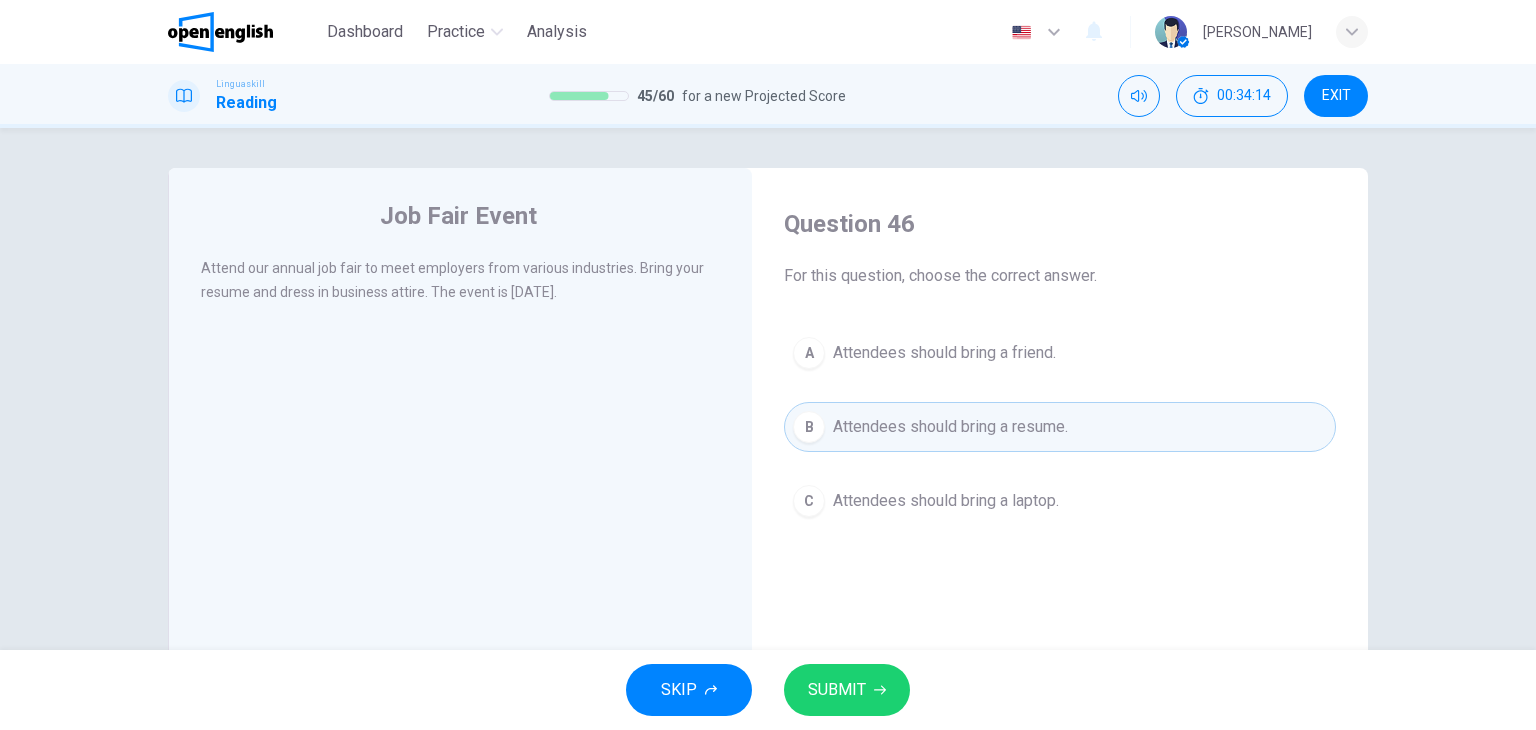 drag, startPoint x: 867, startPoint y: 693, endPoint x: 867, endPoint y: 706, distance: 13 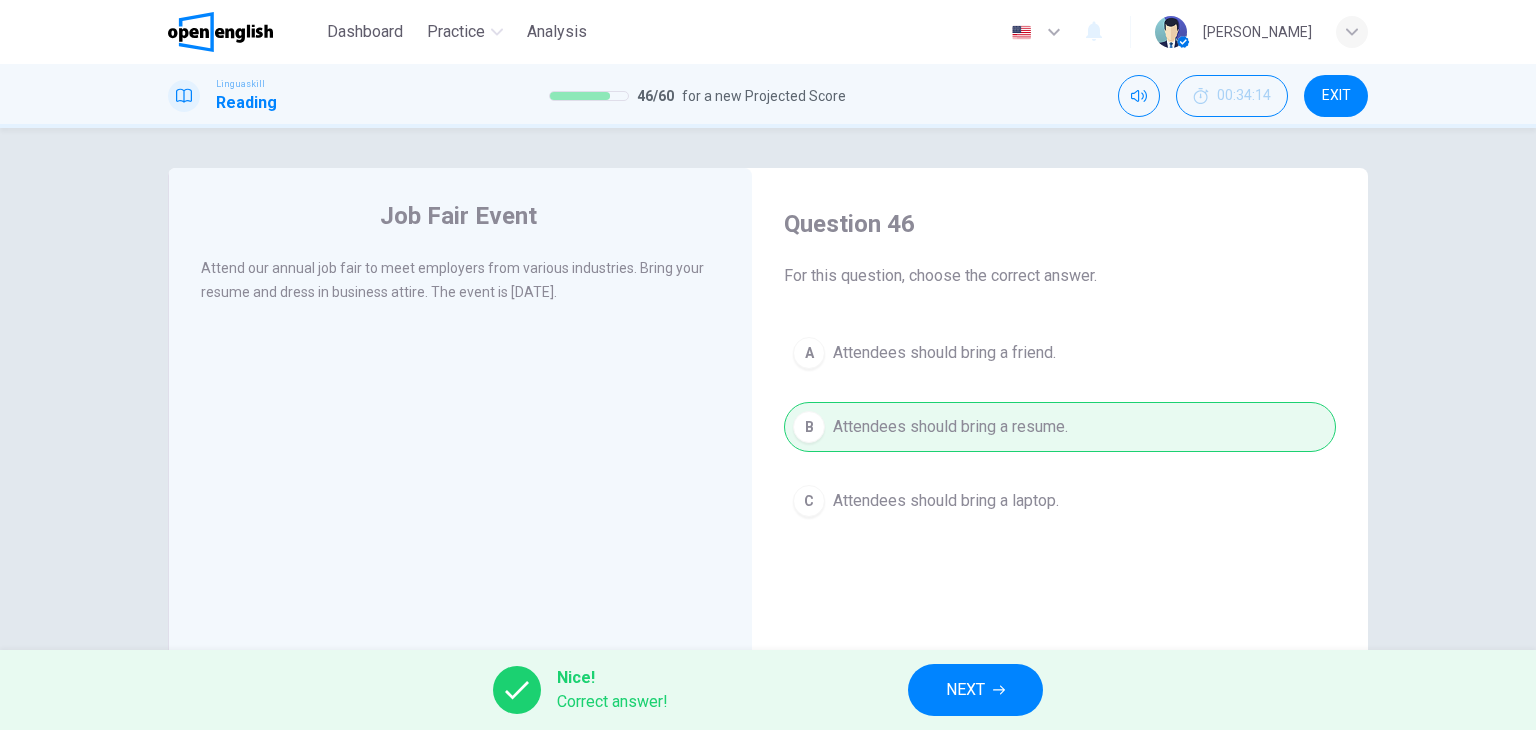 click on "NEXT" at bounding box center (975, 690) 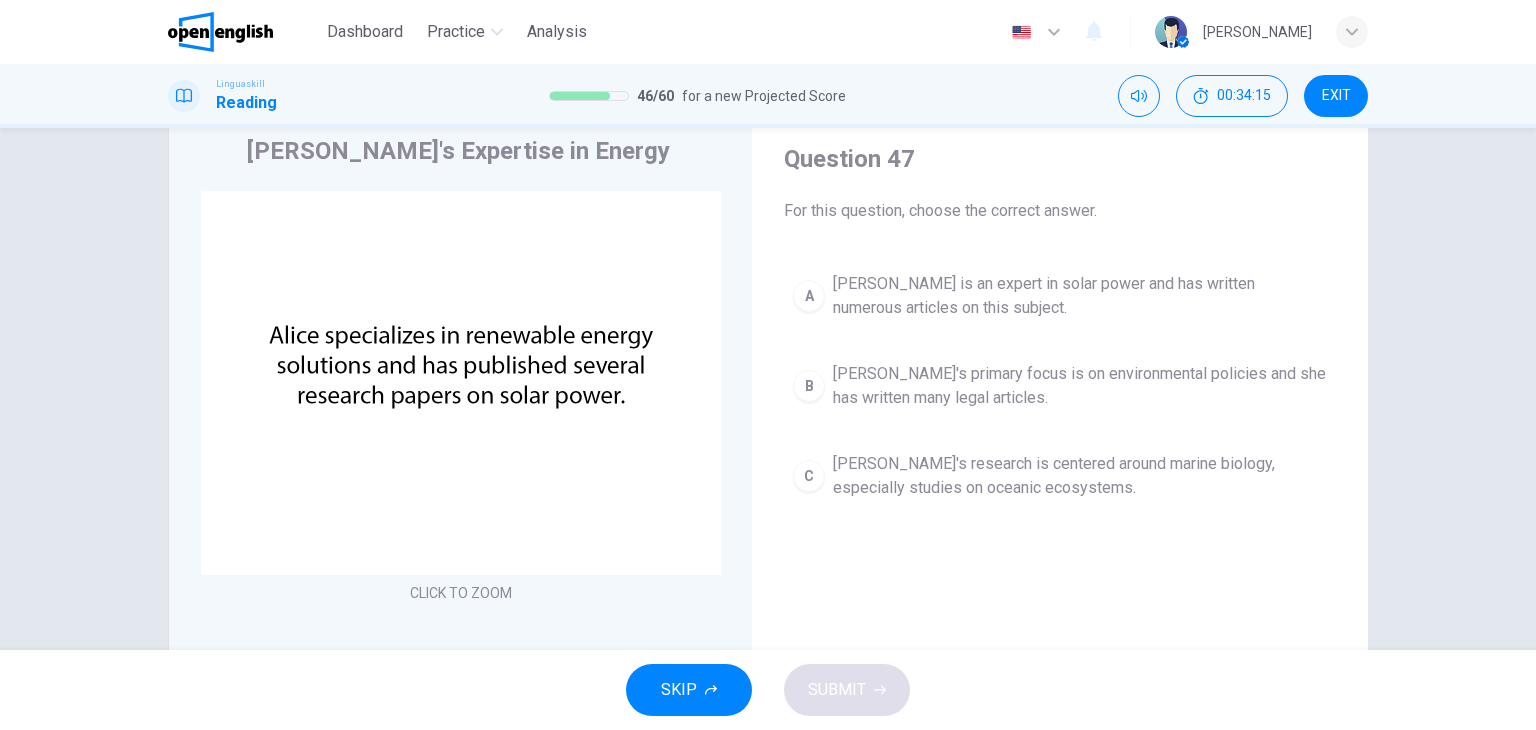 scroll, scrollTop: 100, scrollLeft: 0, axis: vertical 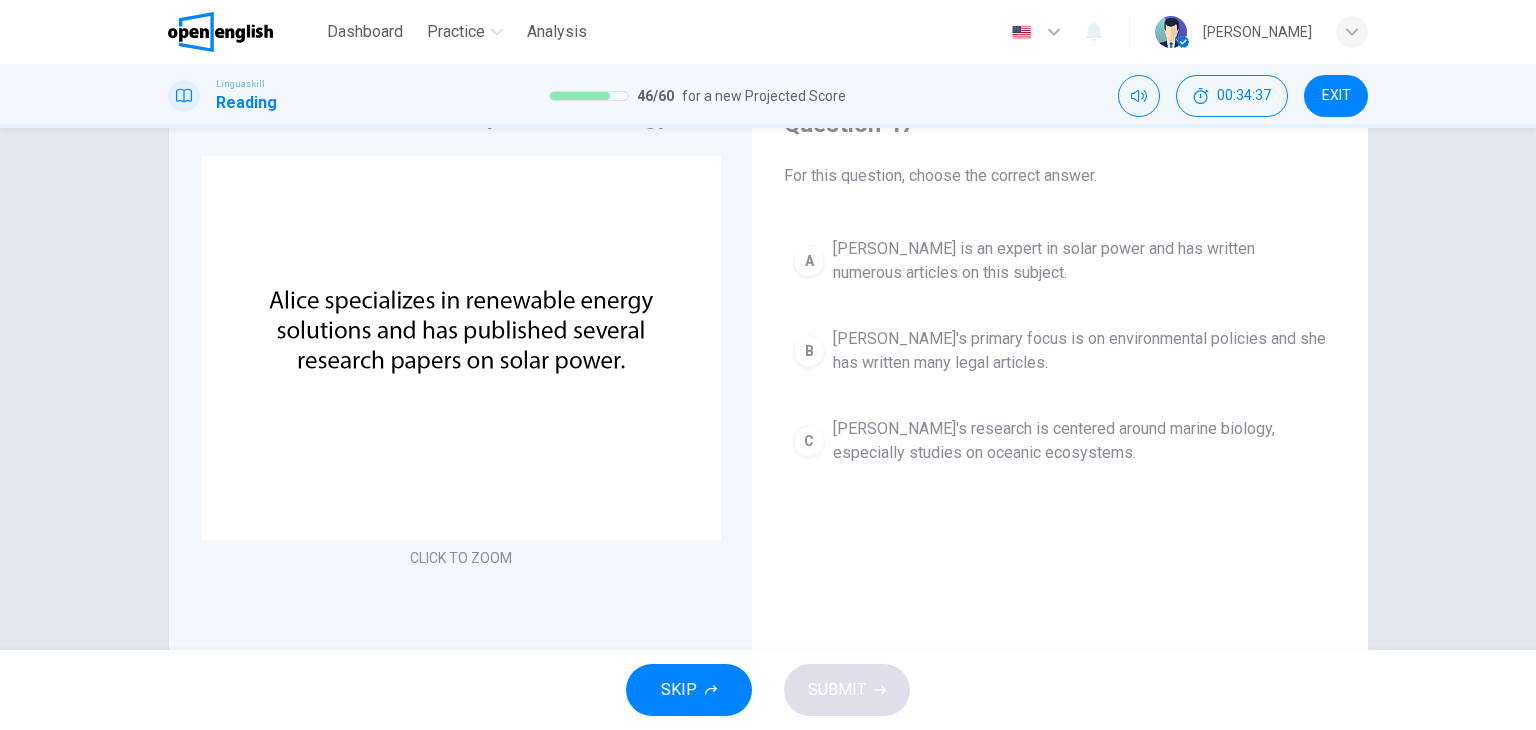 click on "A" at bounding box center [809, 261] 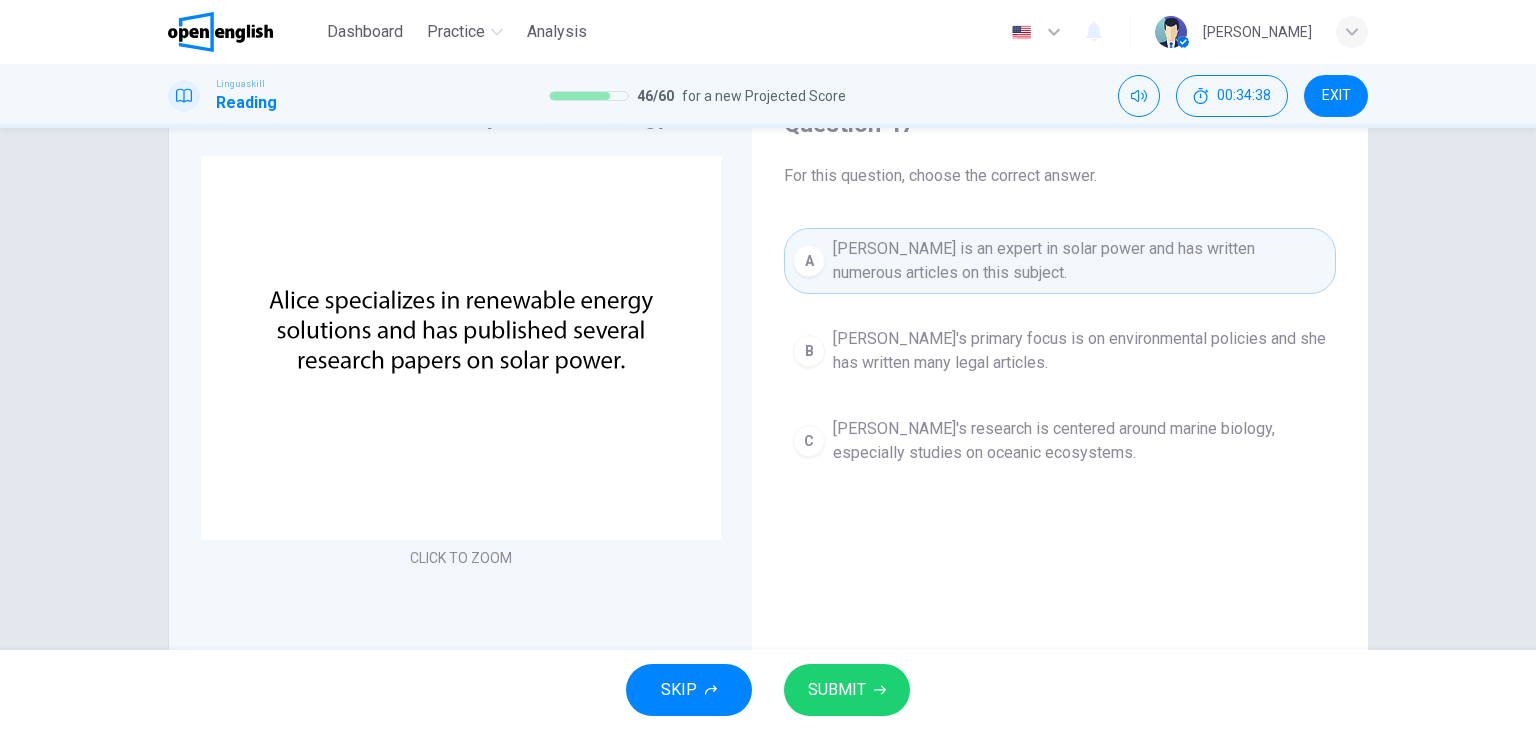 click on "SUBMIT" at bounding box center [847, 690] 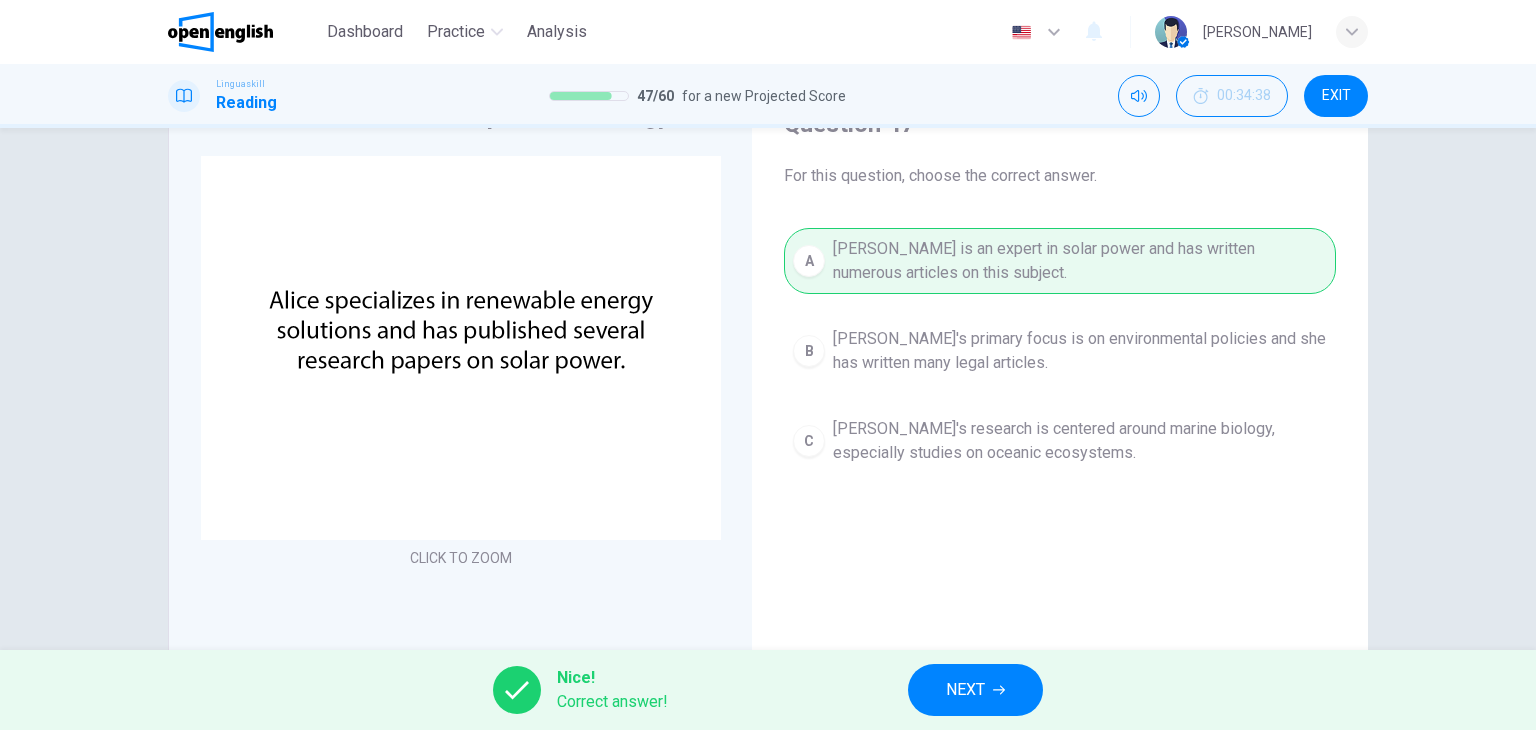 click on "NEXT" at bounding box center [965, 690] 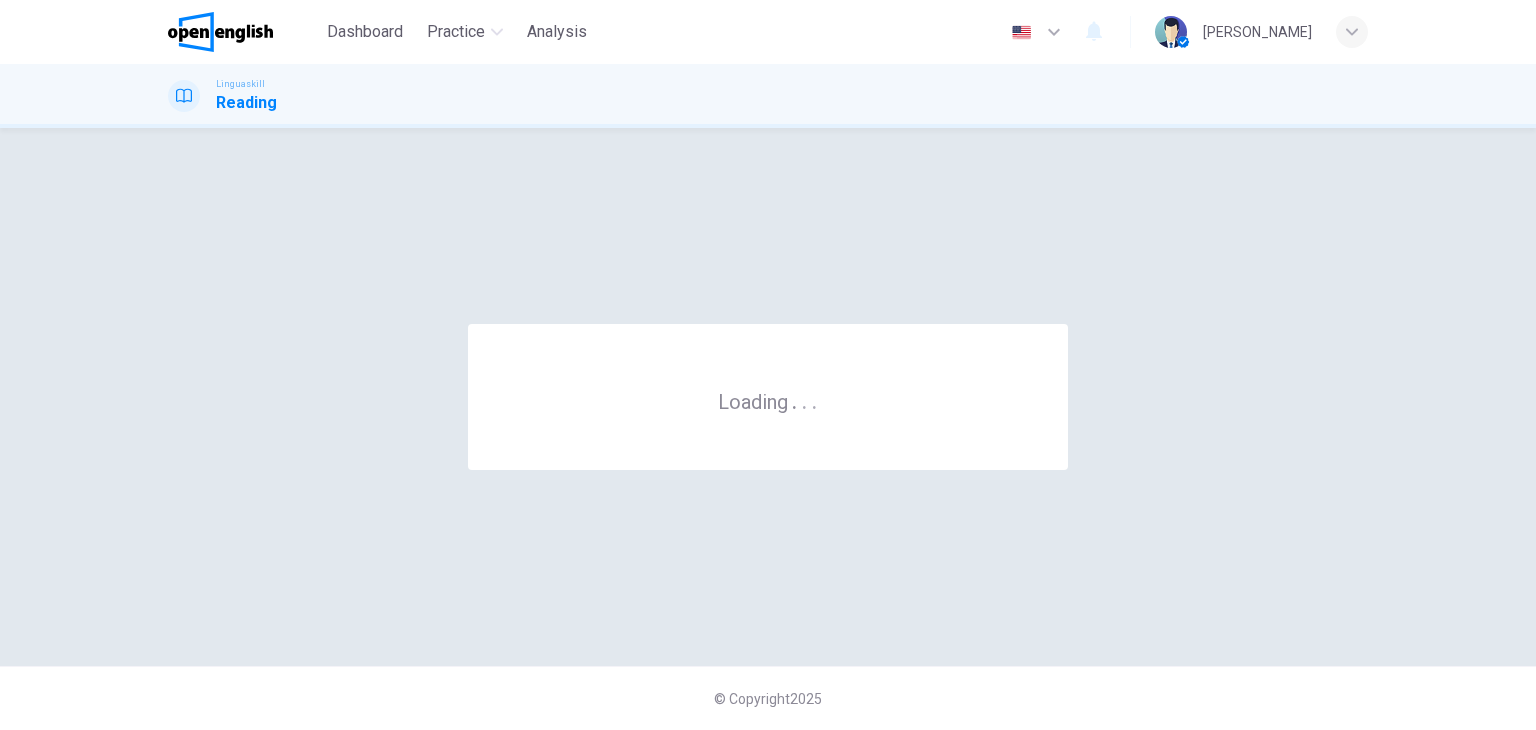 scroll, scrollTop: 0, scrollLeft: 0, axis: both 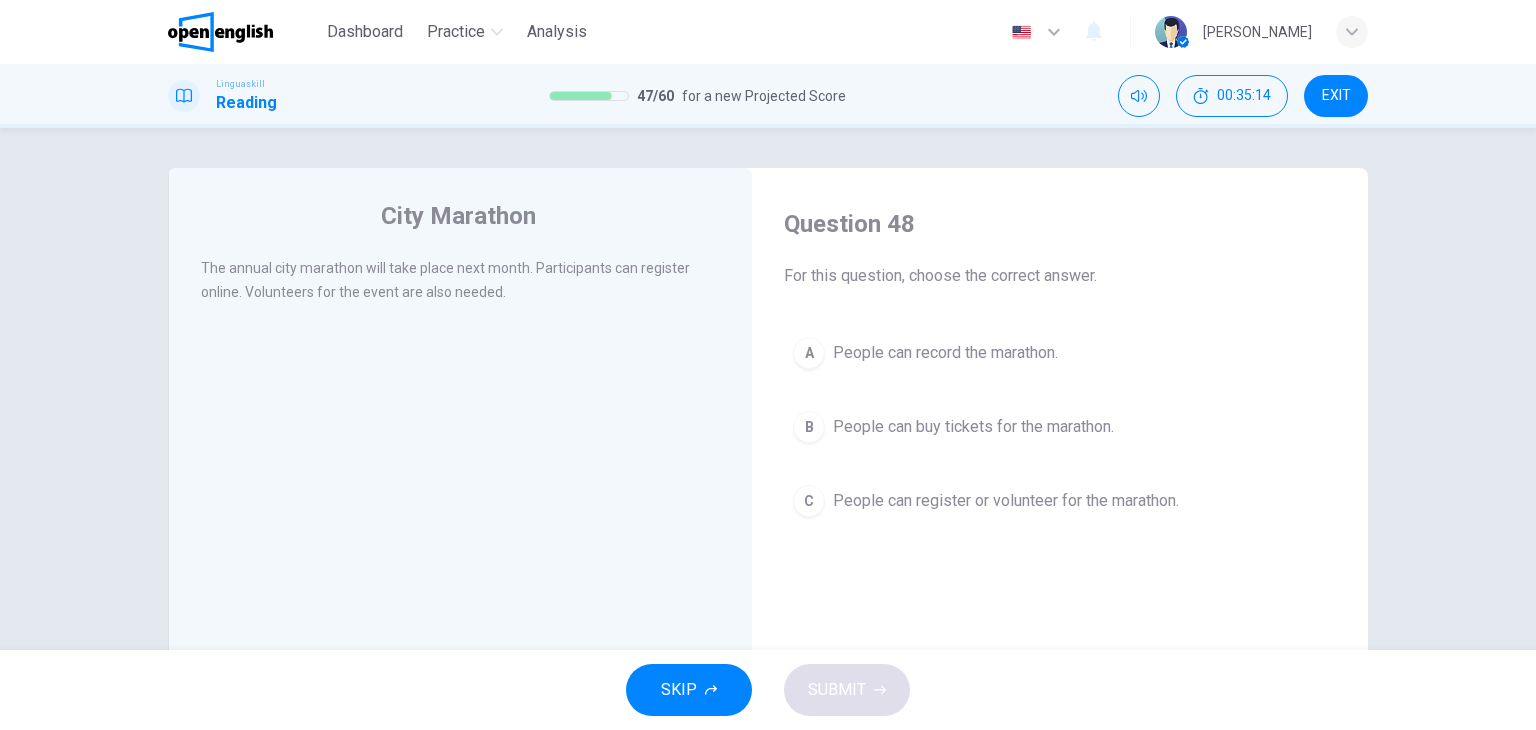click on "C" at bounding box center [809, 501] 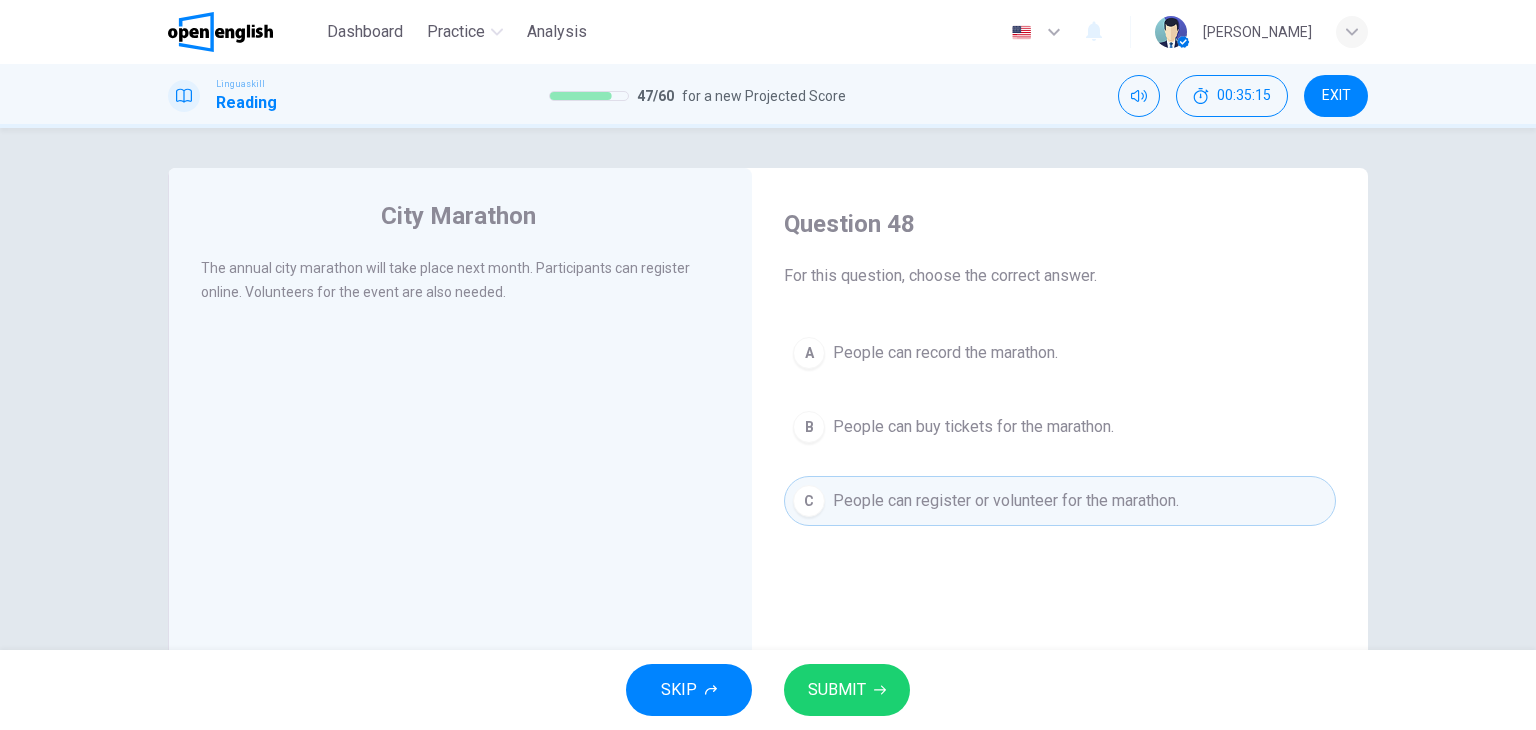 click on "SUBMIT" at bounding box center (837, 690) 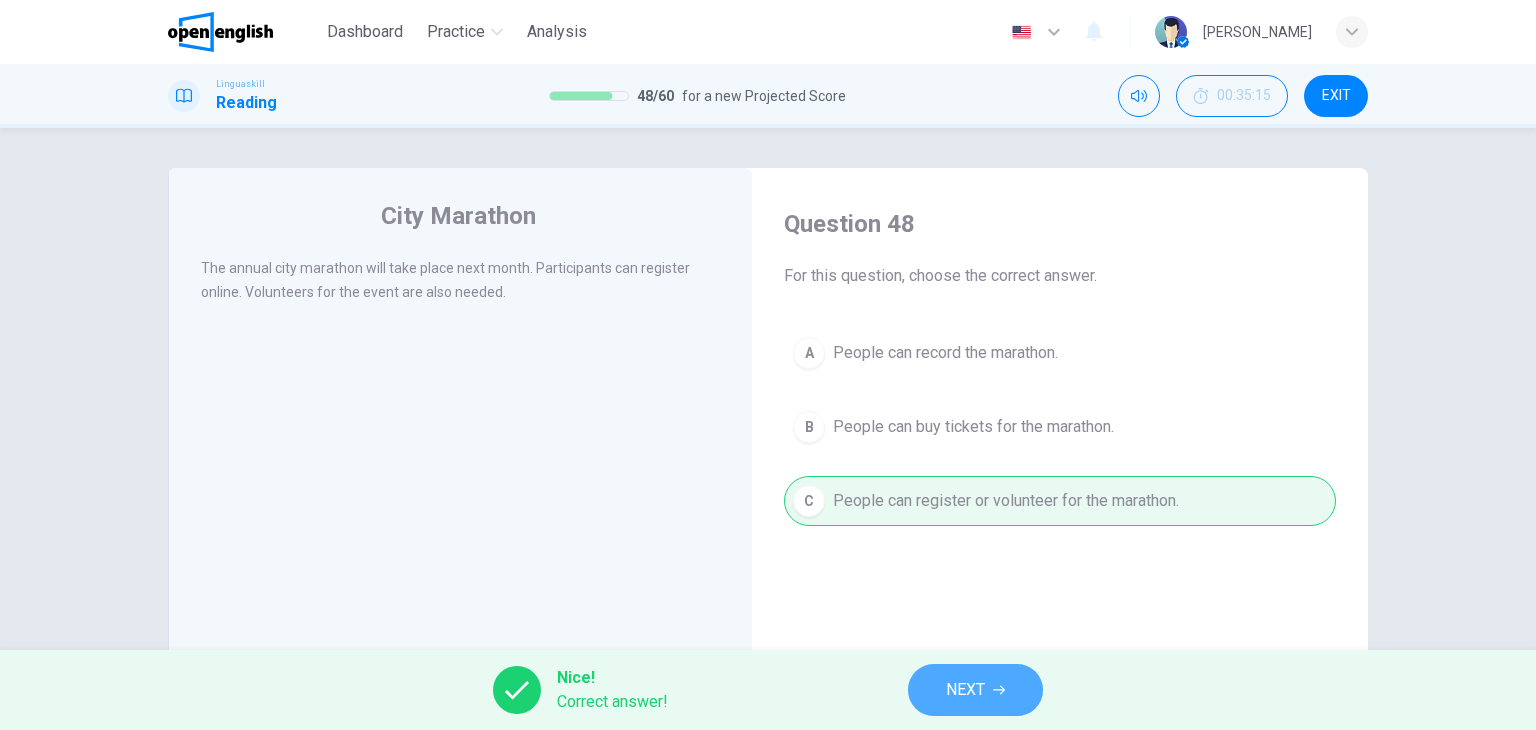 click on "NEXT" at bounding box center [965, 690] 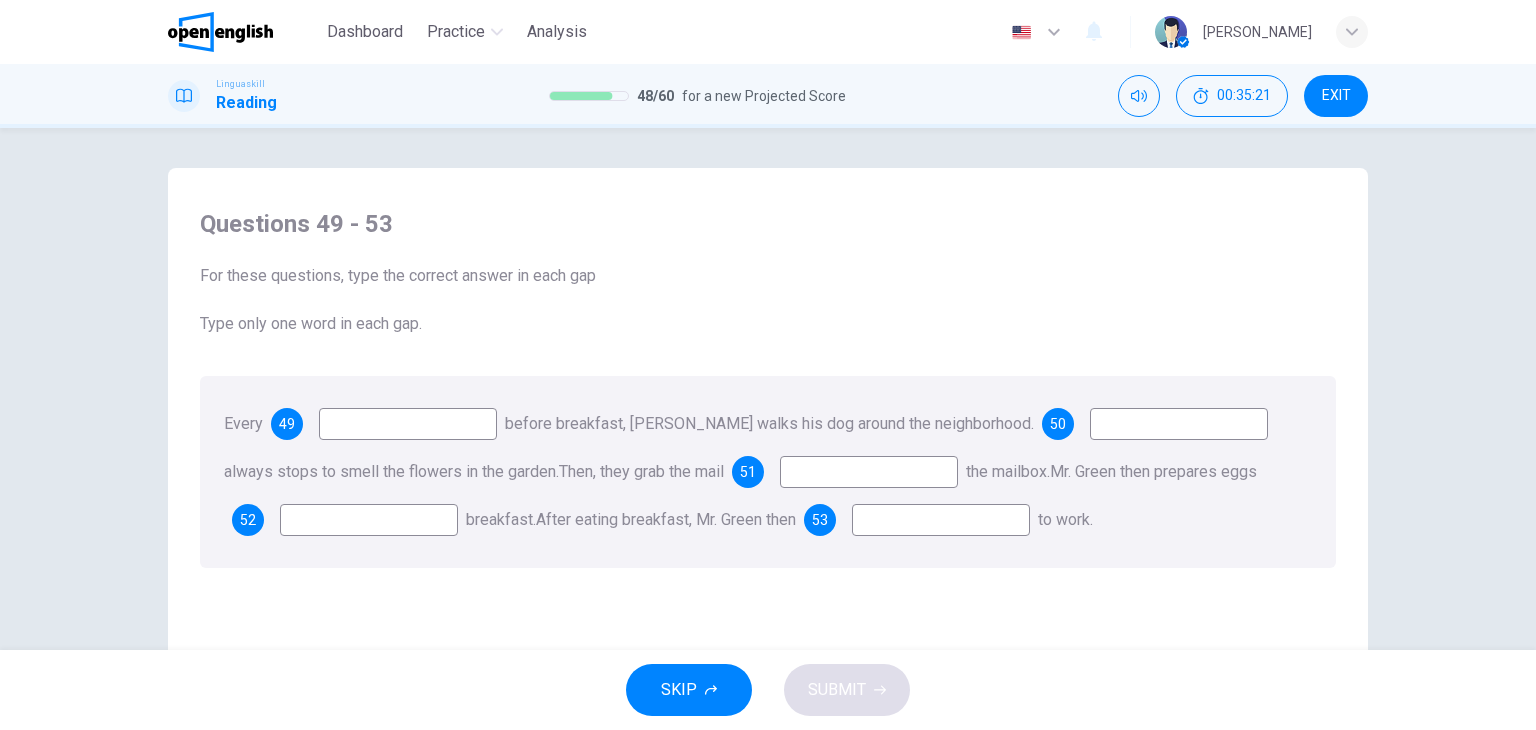 click at bounding box center [408, 424] 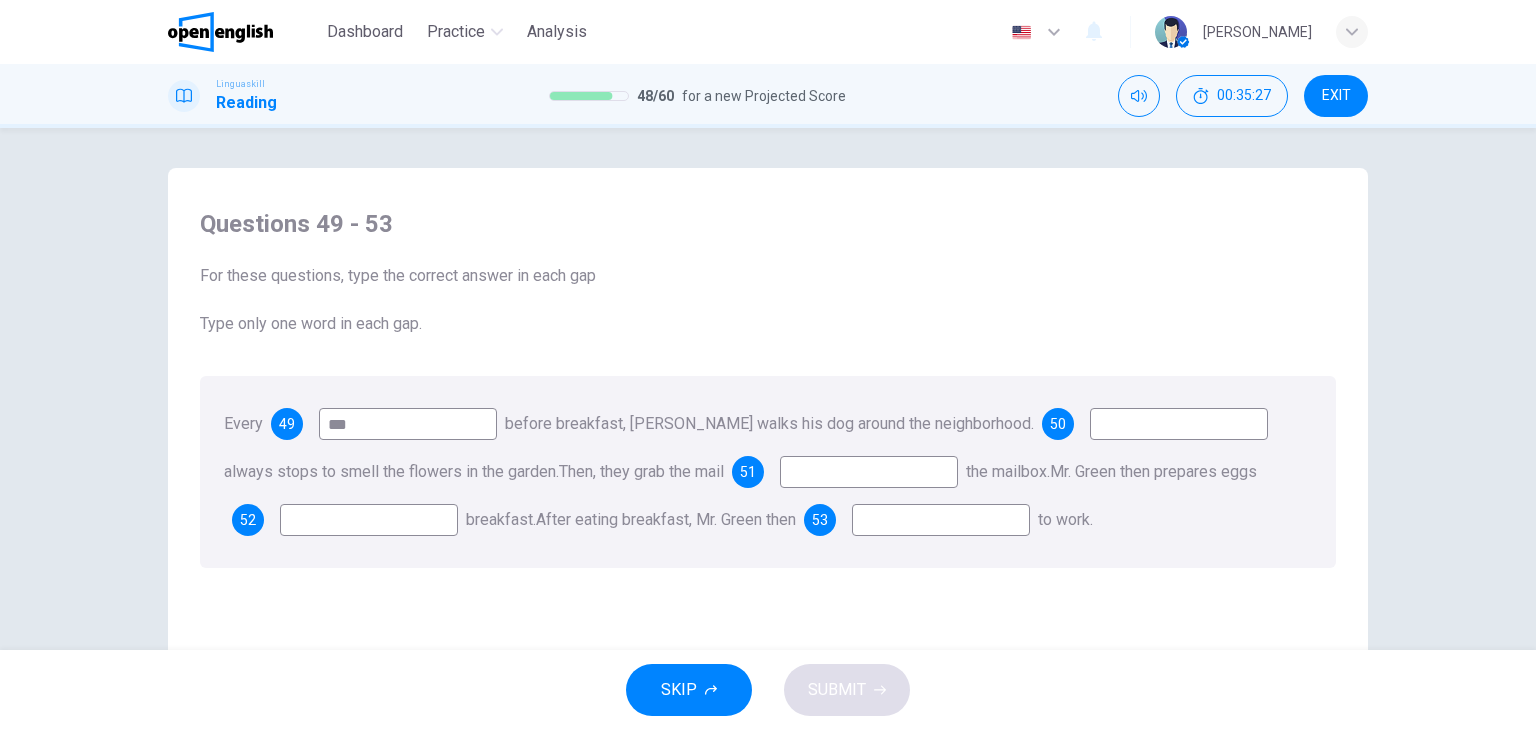 type on "***" 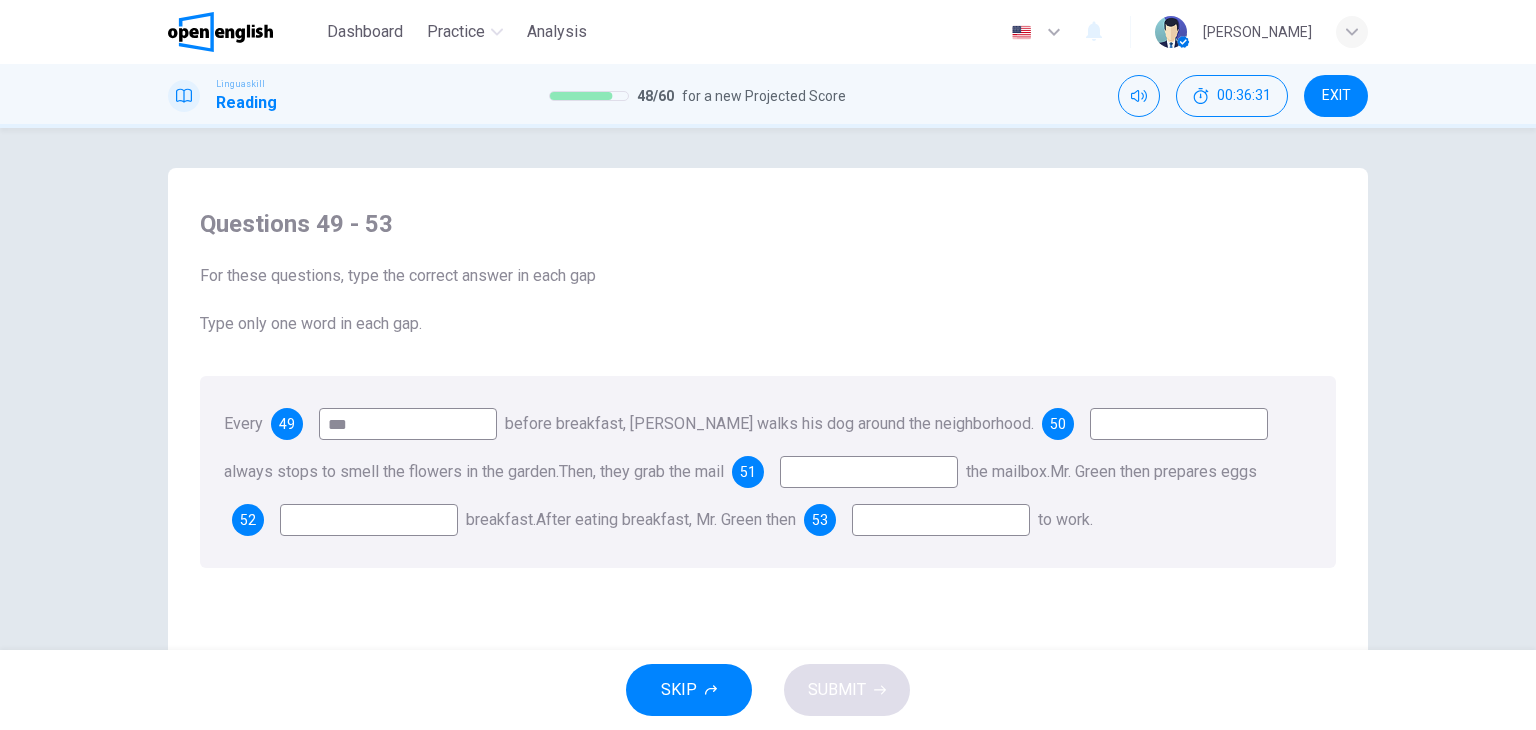 click at bounding box center [869, 472] 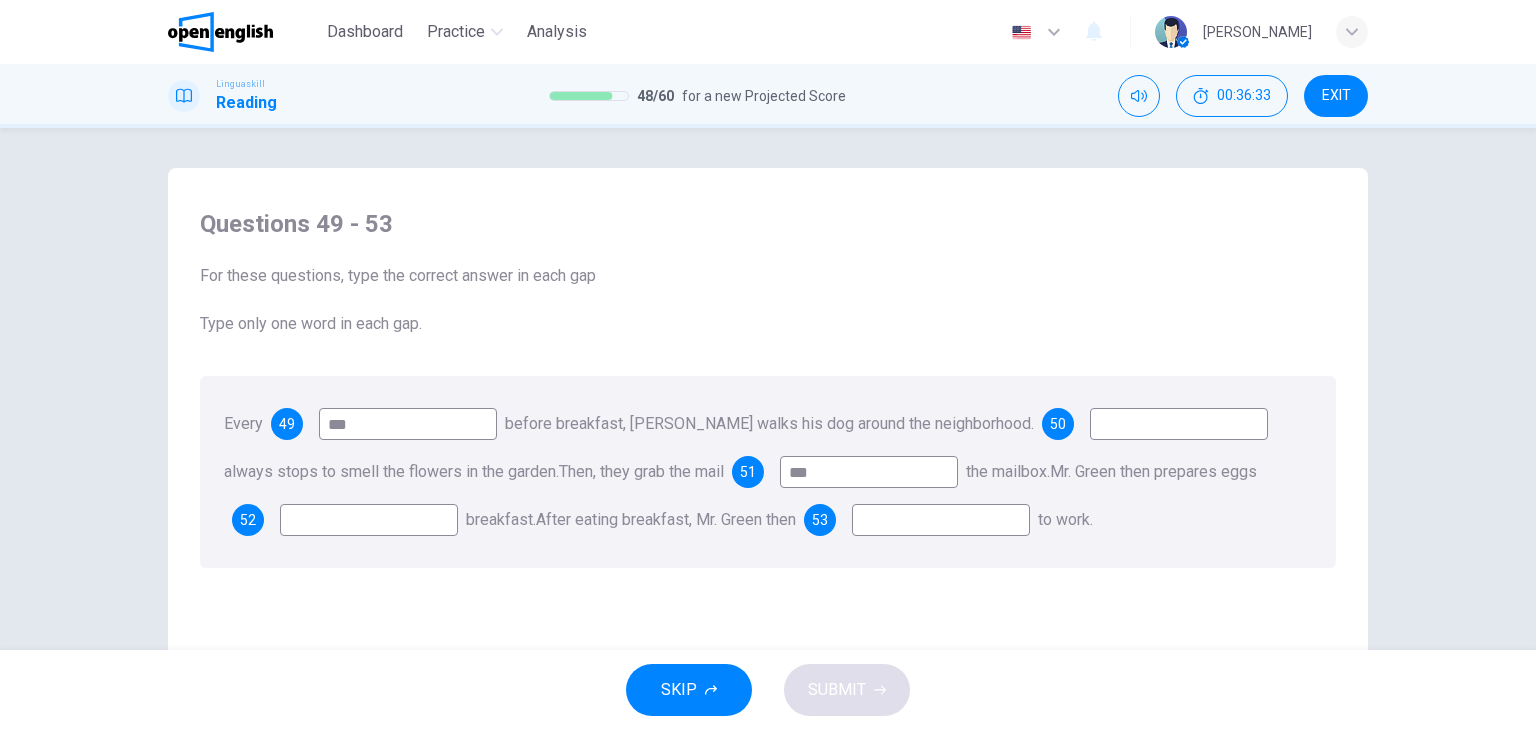 type on "***" 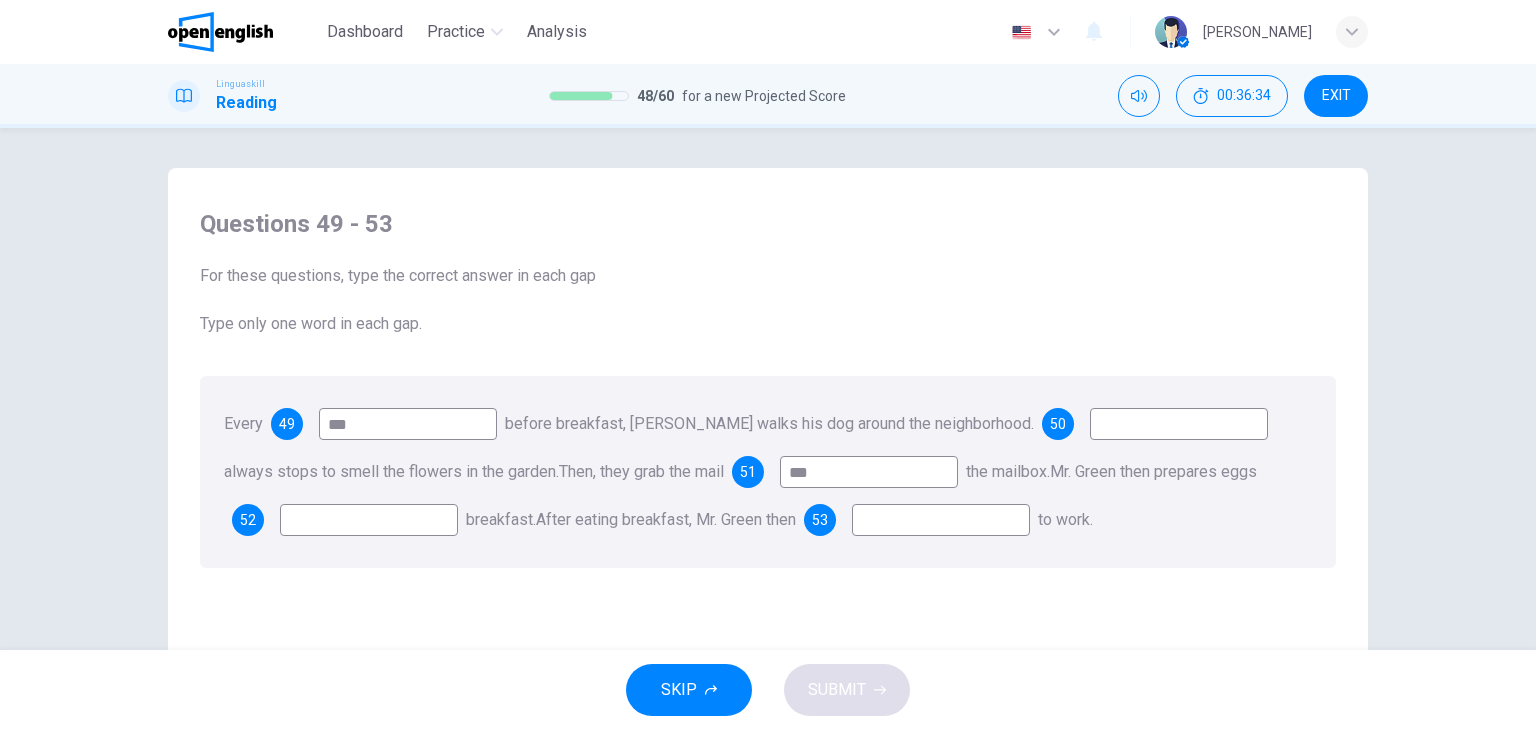 click at bounding box center (941, 520) 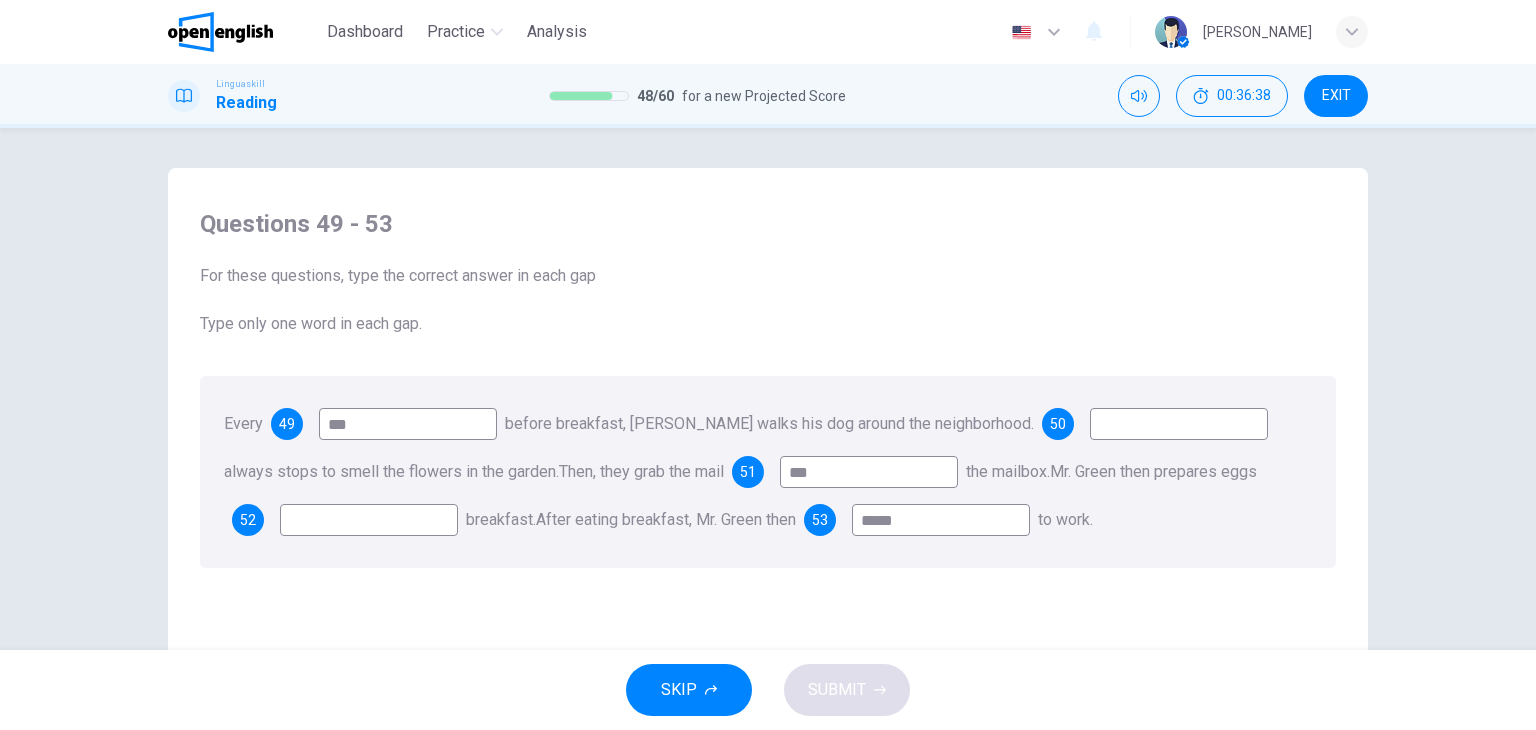 type on "*****" 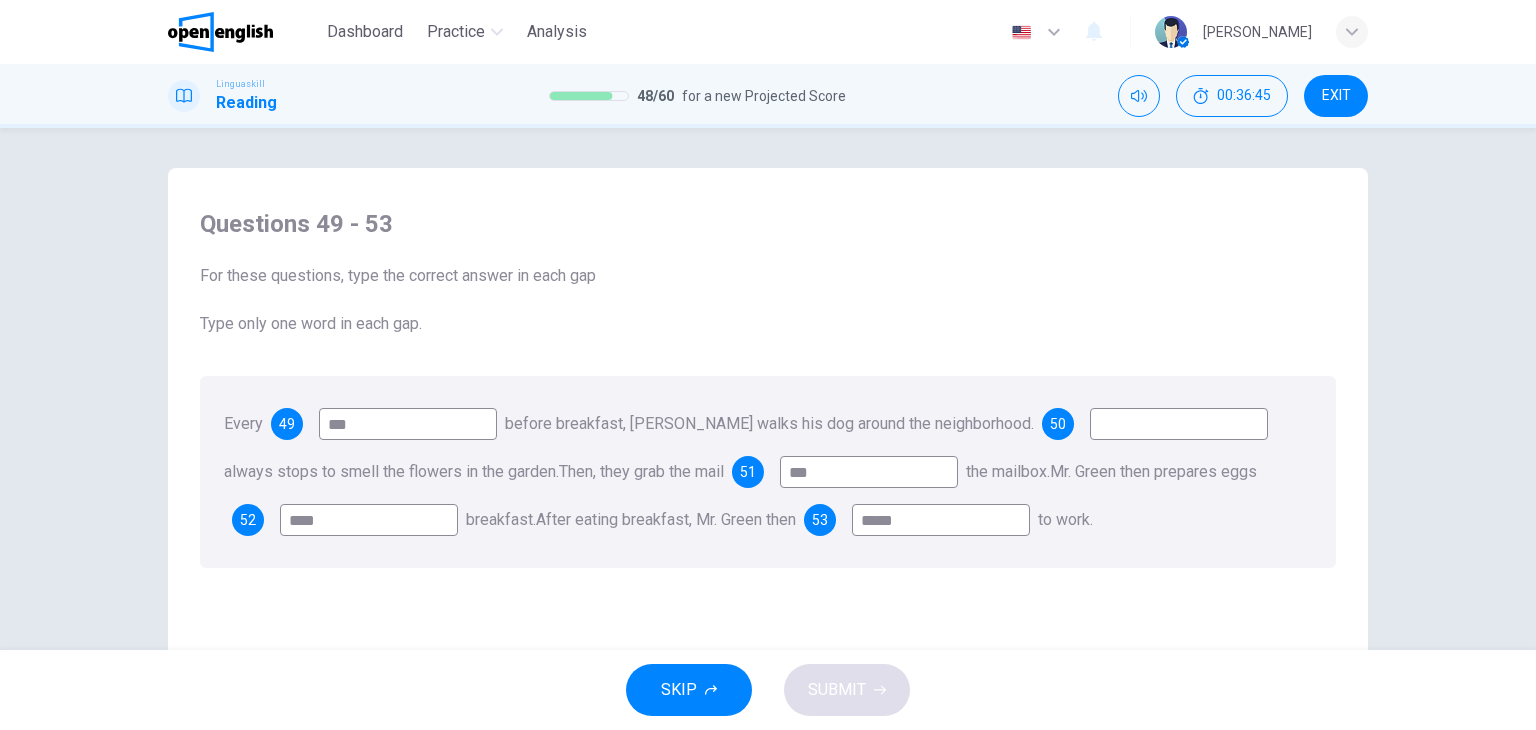 type on "****" 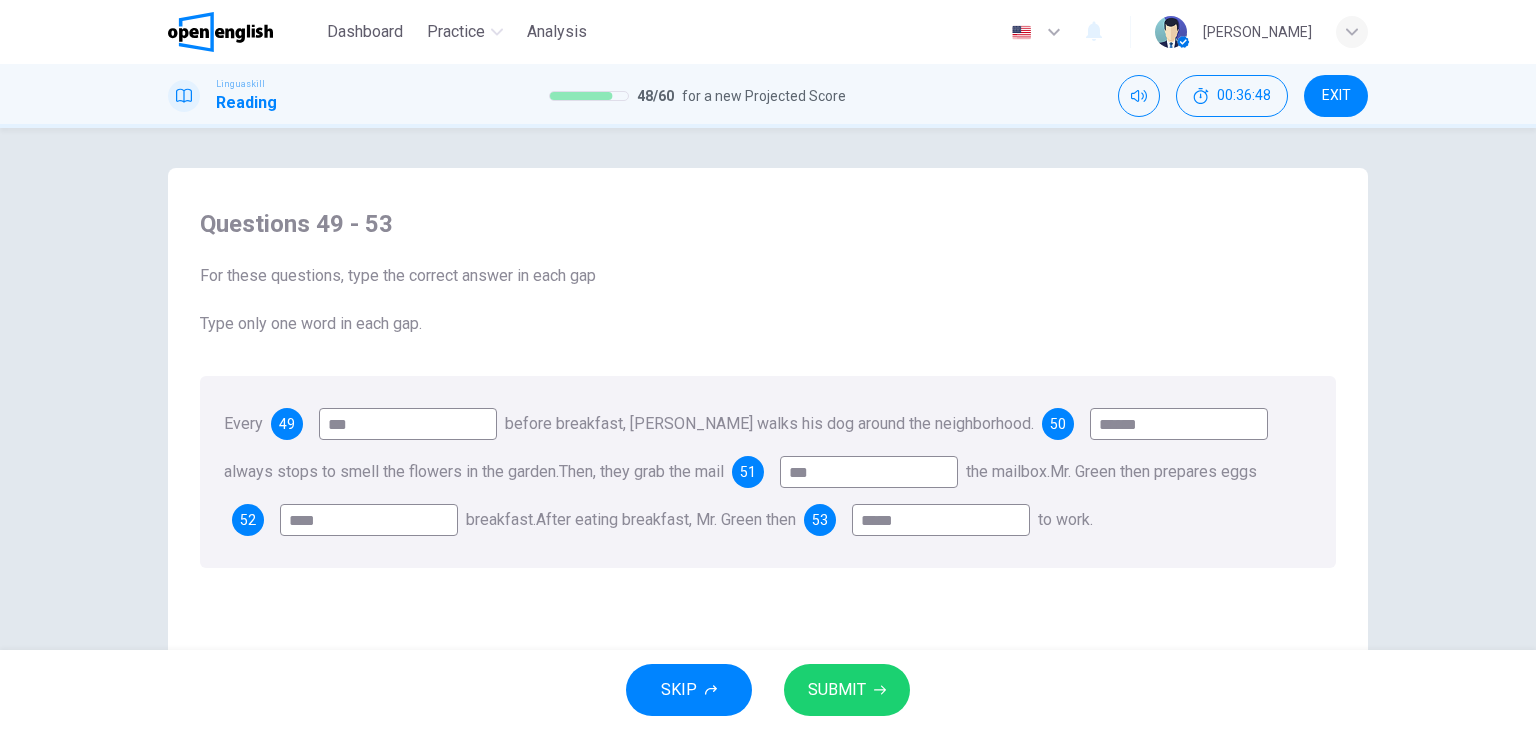 type on "******" 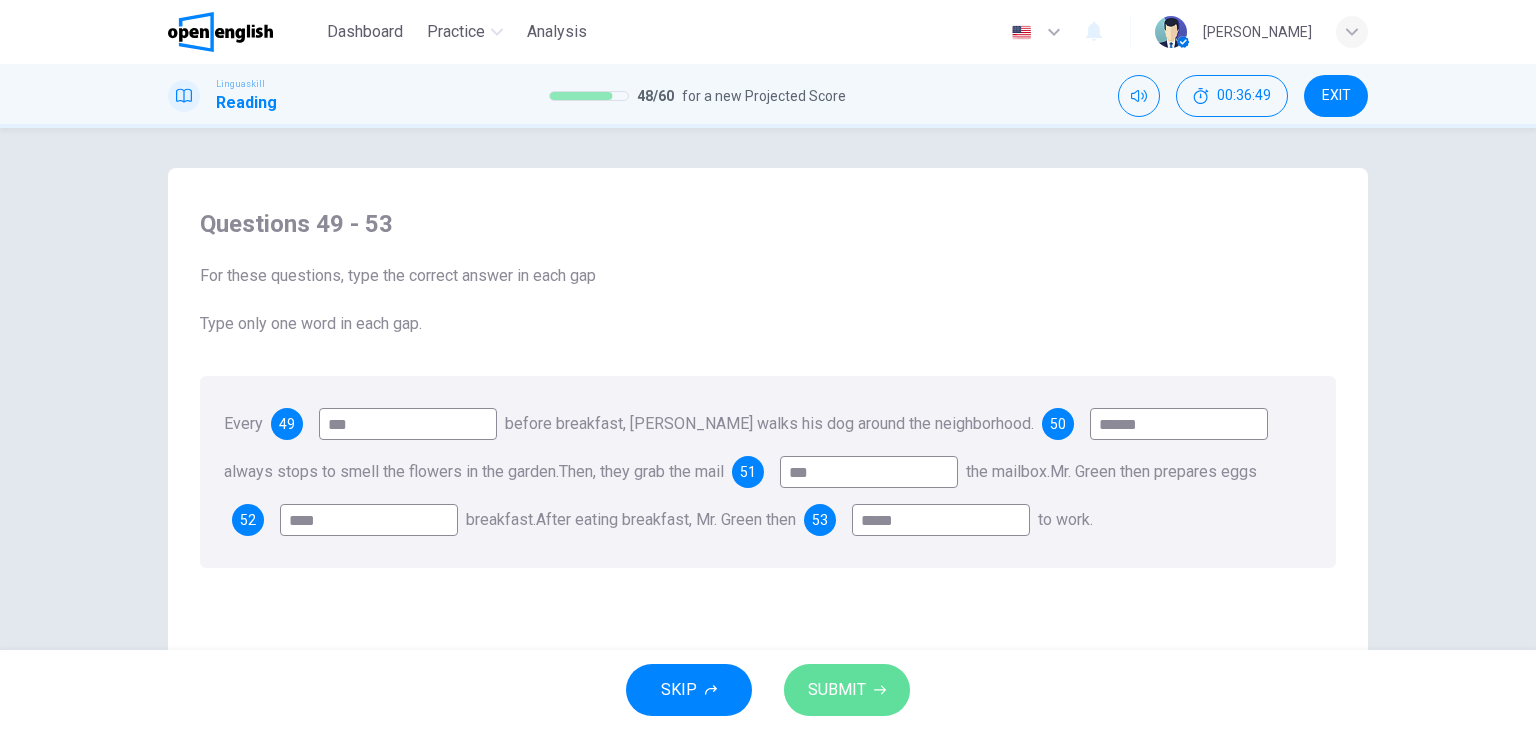 click on "SUBMIT" at bounding box center (837, 690) 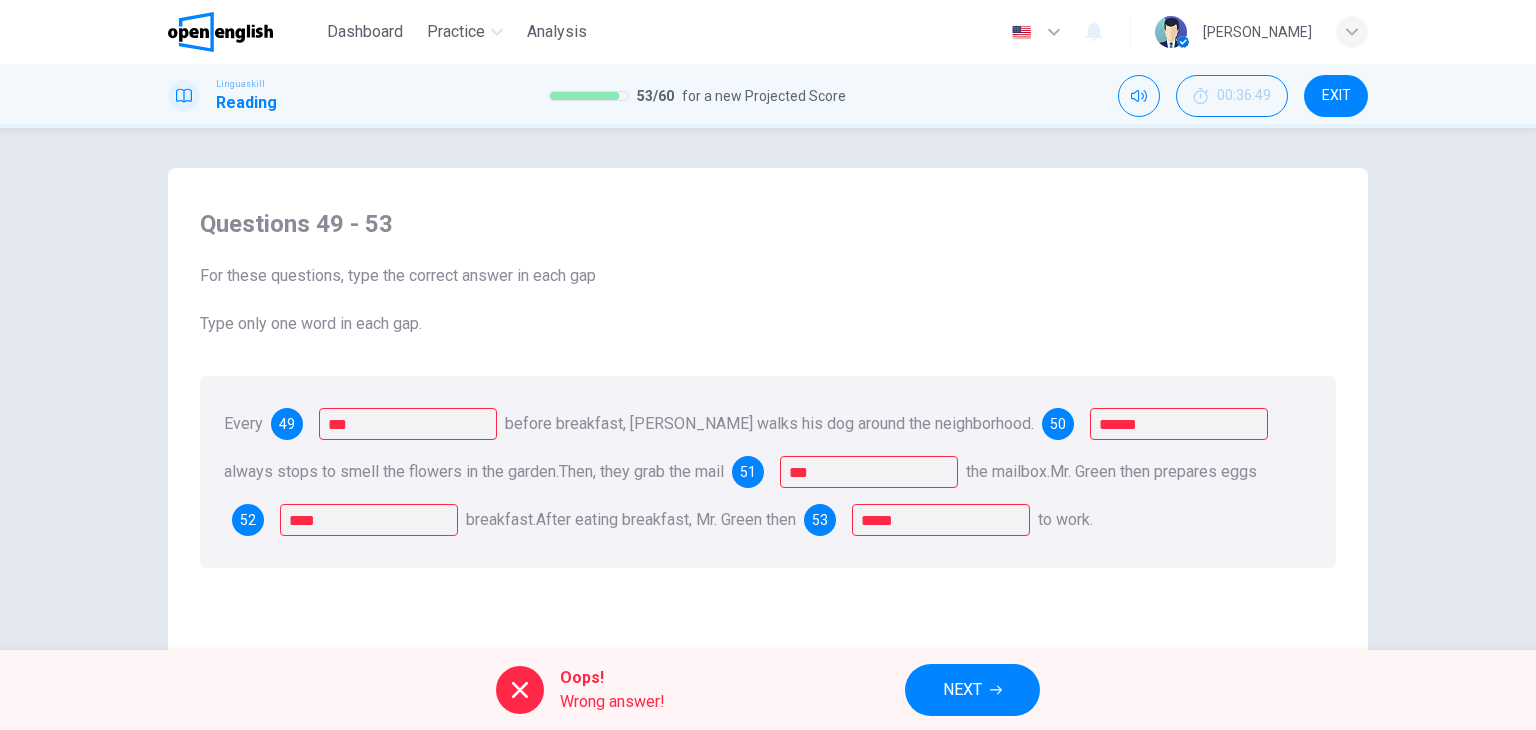 click on "NEXT" at bounding box center (972, 690) 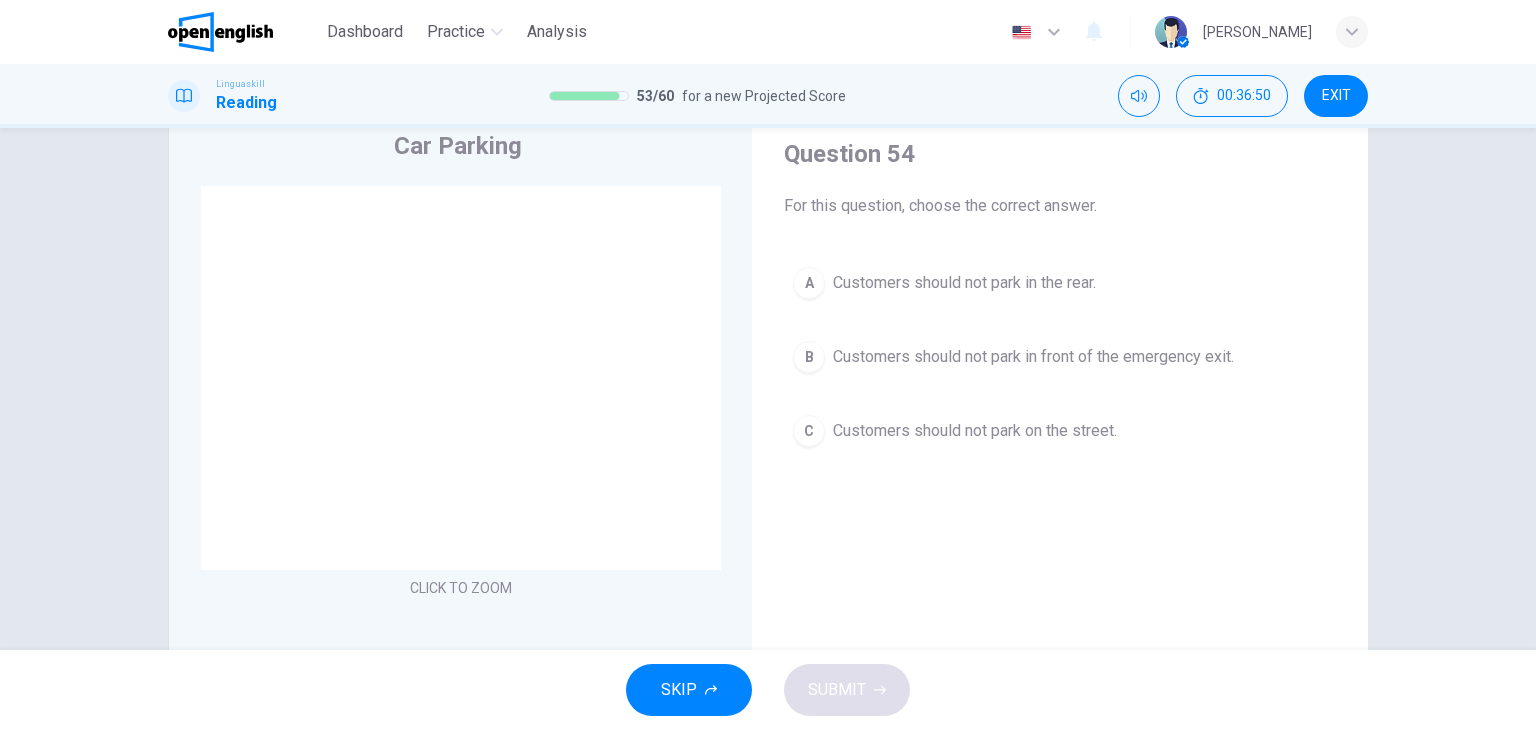 scroll, scrollTop: 100, scrollLeft: 0, axis: vertical 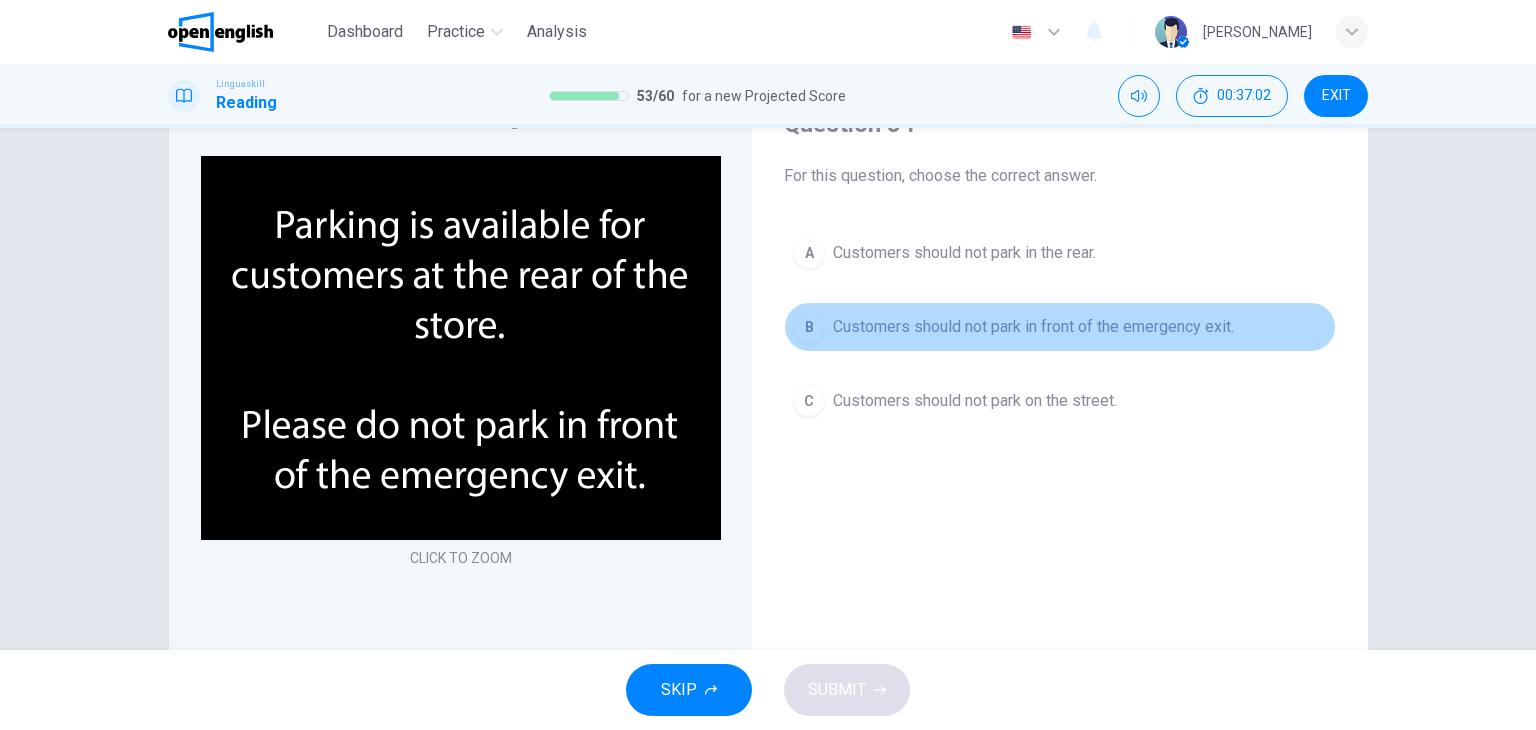 click on "B" at bounding box center [809, 327] 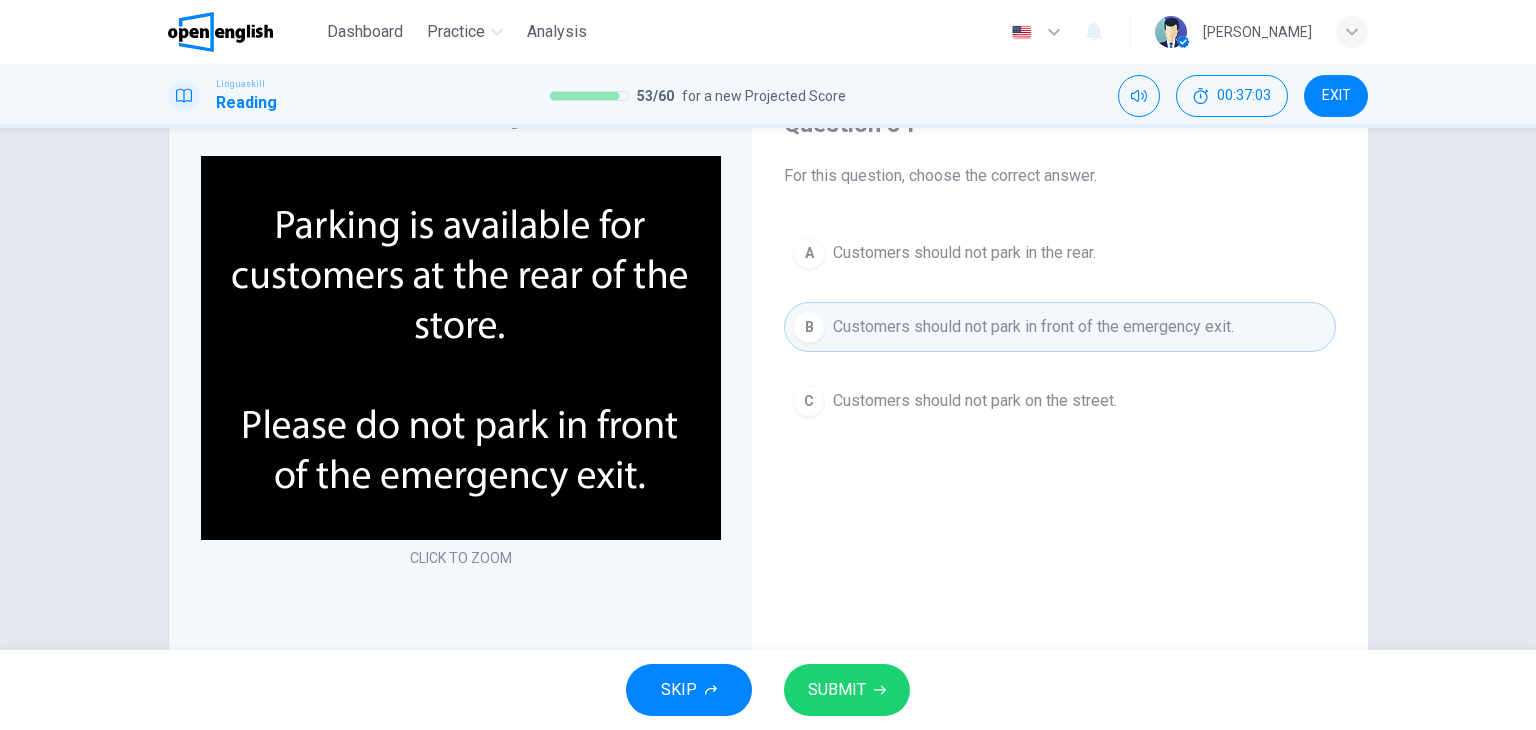 click on "SUBMIT" at bounding box center (837, 690) 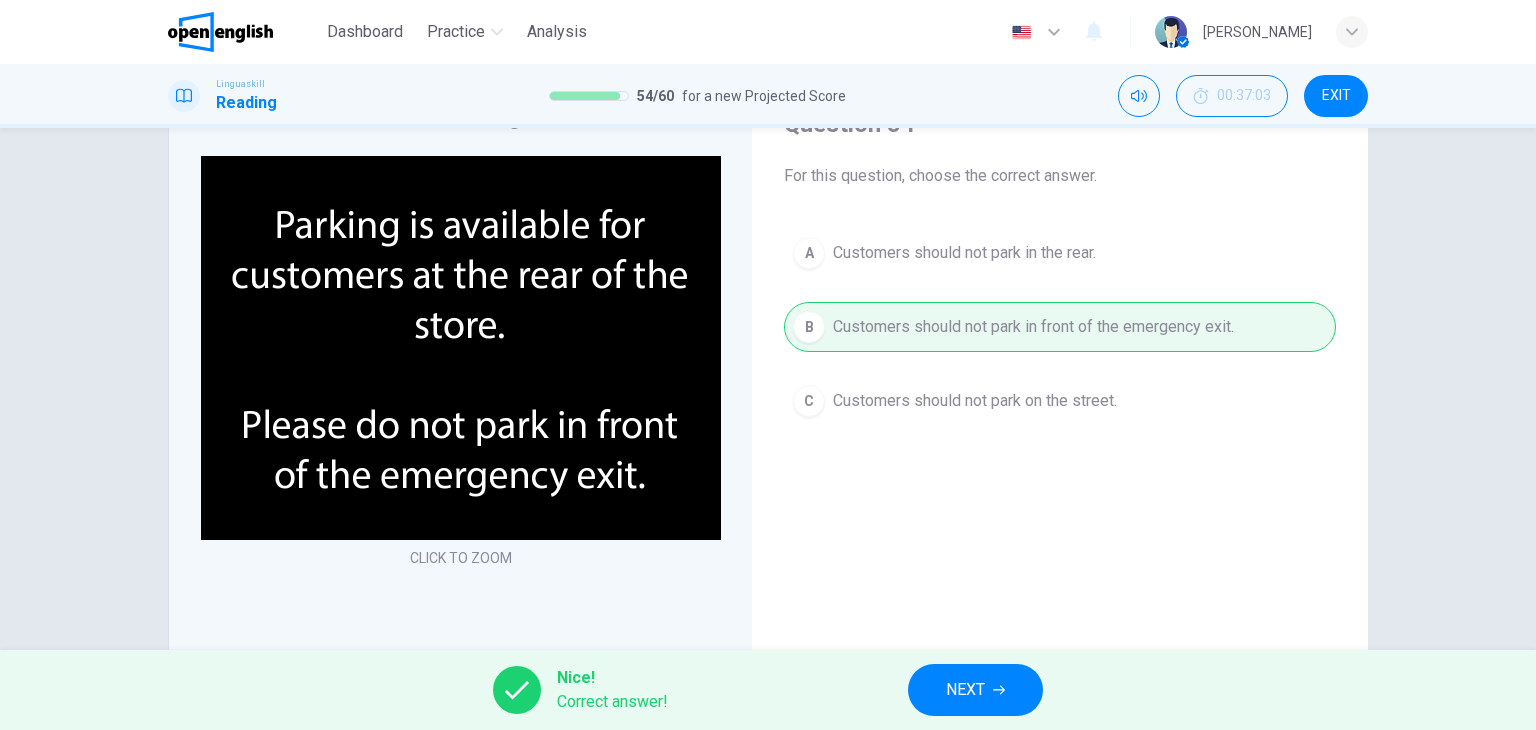 click on "NEXT" at bounding box center (975, 690) 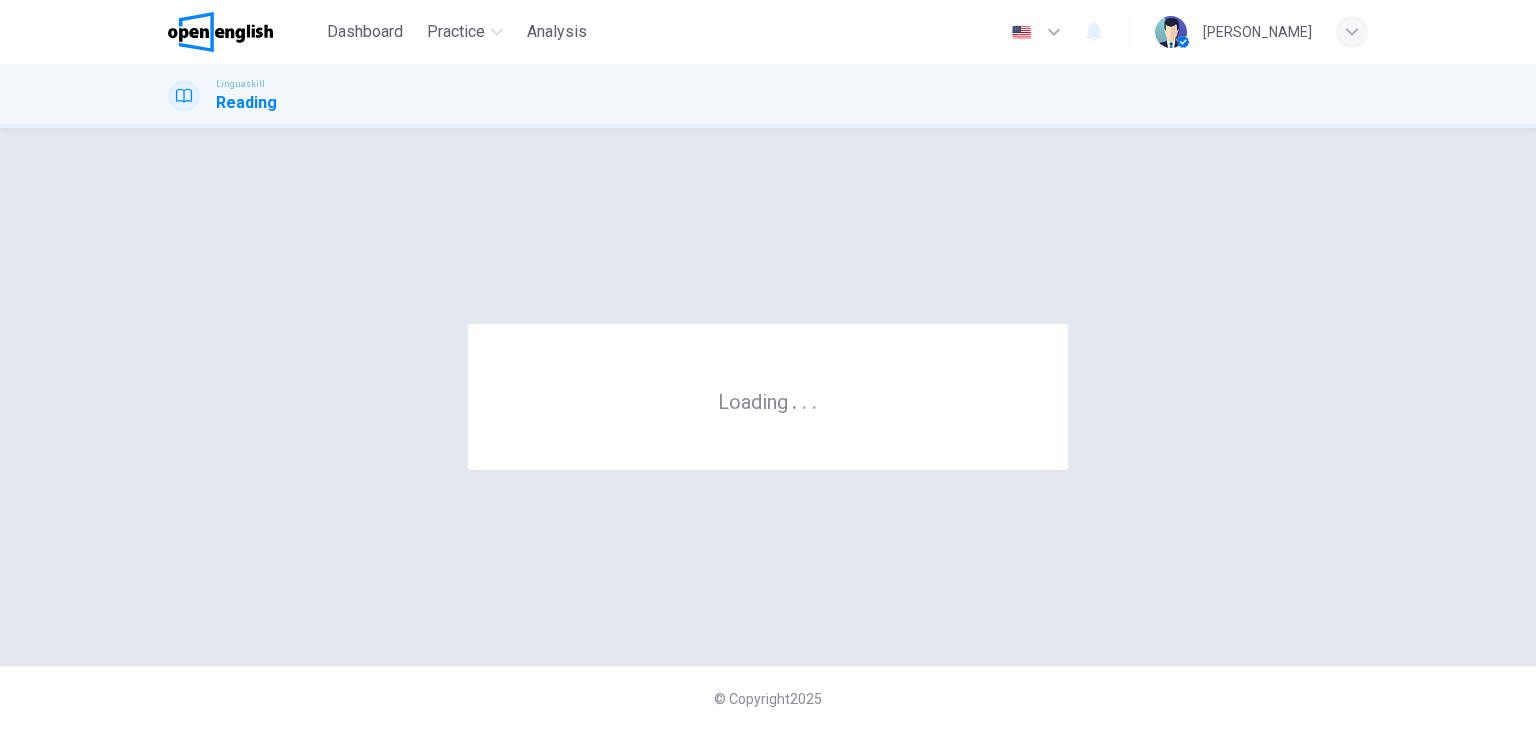 scroll, scrollTop: 0, scrollLeft: 0, axis: both 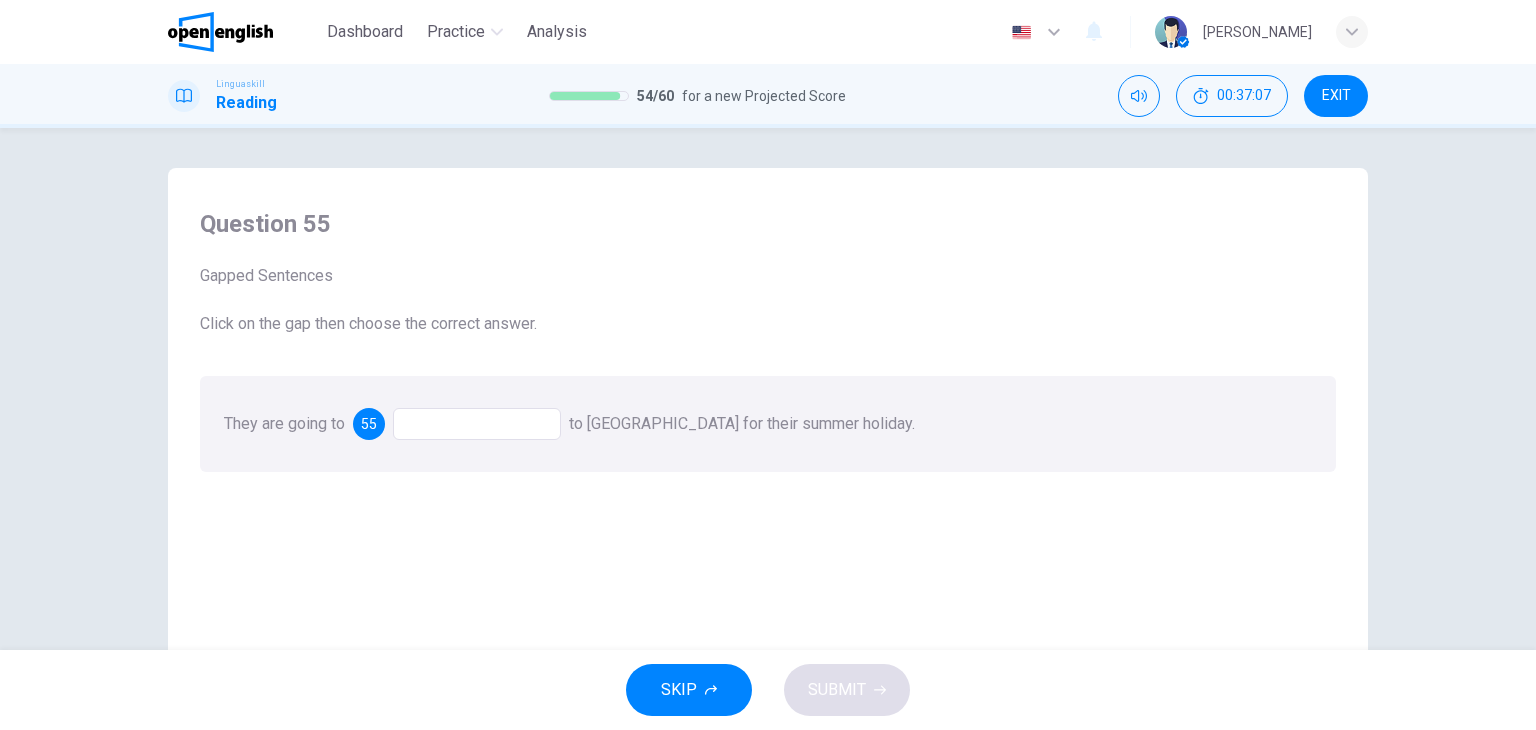 click at bounding box center (477, 424) 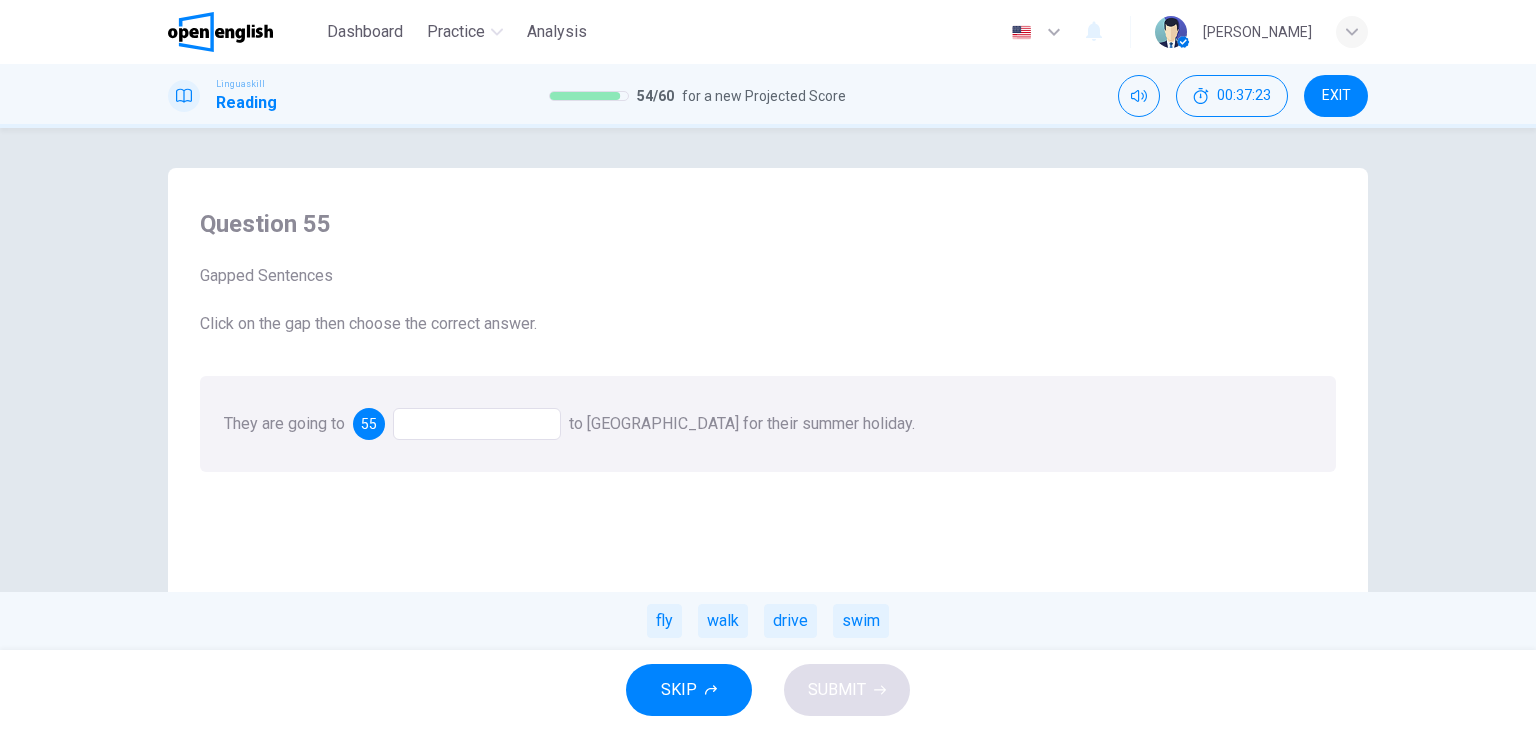 click on "drive" at bounding box center (790, 621) 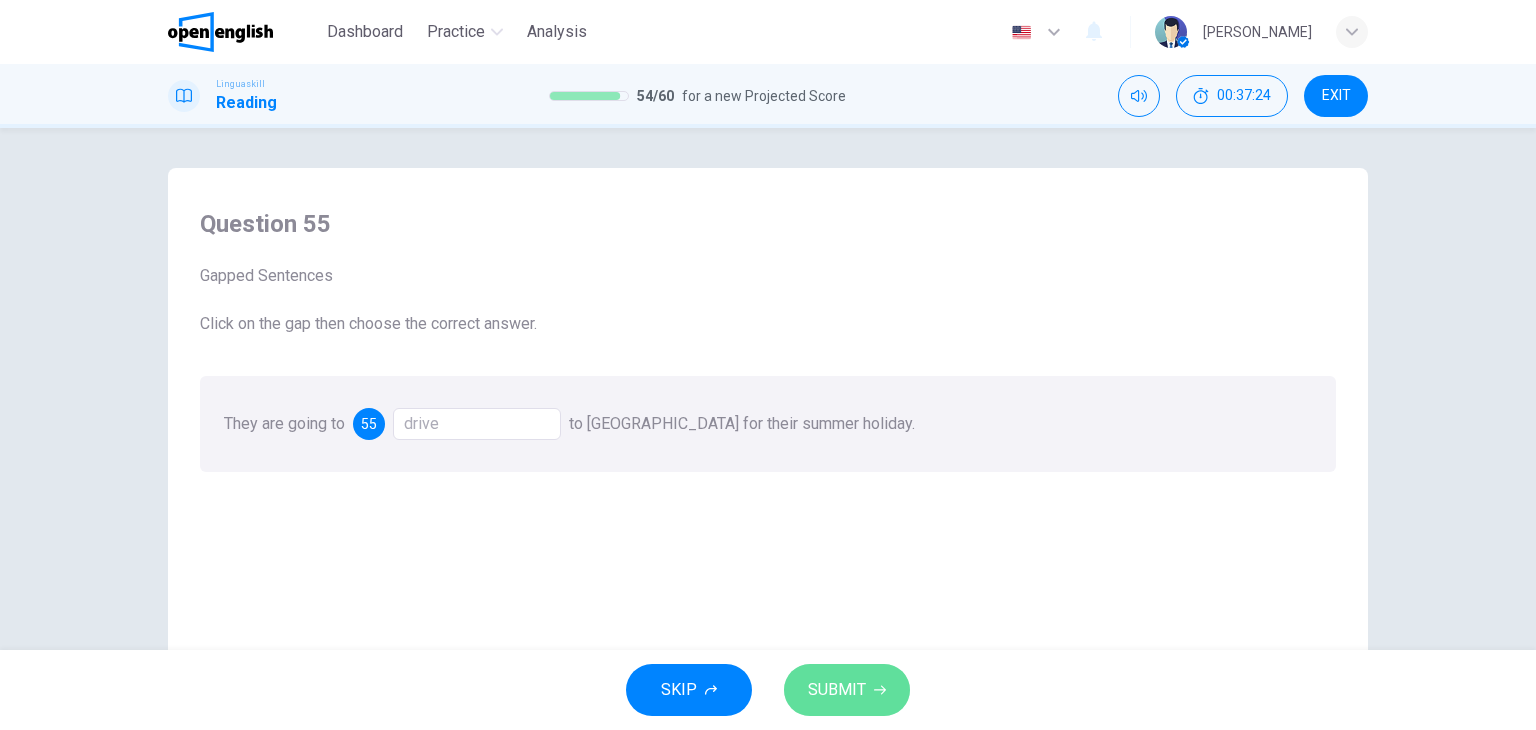 click on "SUBMIT" at bounding box center (837, 690) 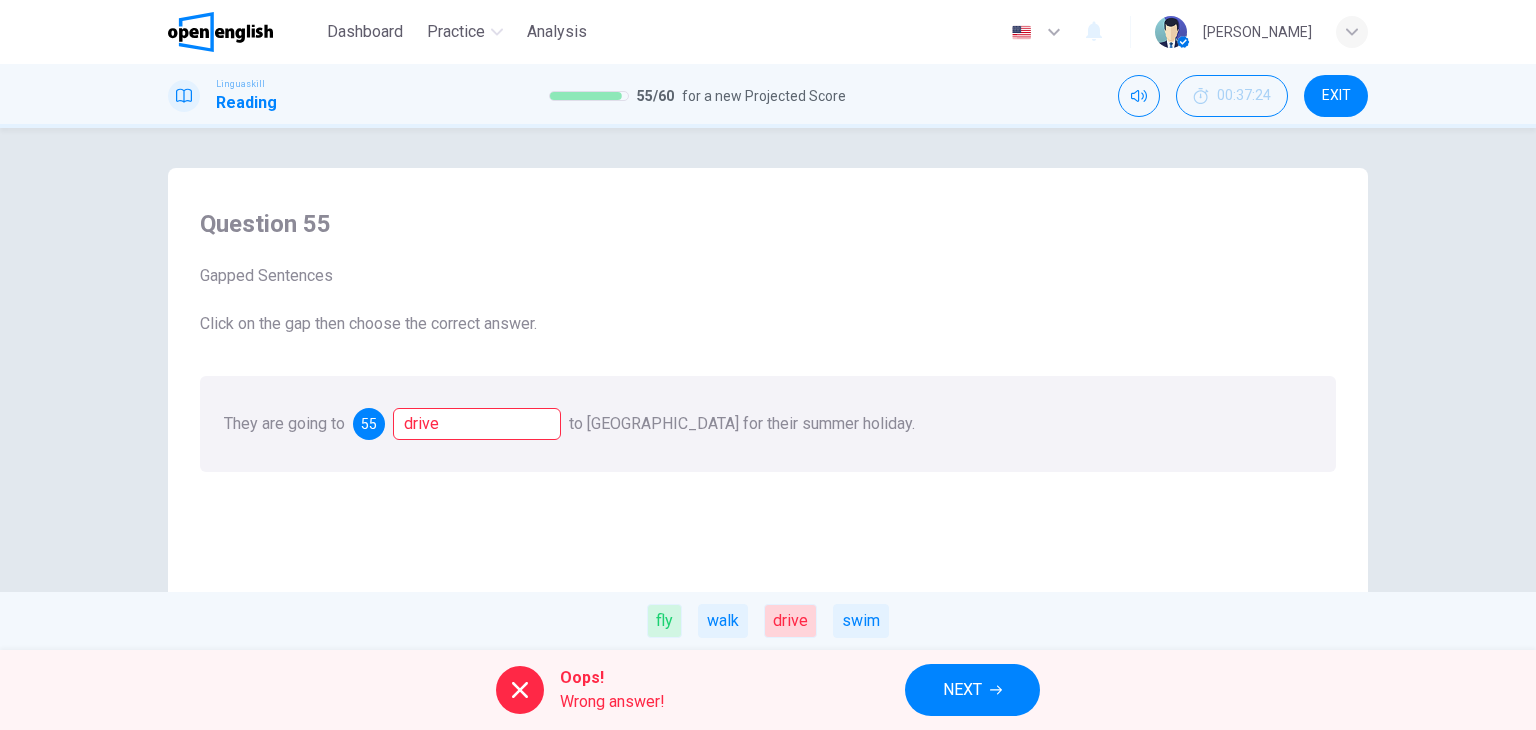 click on "NEXT" at bounding box center [962, 690] 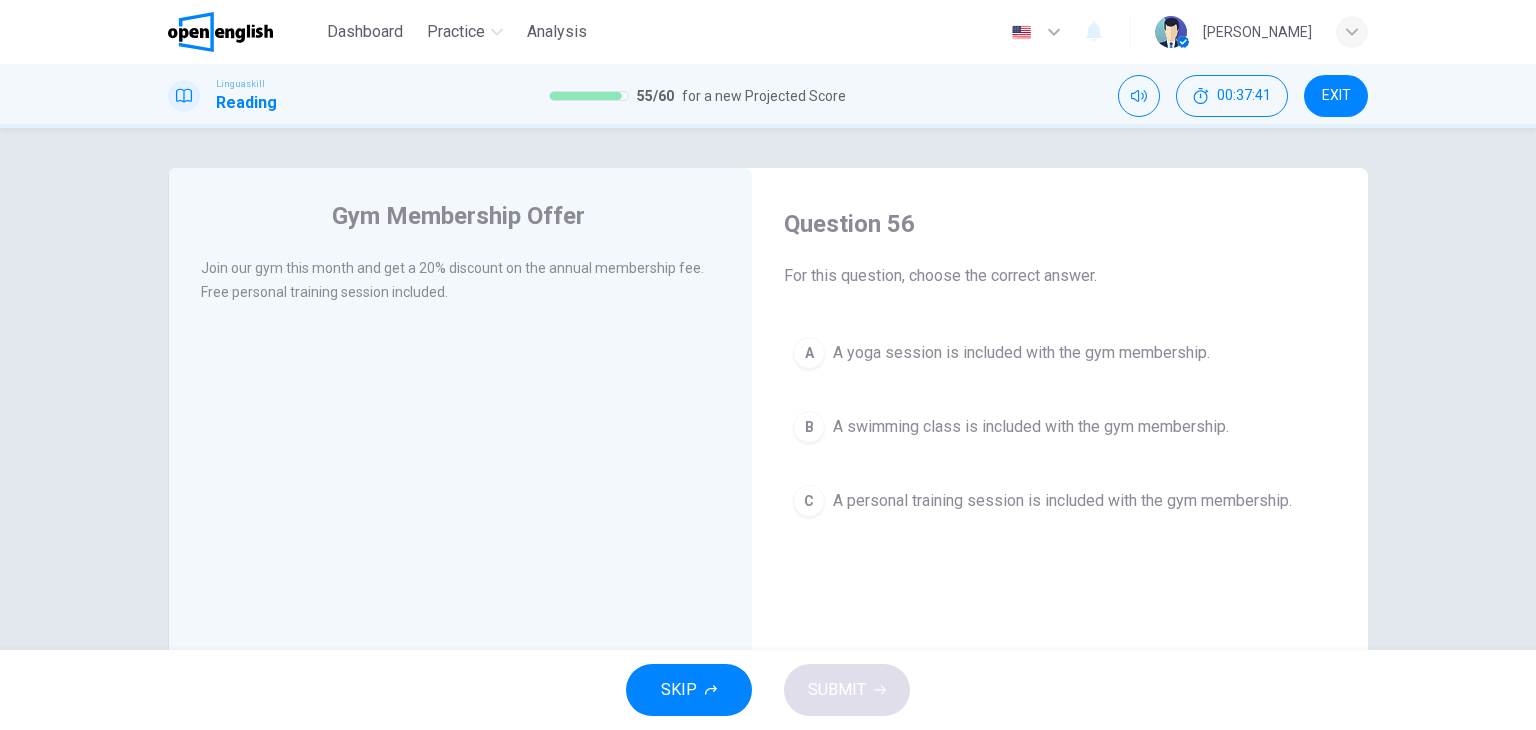 click on "A" at bounding box center (809, 353) 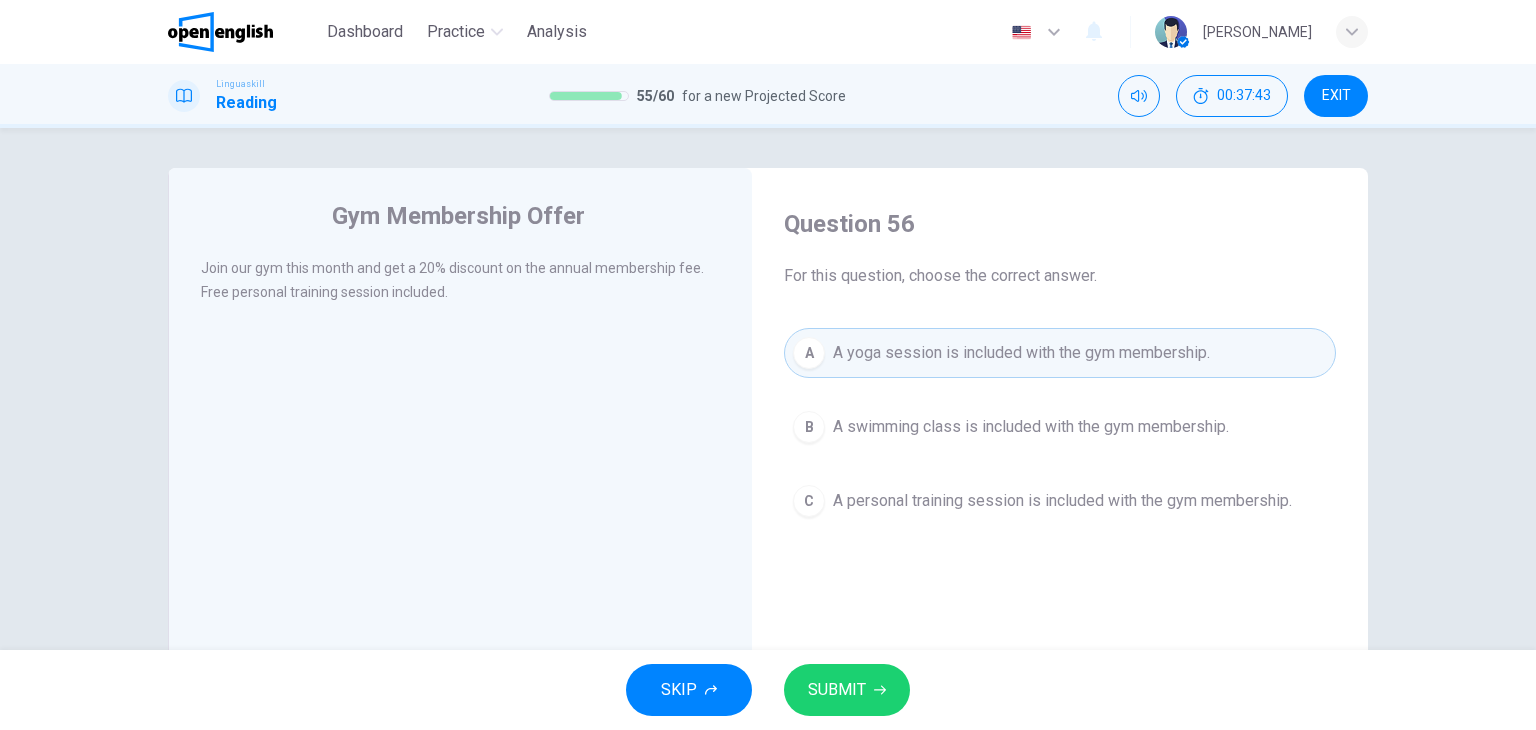 click on "SUBMIT" at bounding box center [837, 690] 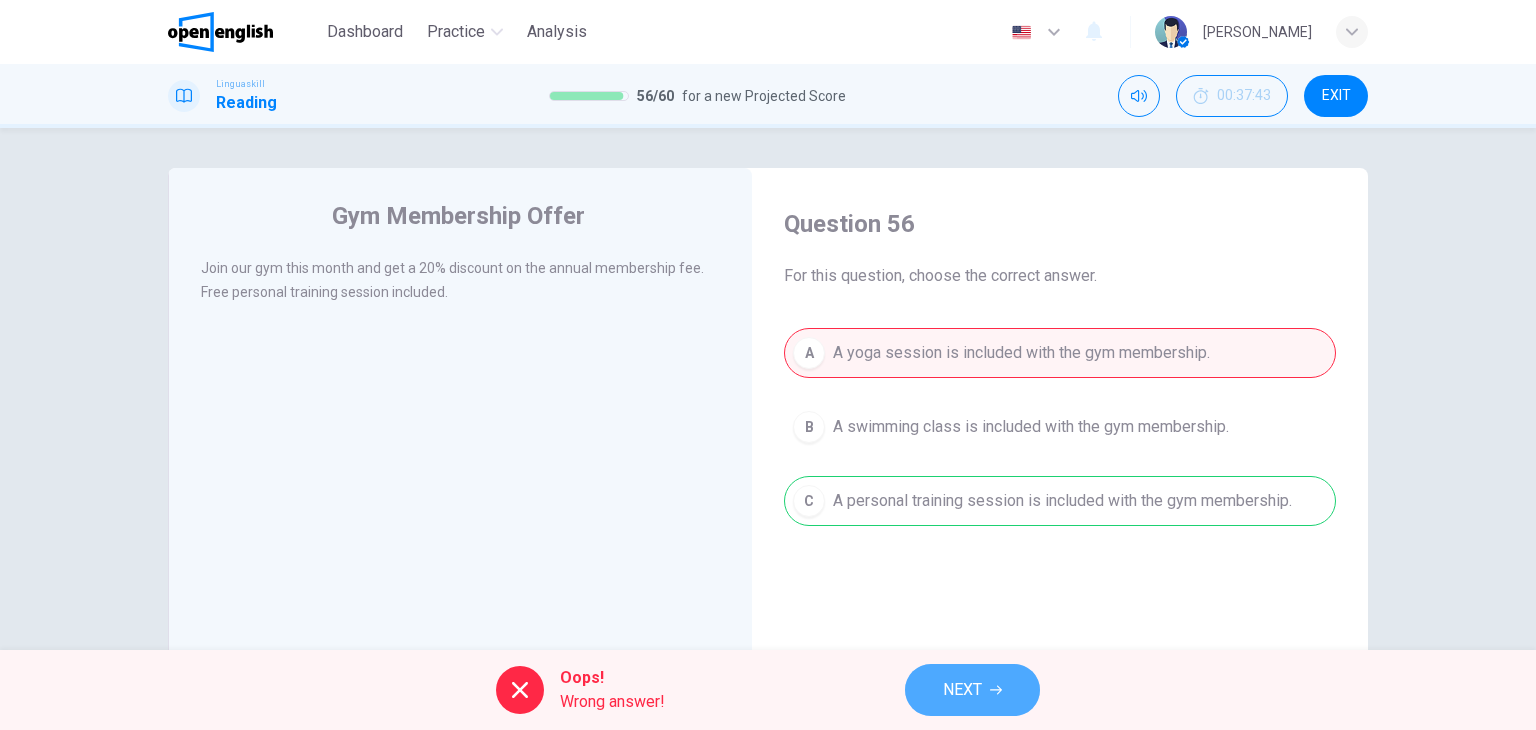 click on "NEXT" at bounding box center (972, 690) 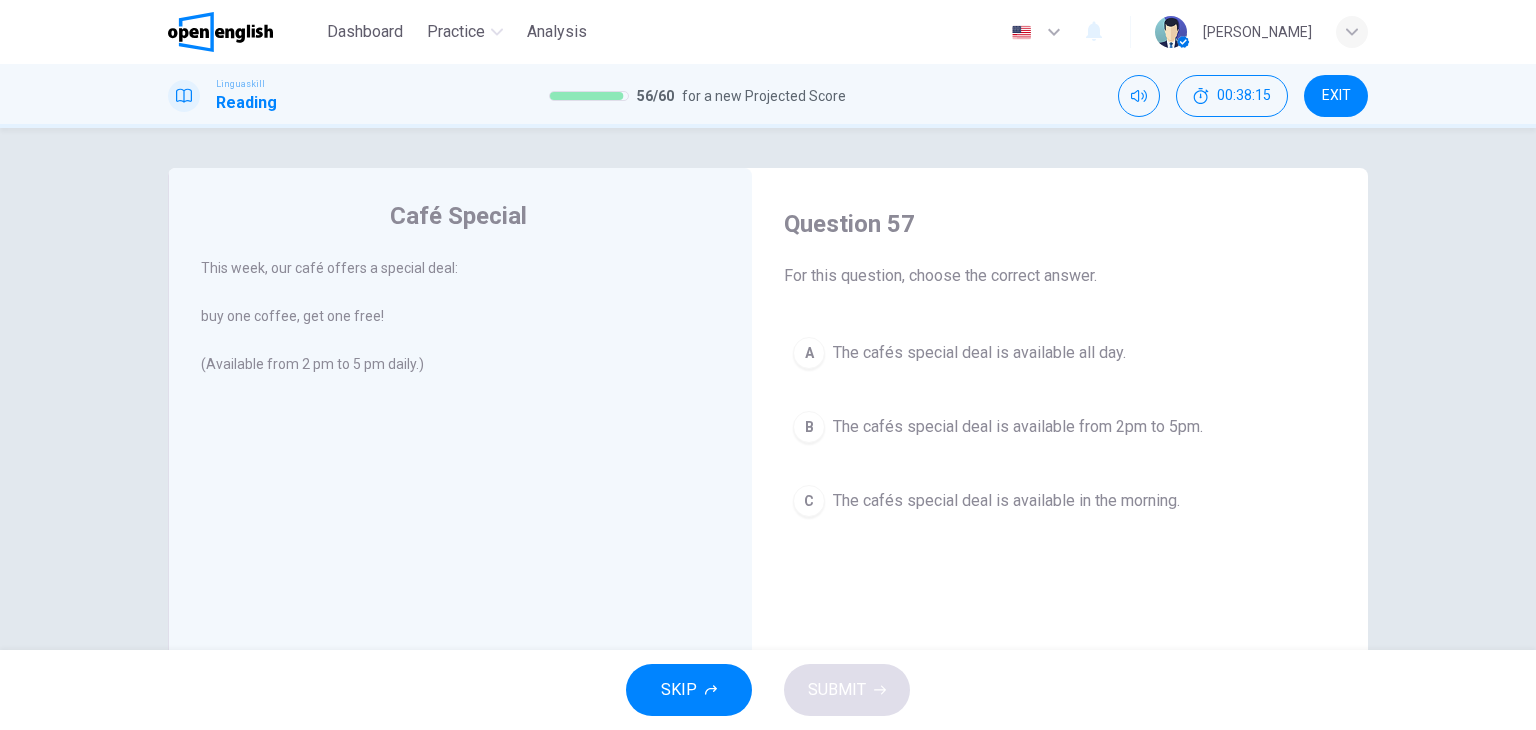 click on "B" at bounding box center (809, 427) 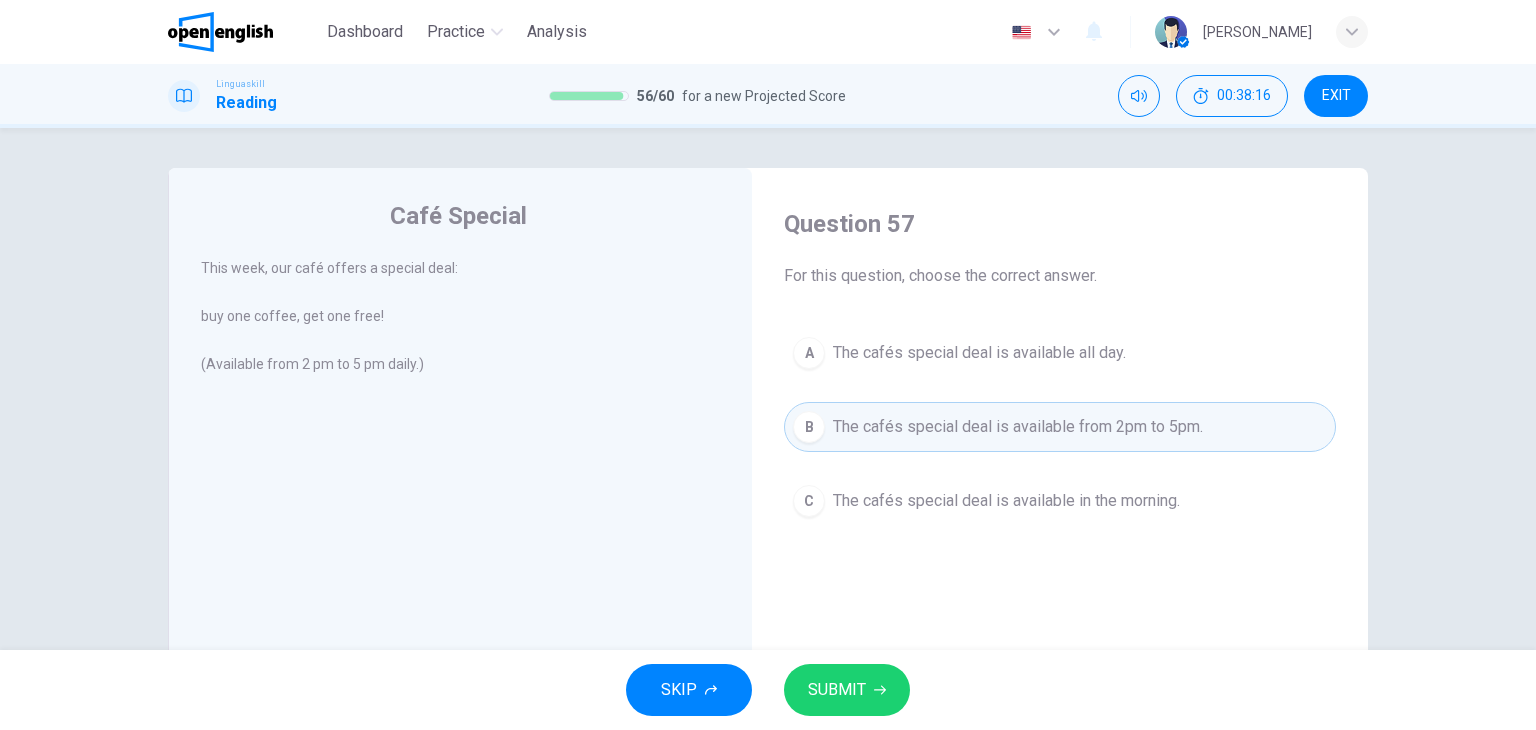 click on "SUBMIT" at bounding box center [837, 690] 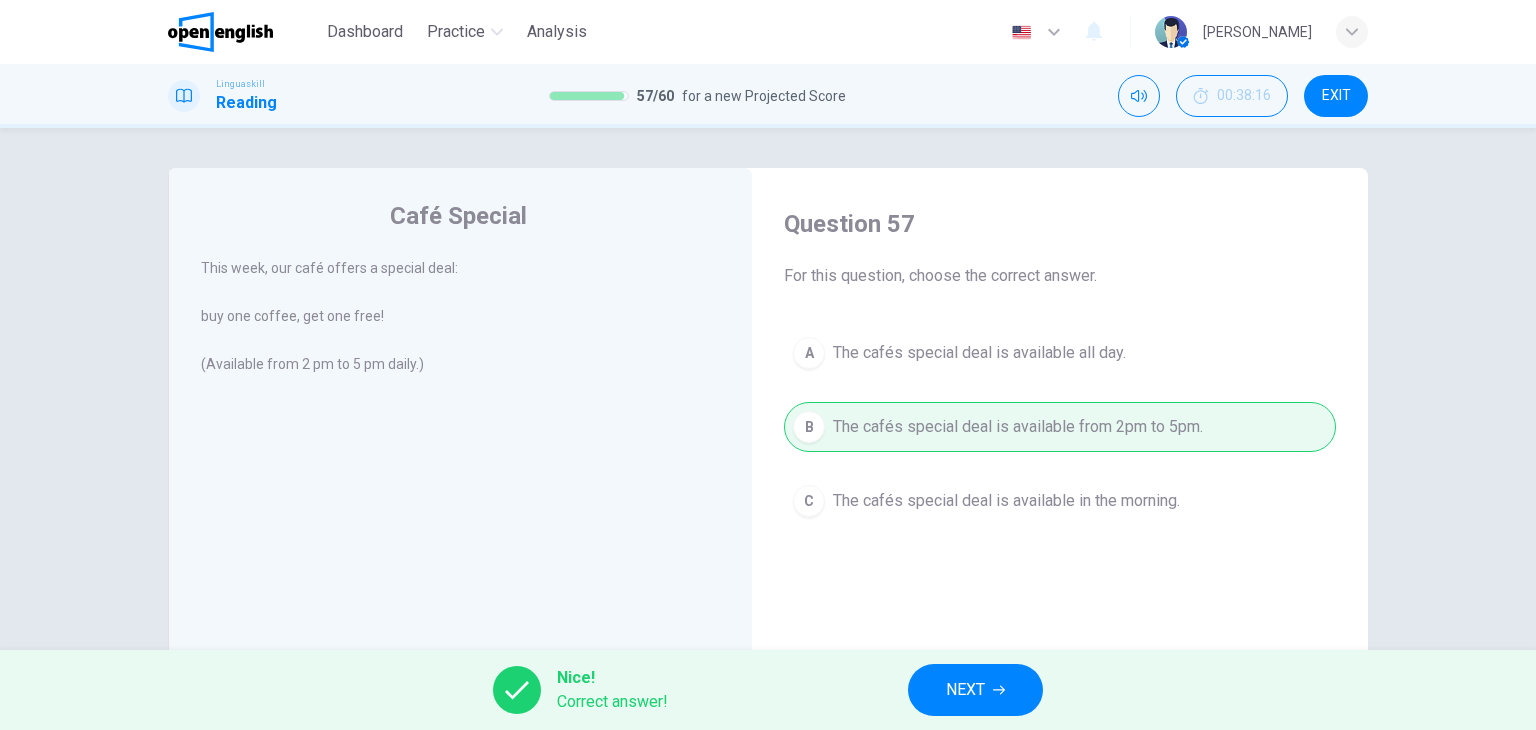 click on "NEXT" at bounding box center (965, 690) 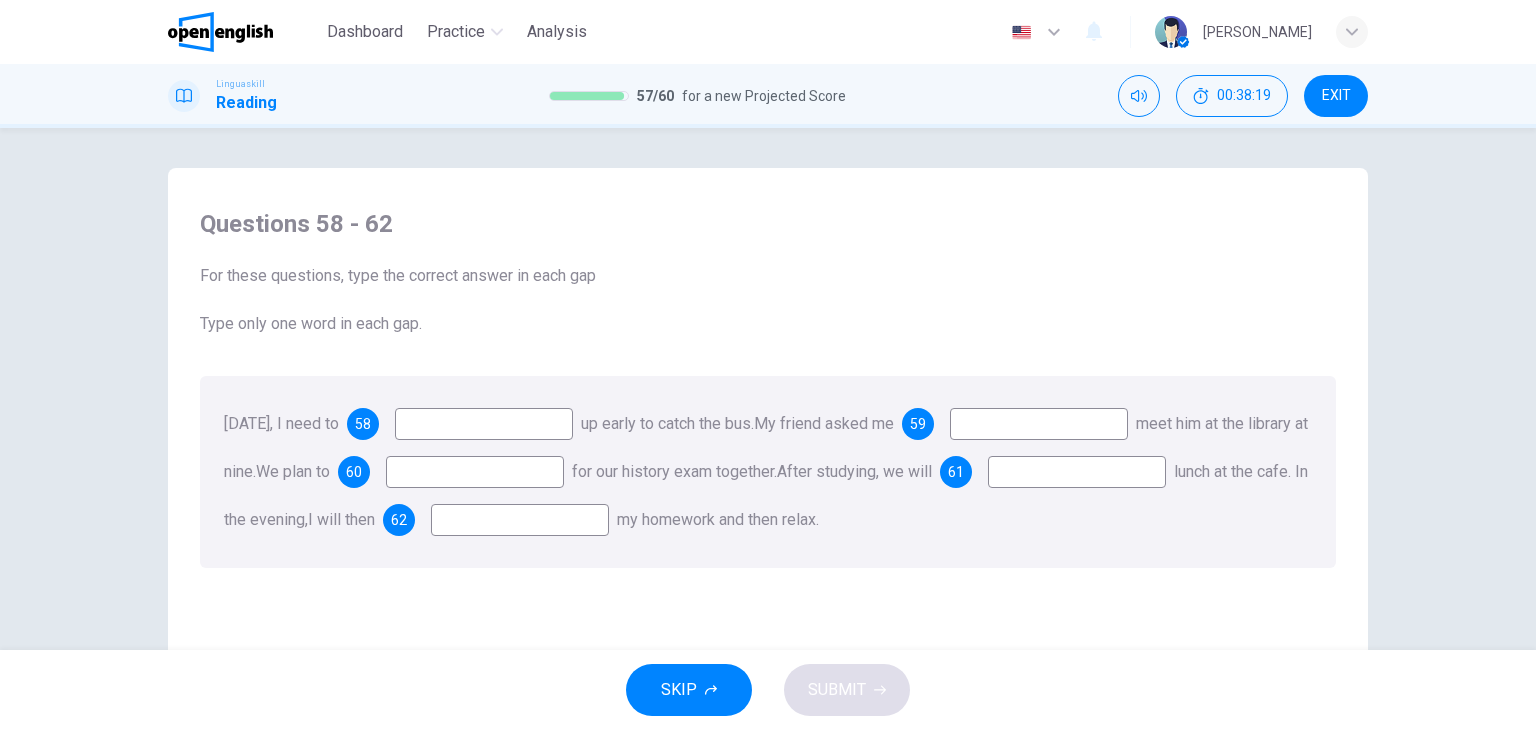 click at bounding box center (484, 424) 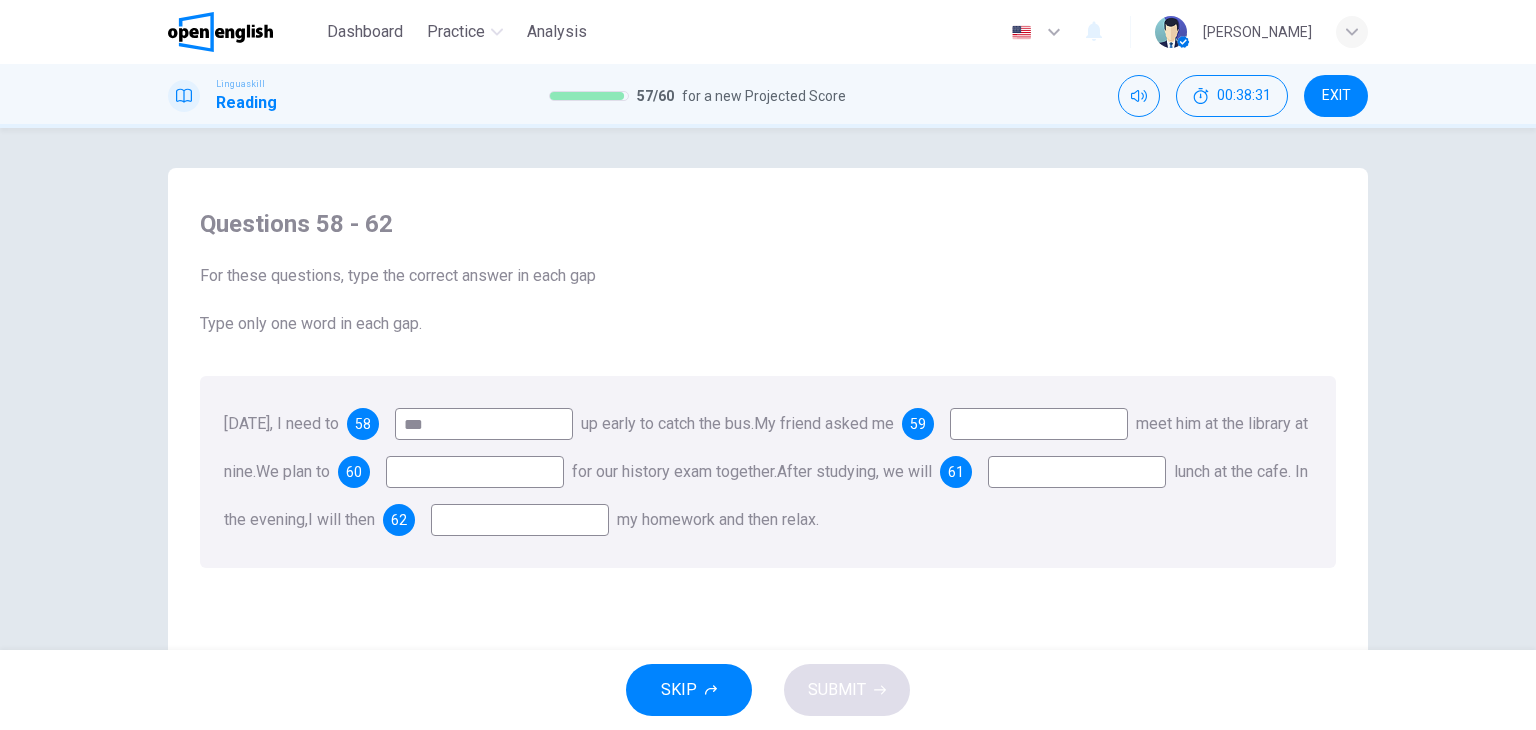 type on "***" 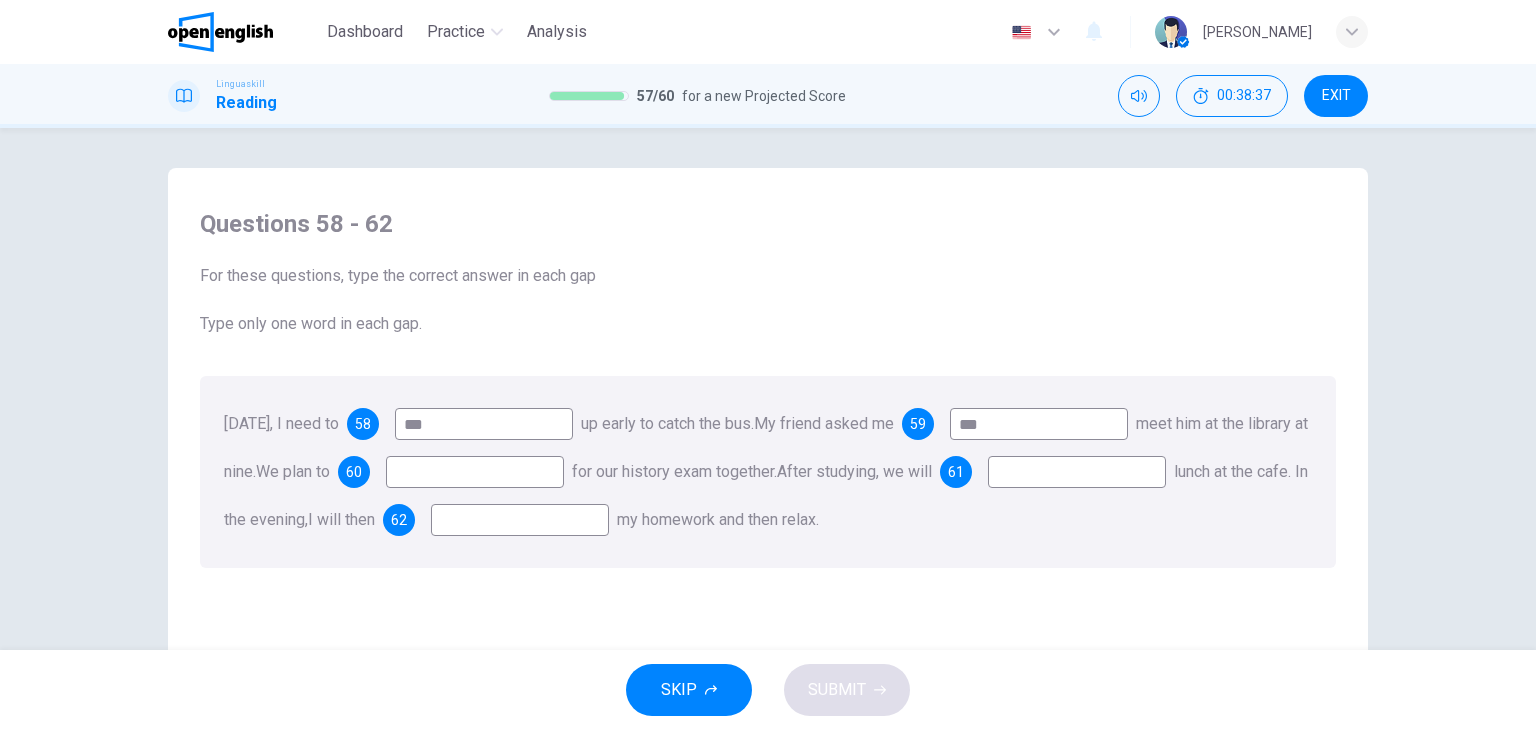 type on "***" 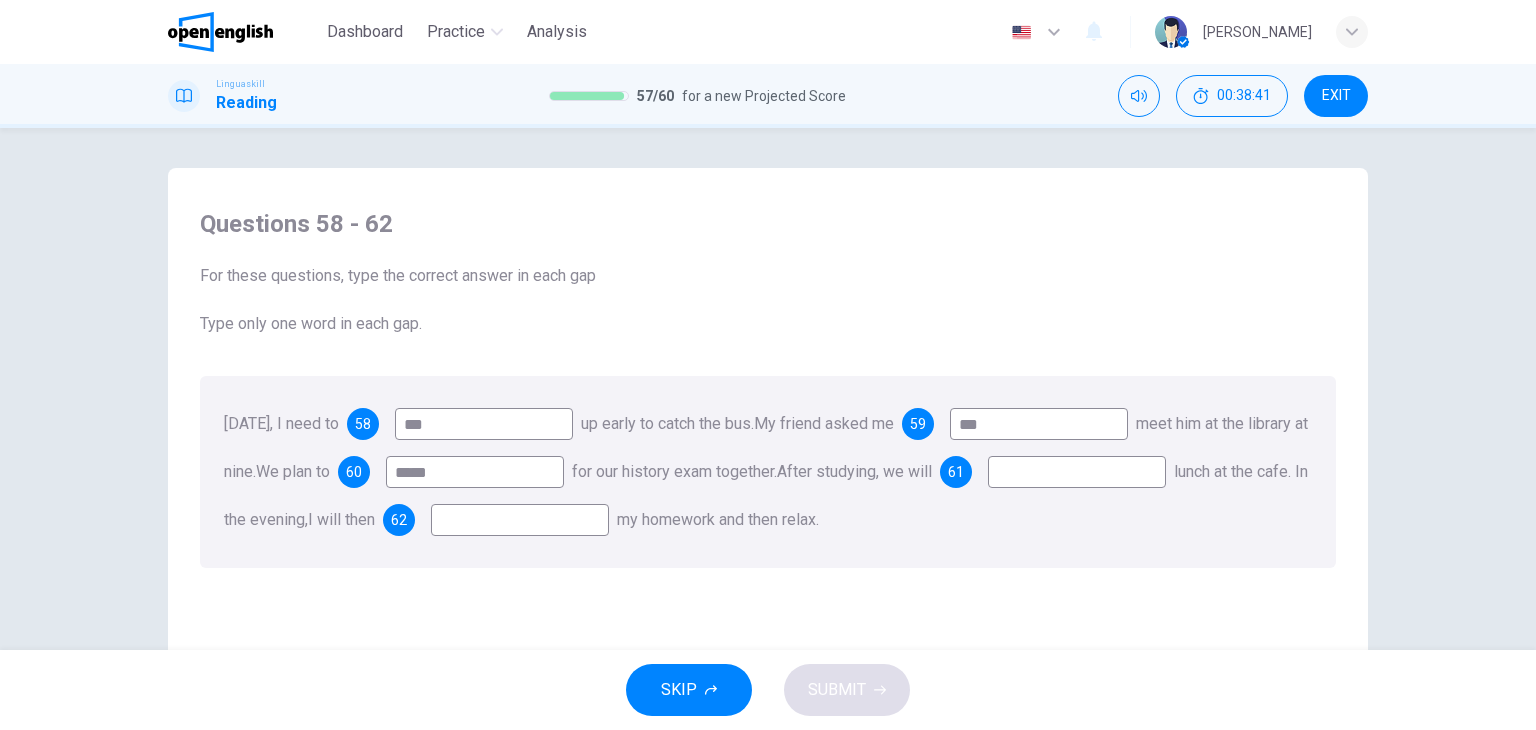 type on "*****" 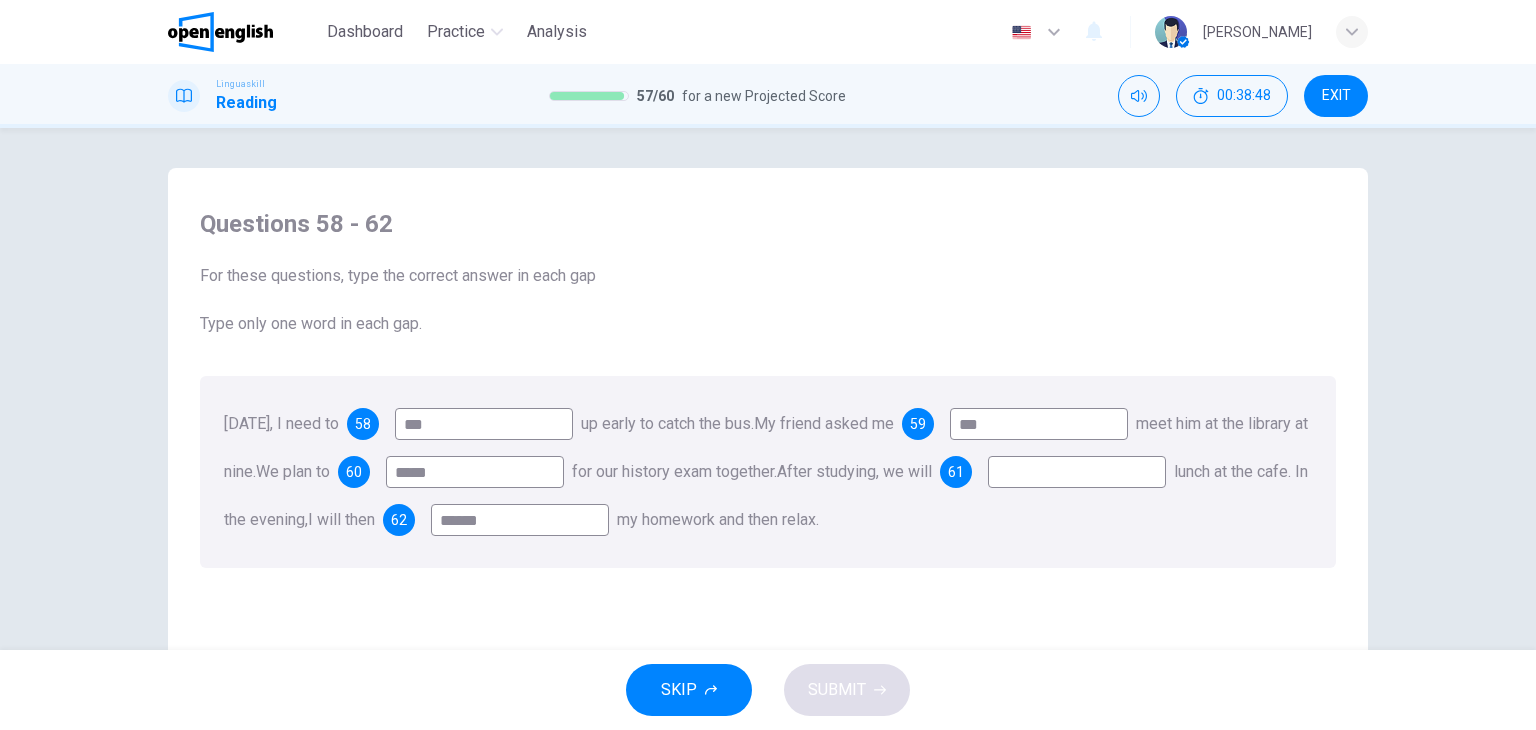 type on "******" 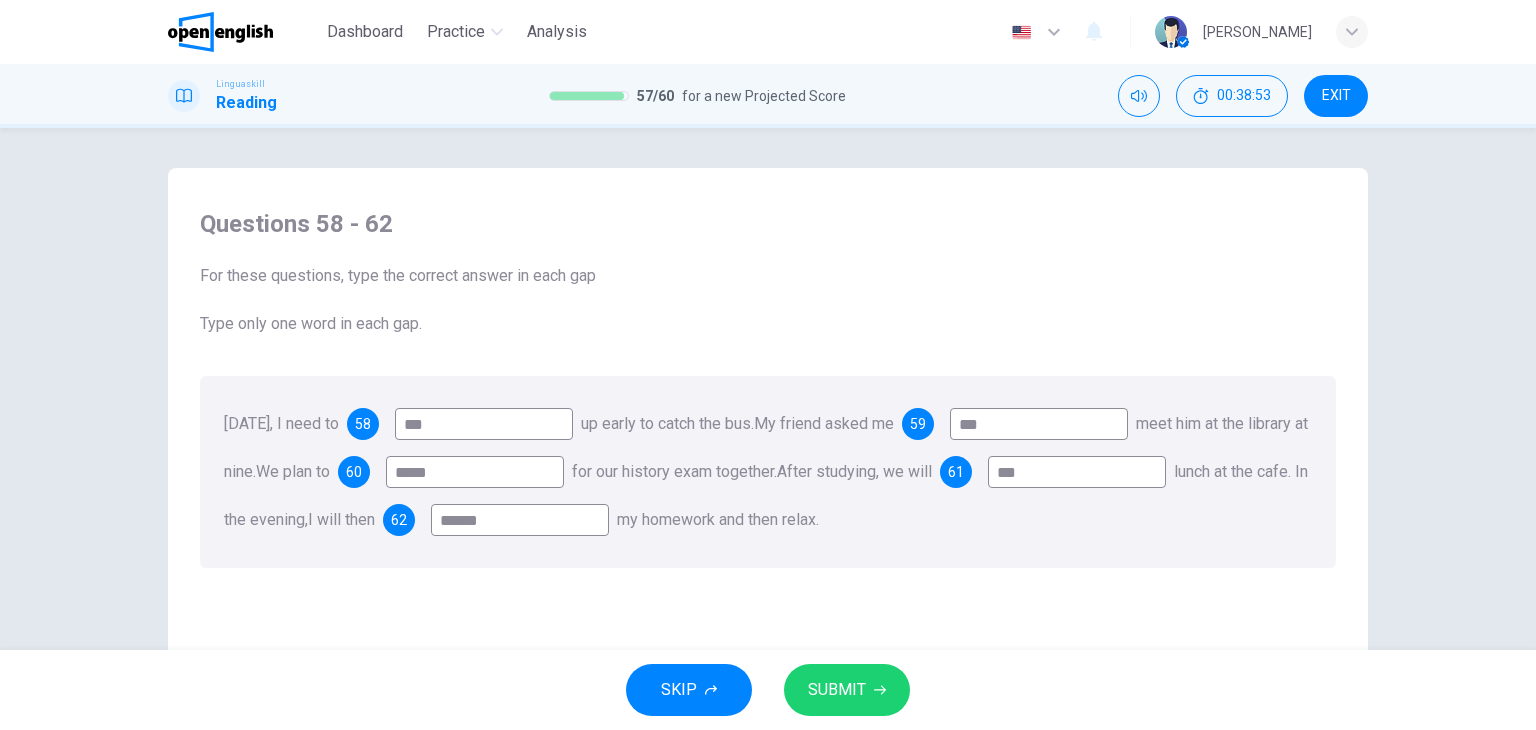 type on "***" 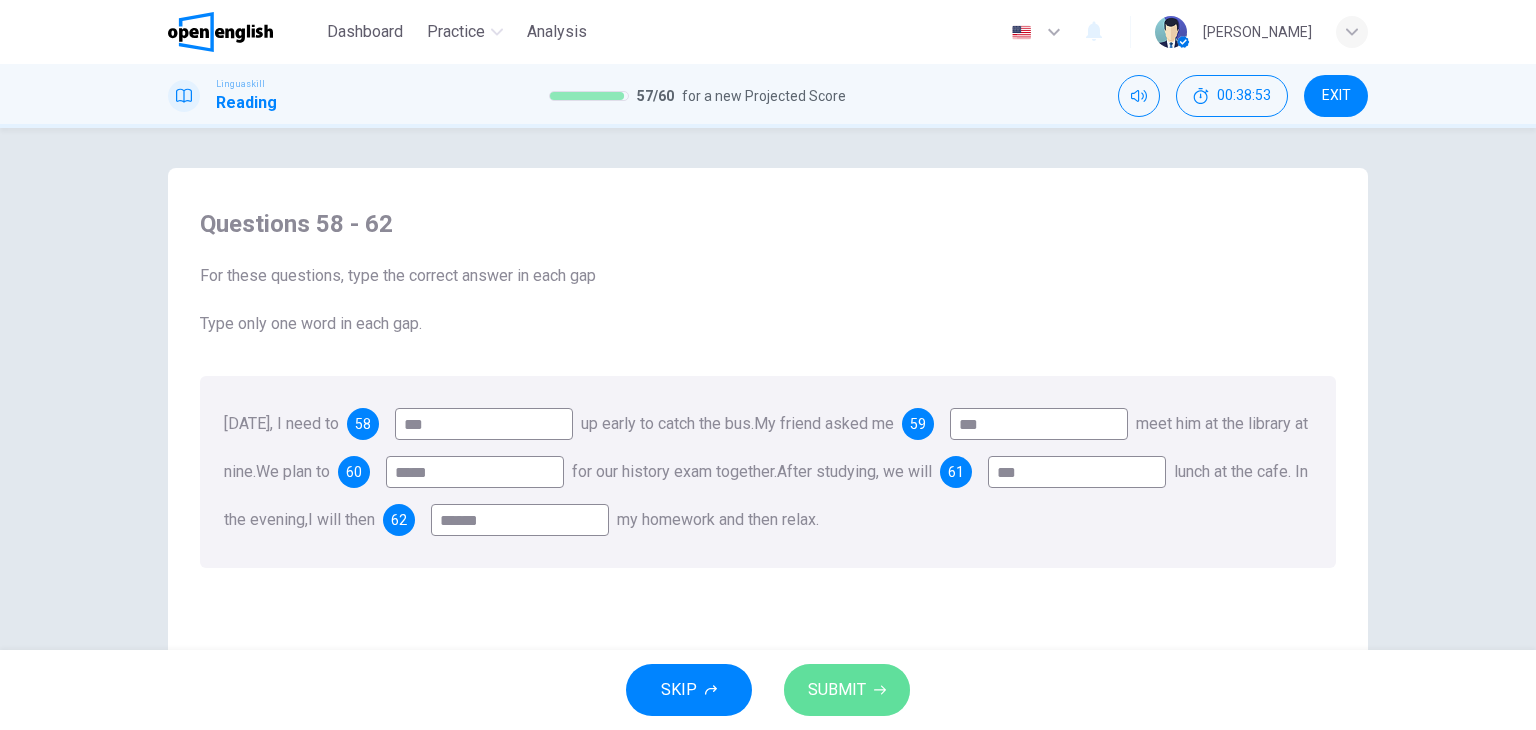 click on "SUBMIT" at bounding box center (837, 690) 